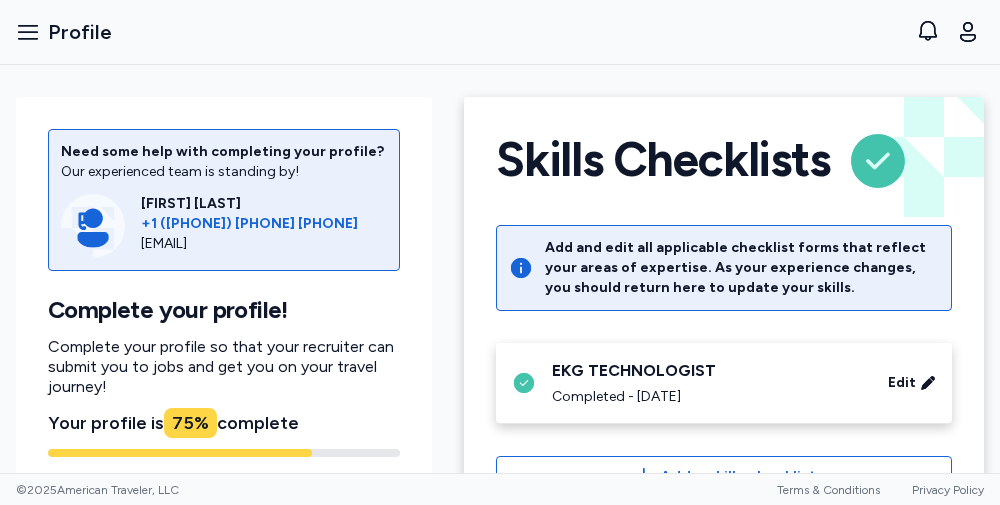scroll, scrollTop: 0, scrollLeft: 0, axis: both 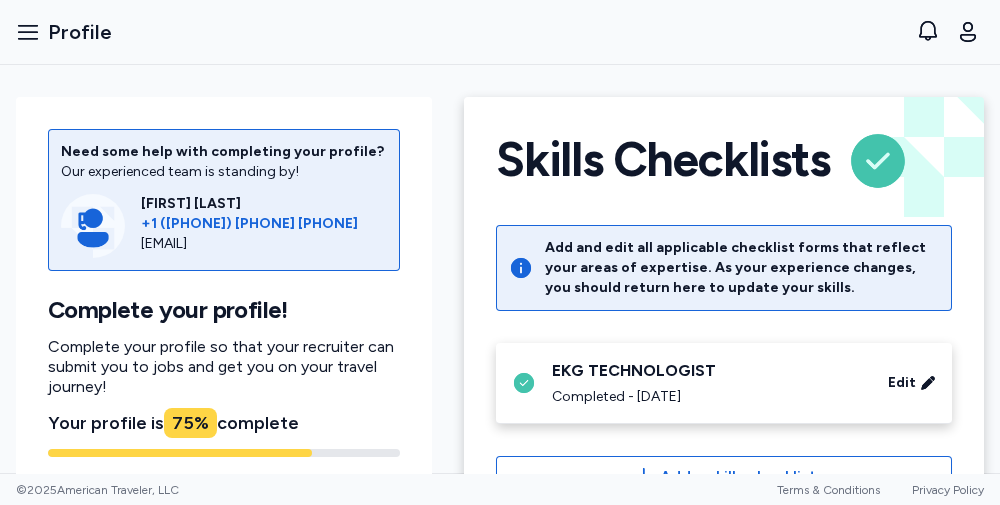 click on "American Traveler American Traveler Home Profile Job Search Assignments Documents Benefits Benefits Overview Referral Bonus Social Media Bonus Help View notifications Open user menu" at bounding box center (500, 32) 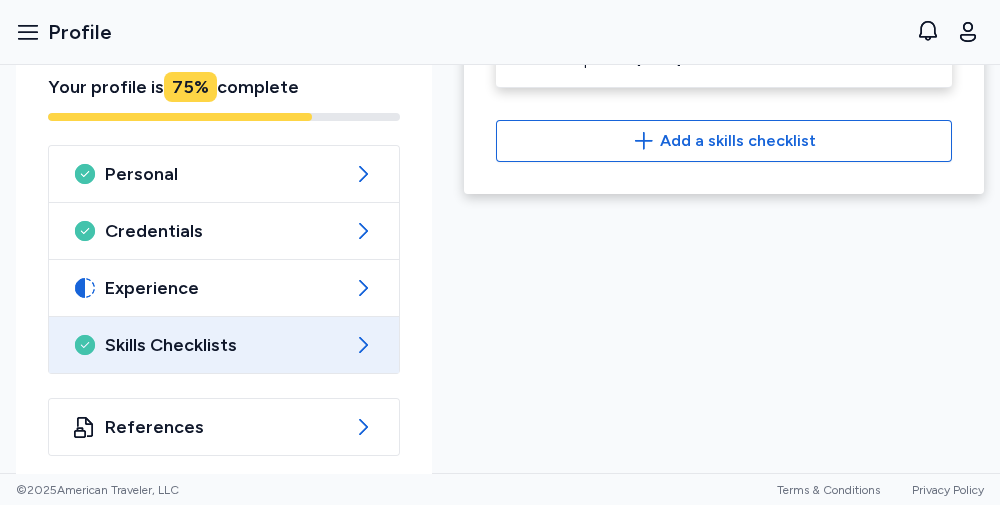 scroll, scrollTop: 347, scrollLeft: 0, axis: vertical 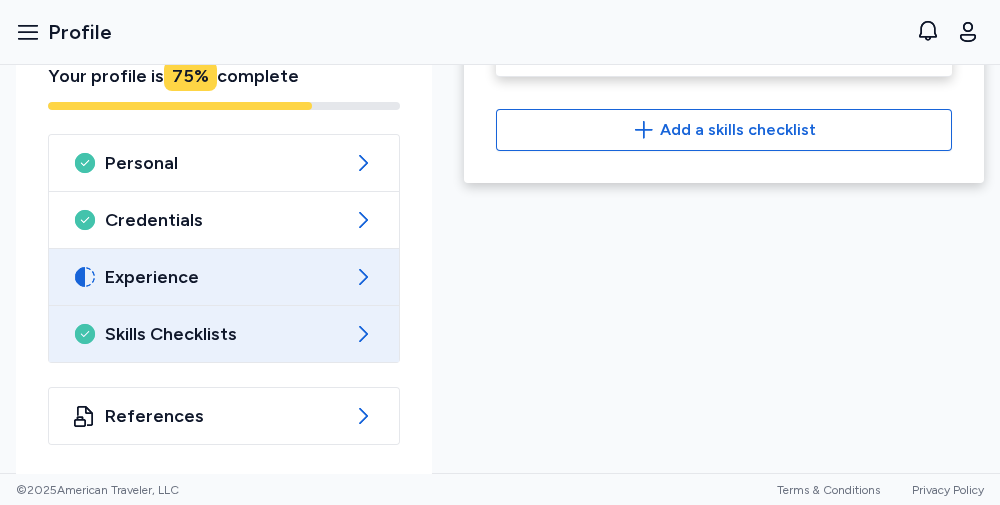 click on "Experience" at bounding box center (224, 277) 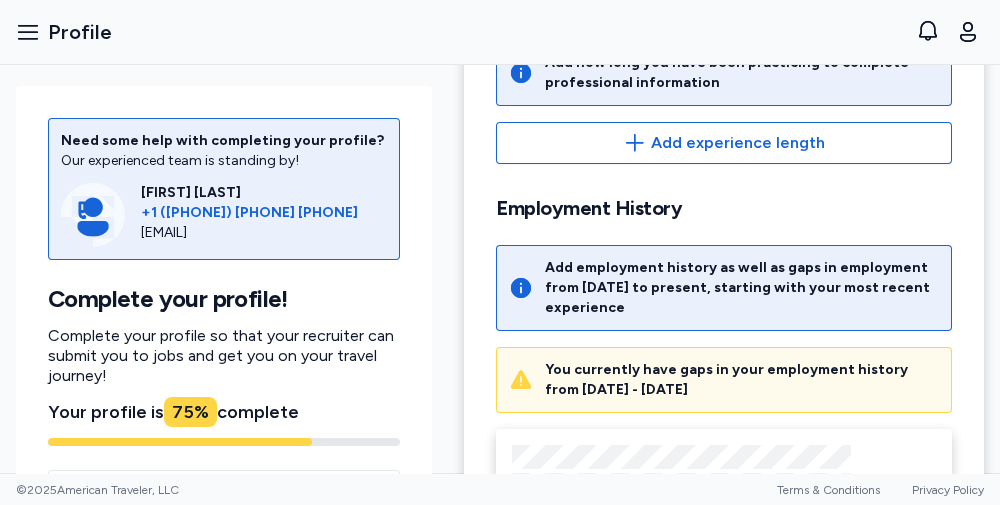 scroll, scrollTop: 0, scrollLeft: 0, axis: both 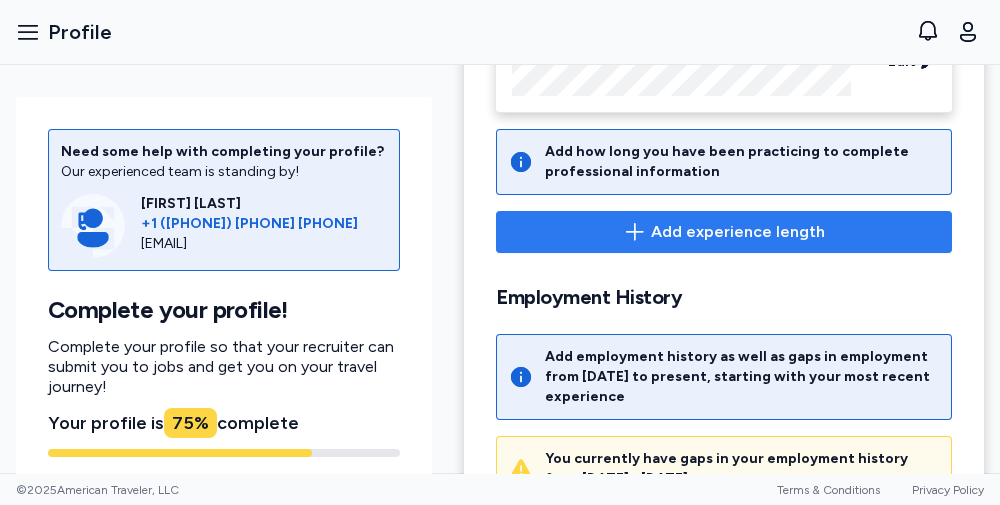 click on "Add experience length" at bounding box center [738, 232] 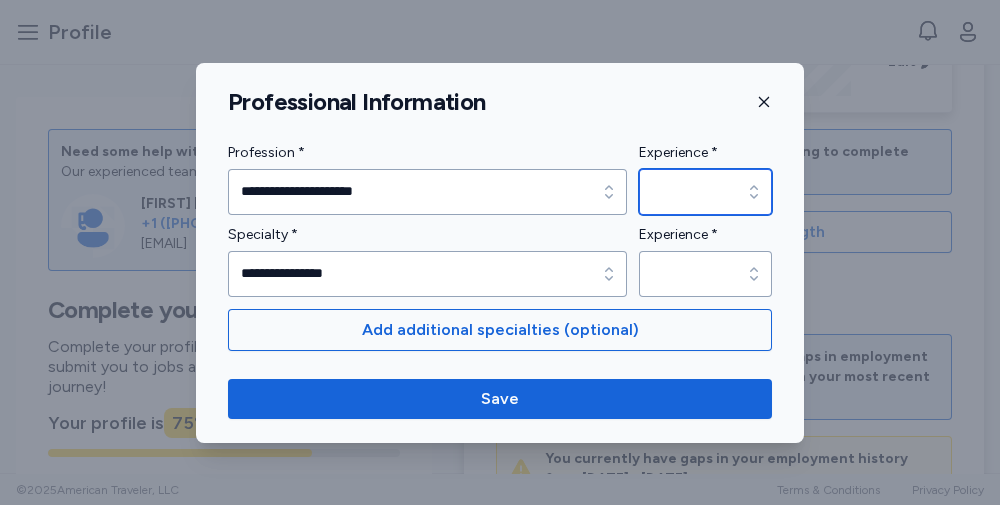 click 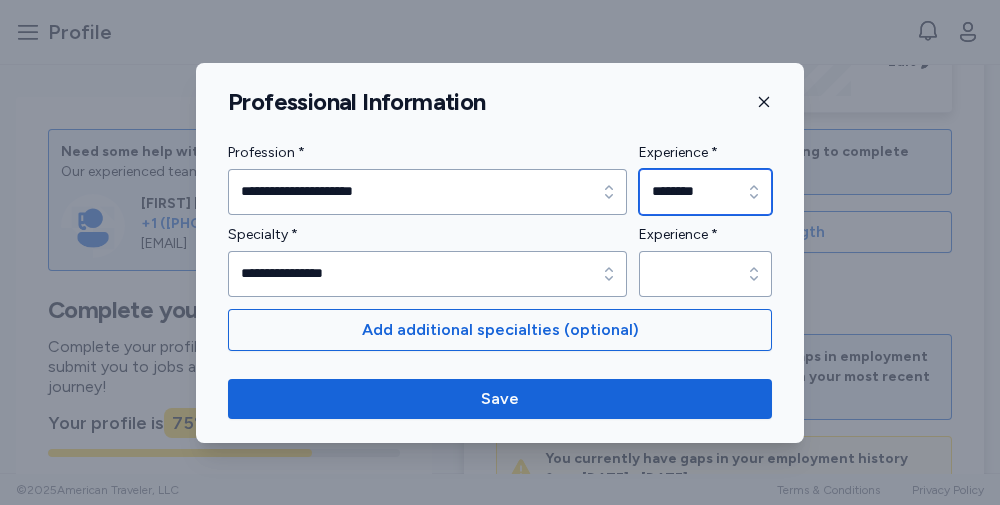 drag, startPoint x: 756, startPoint y: 267, endPoint x: 757, endPoint y: 288, distance: 21.023796 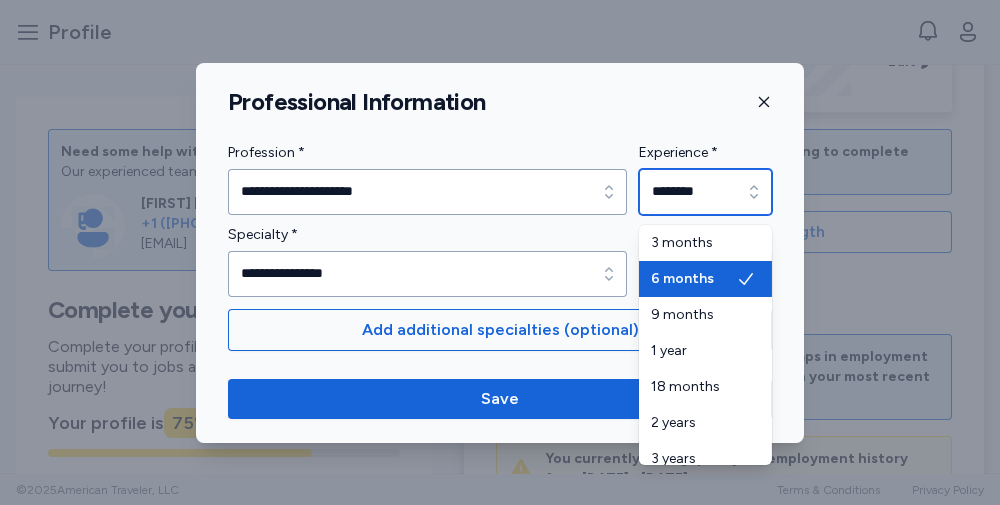 click 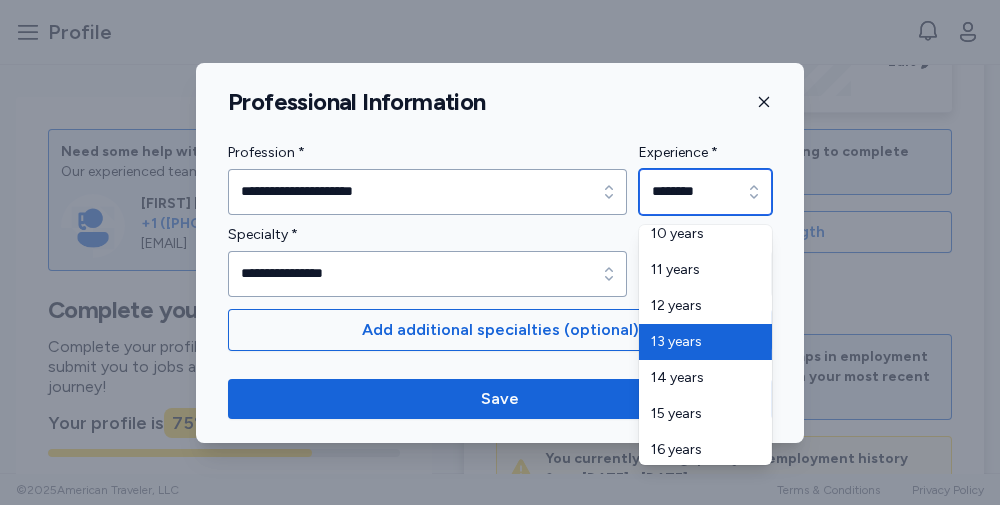scroll, scrollTop: 465, scrollLeft: 0, axis: vertical 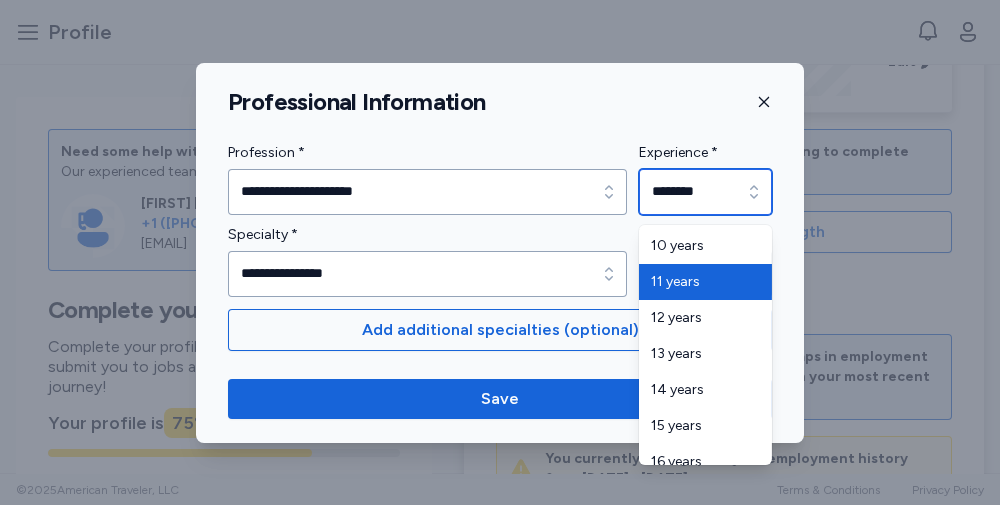 type on "********" 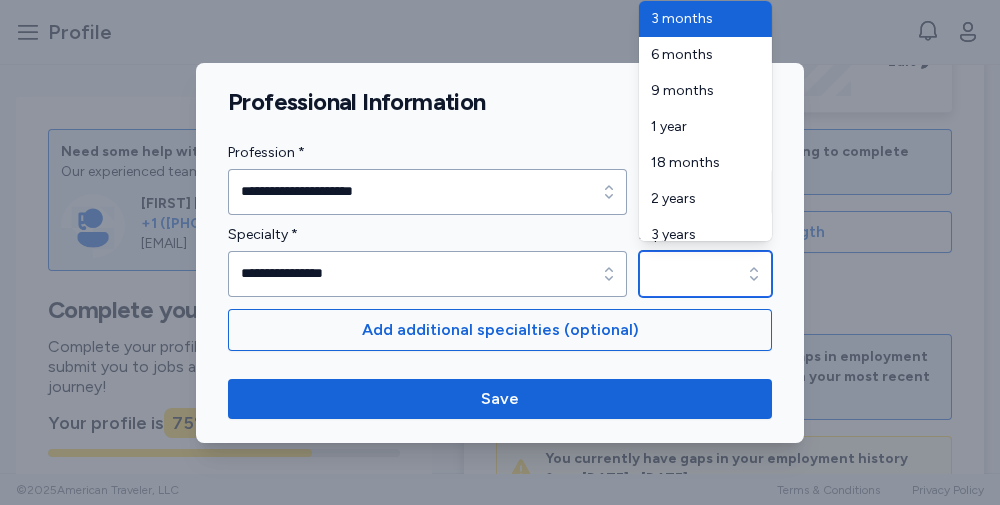 click 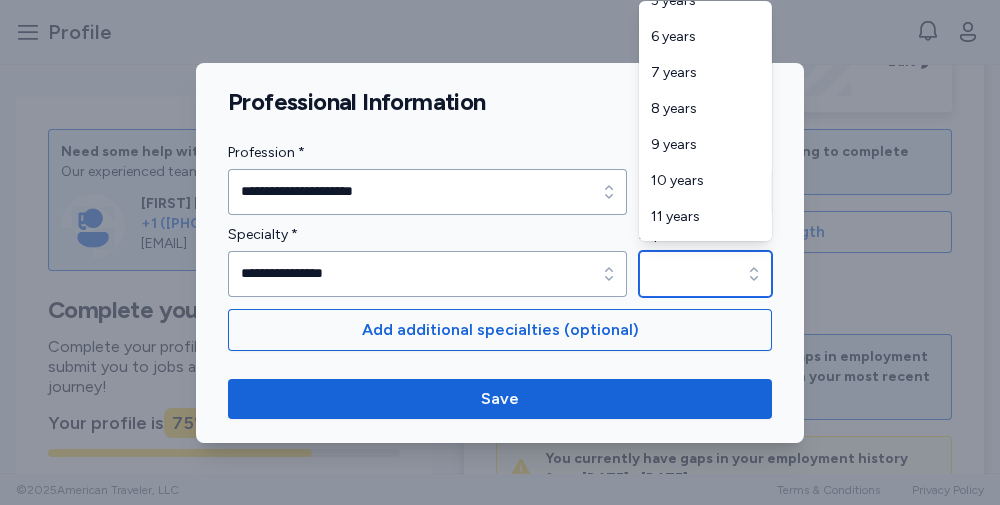 scroll, scrollTop: 360, scrollLeft: 0, axis: vertical 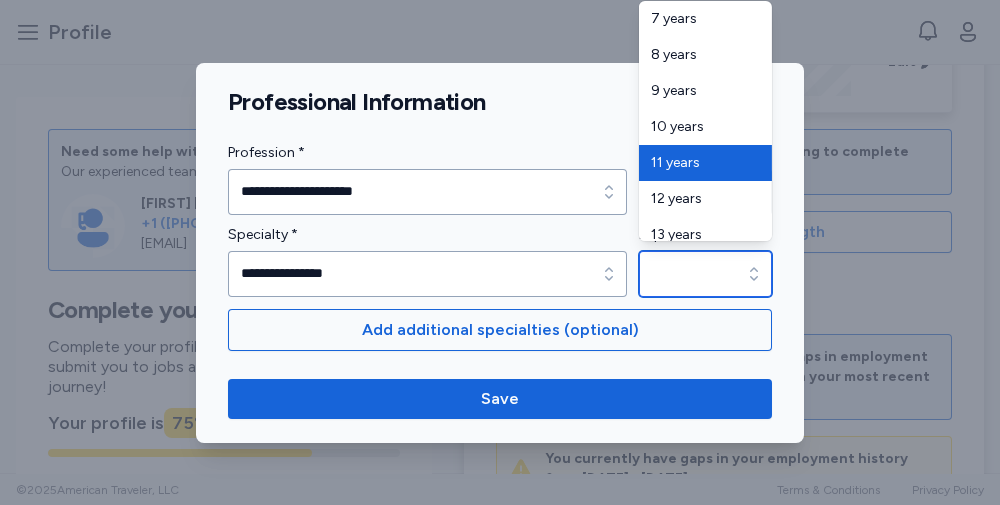 type on "********" 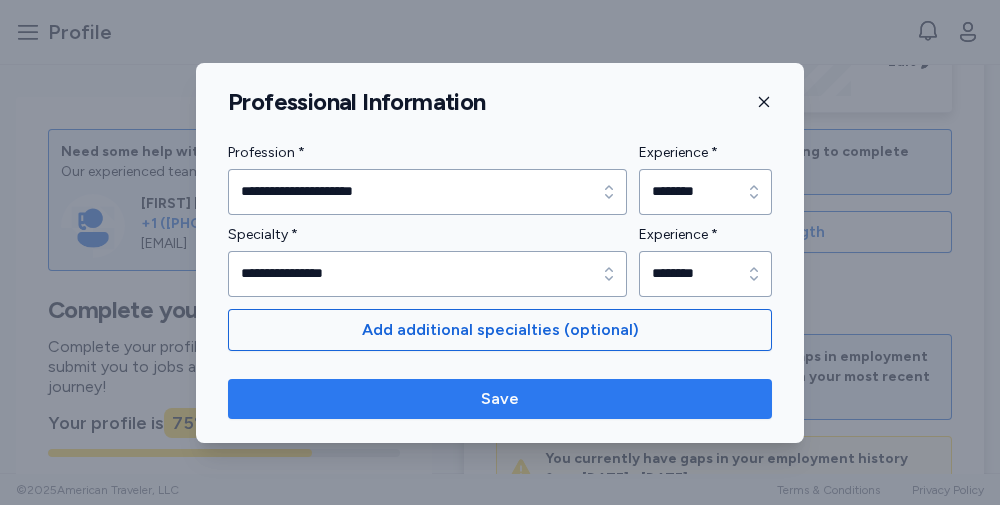 click on "Save" at bounding box center (500, 399) 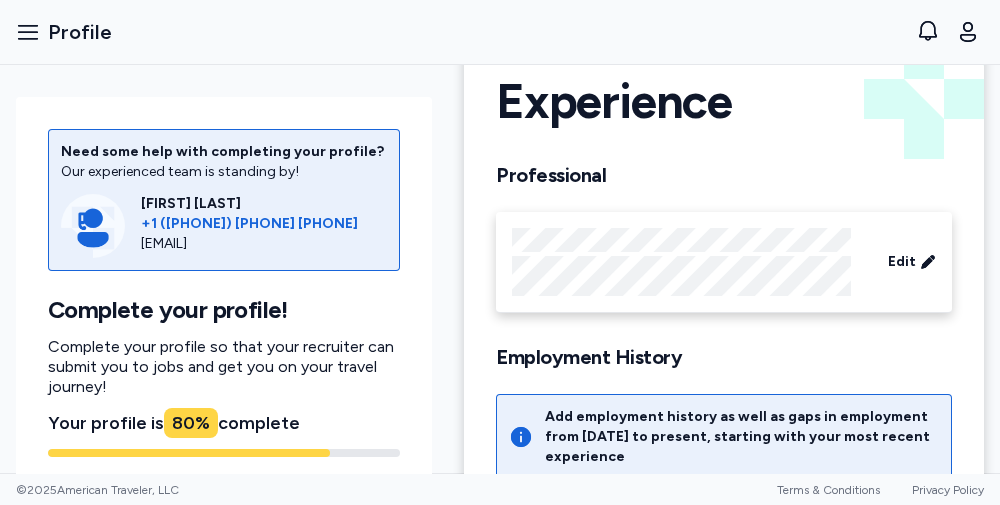 scroll, scrollTop: 55, scrollLeft: 0, axis: vertical 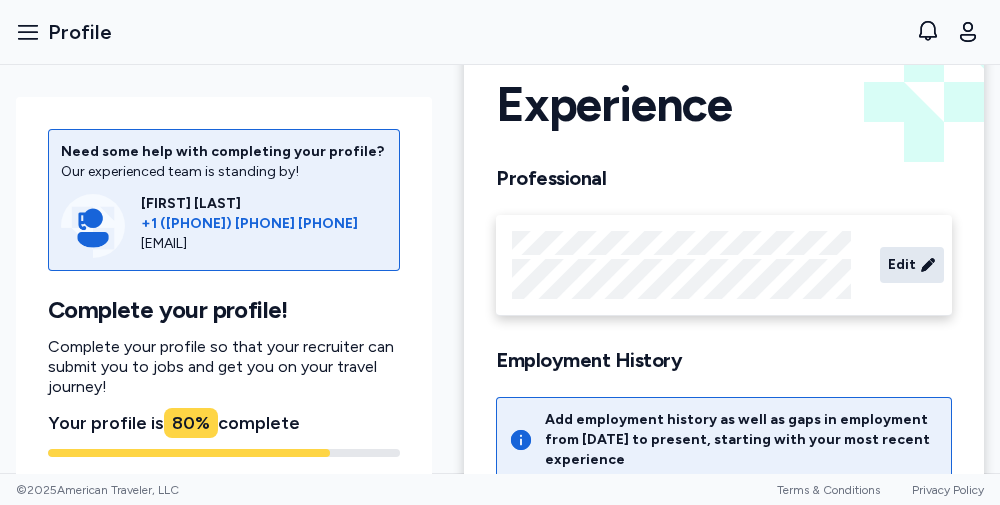 click 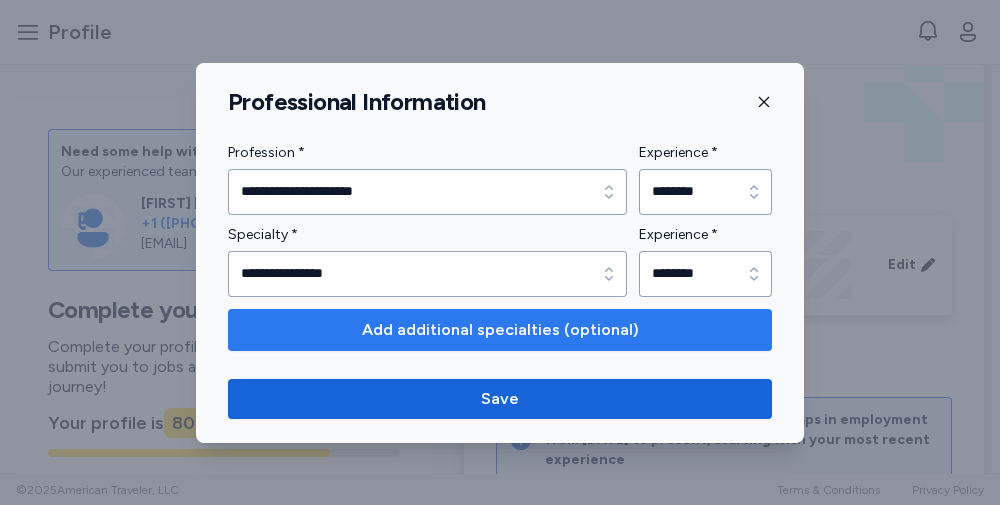 click on "Add additional specialties (optional)" at bounding box center (500, 330) 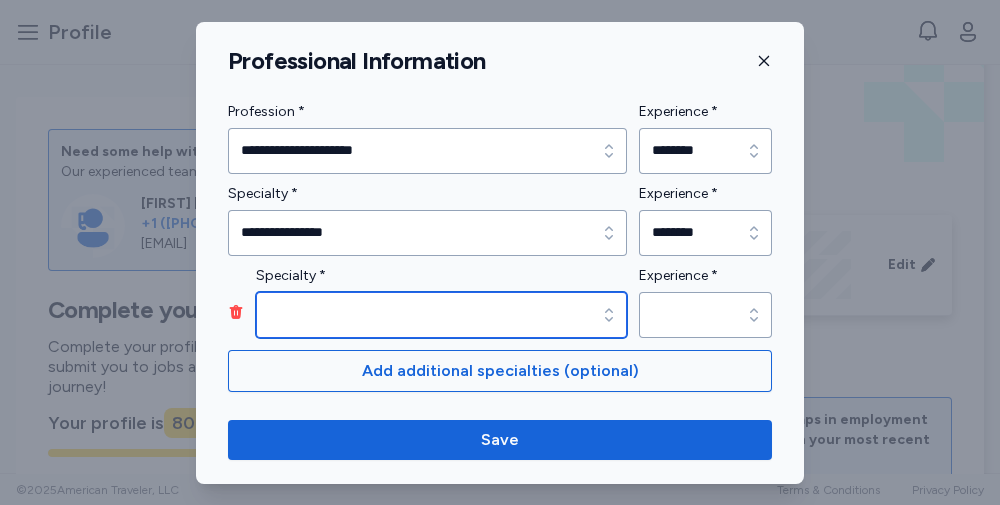 click 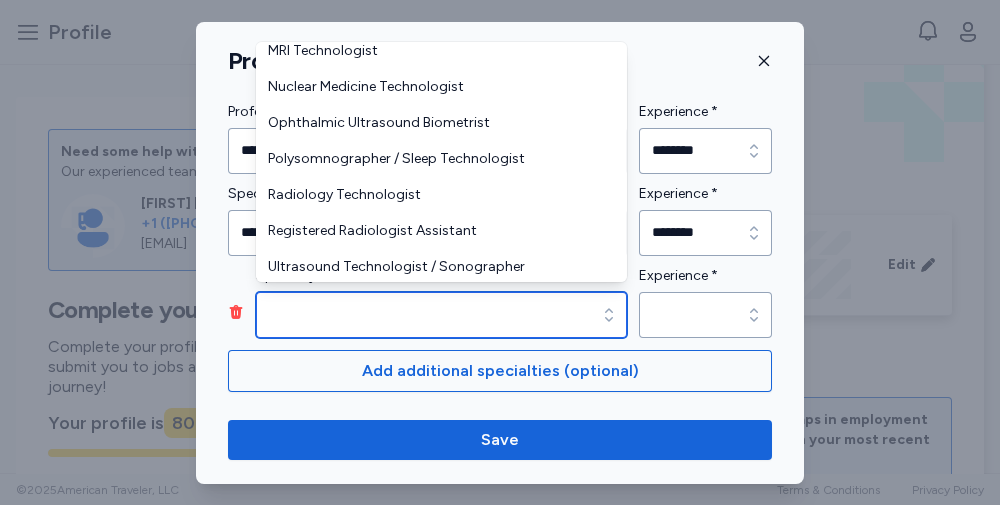 scroll, scrollTop: 263, scrollLeft: 0, axis: vertical 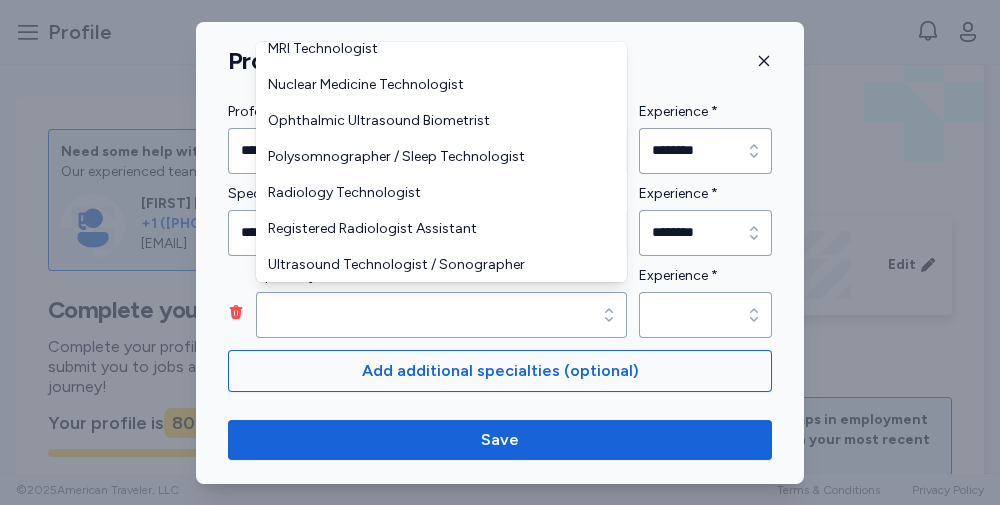click on "Specialty * Specialty *" at bounding box center [427, 301] 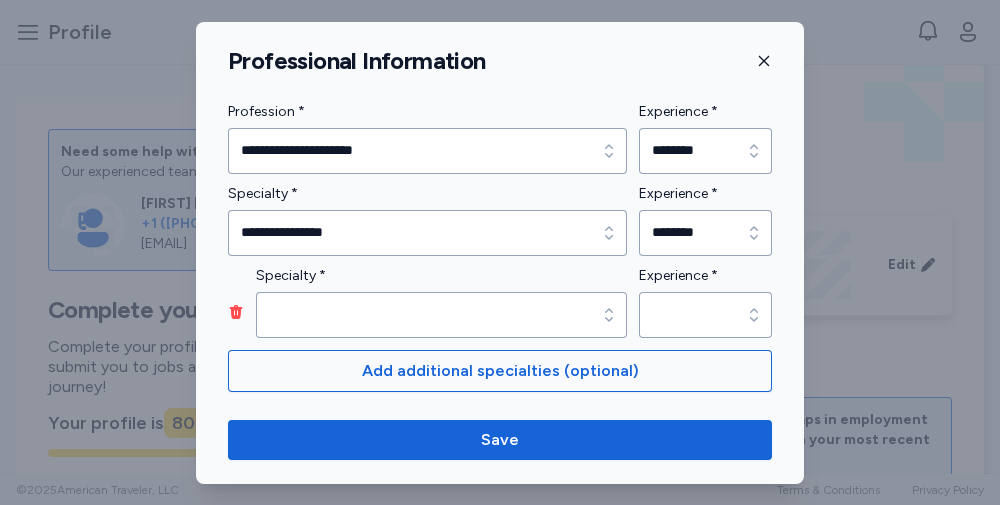 click 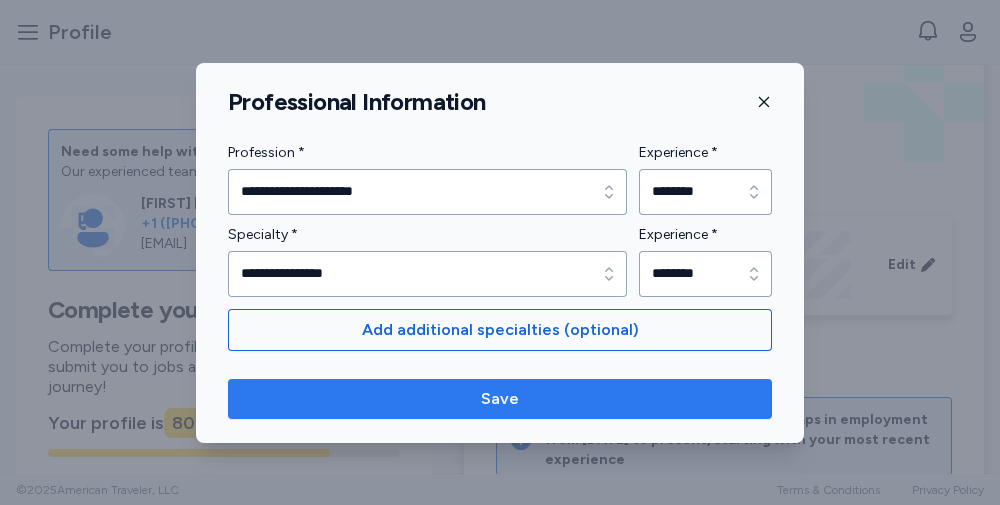 click on "Save" at bounding box center (500, 399) 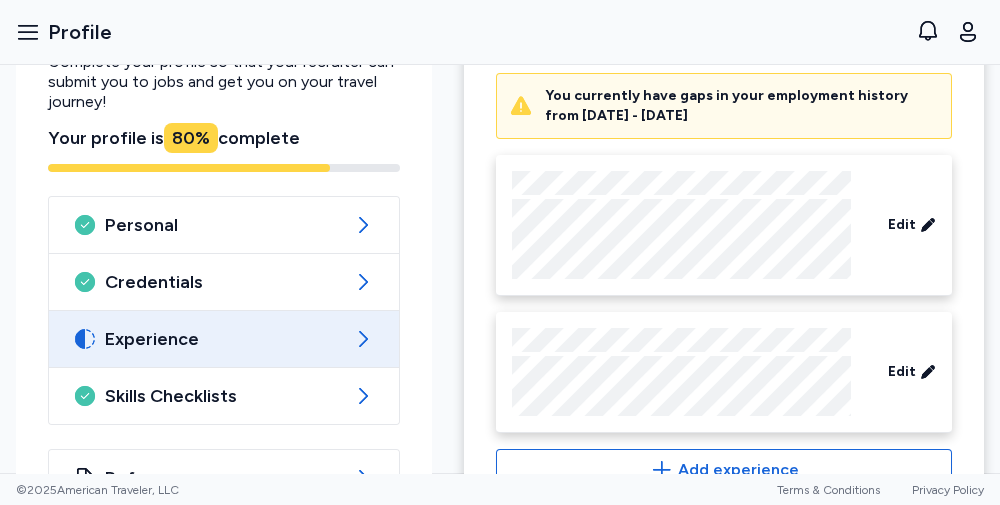scroll, scrollTop: 482, scrollLeft: 0, axis: vertical 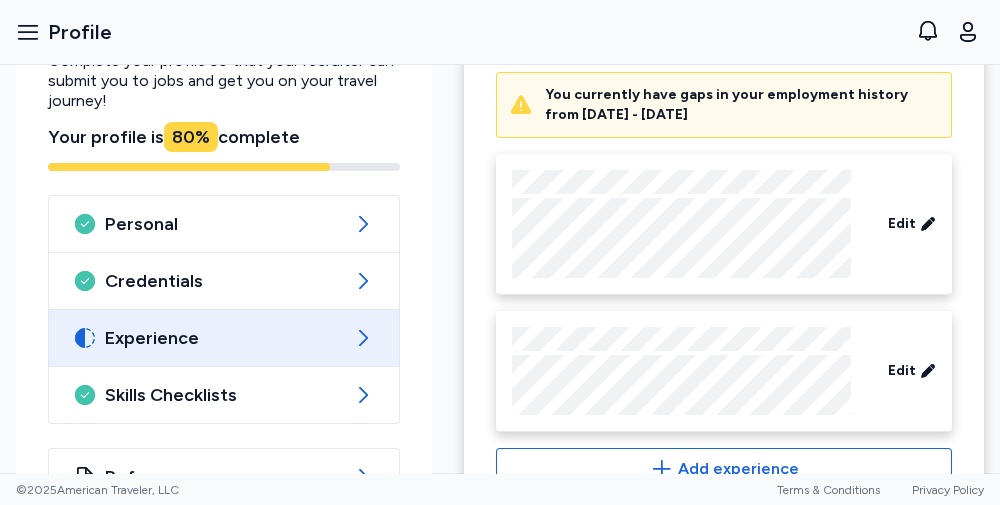 click on "Experience" at bounding box center (224, 338) 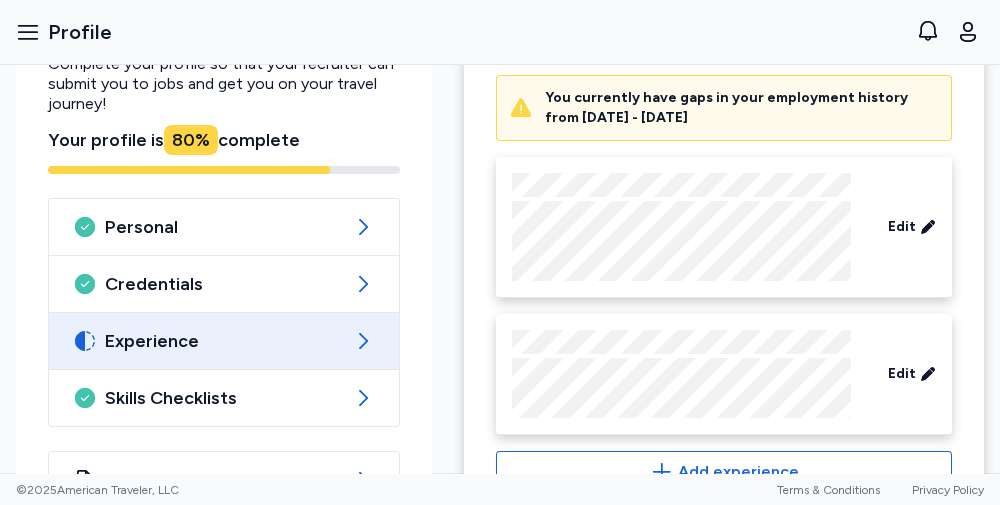 scroll, scrollTop: 543, scrollLeft: 0, axis: vertical 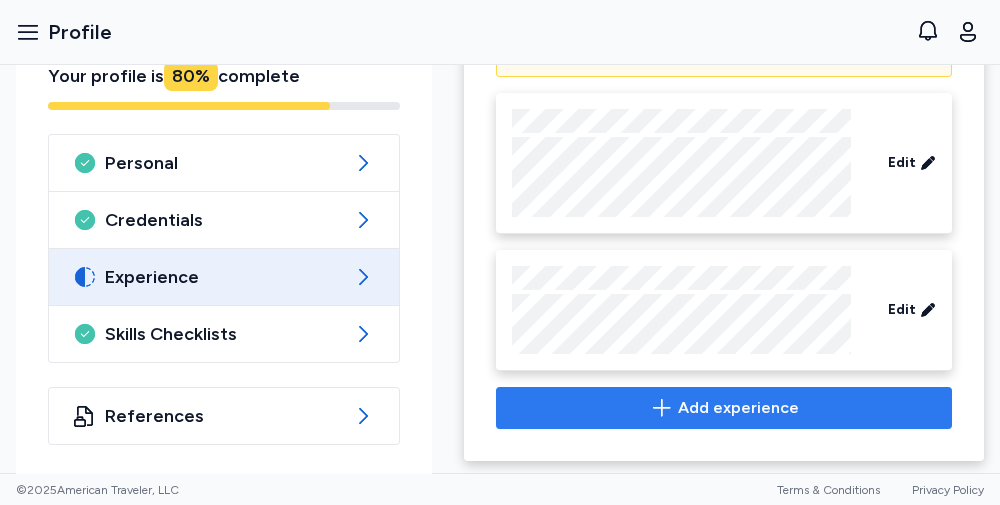 click on "Add experience" at bounding box center (738, 408) 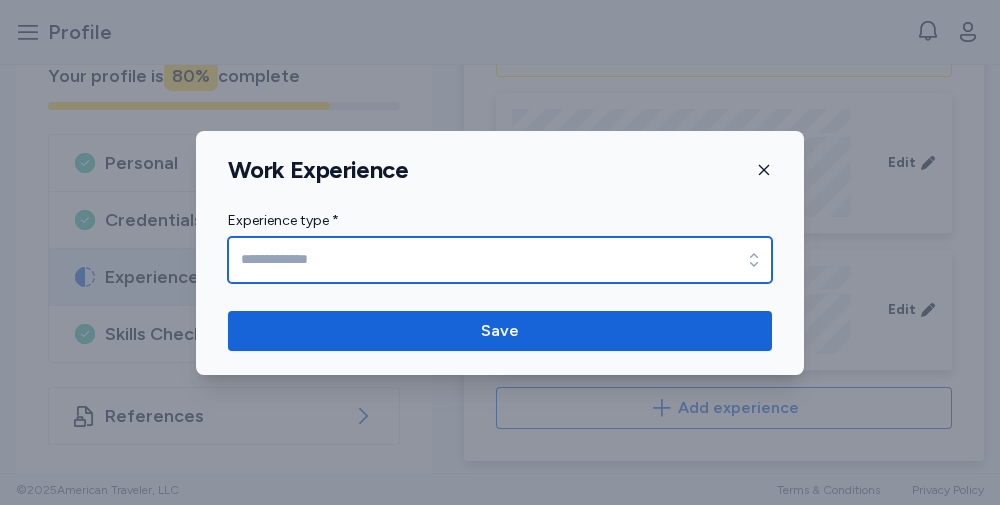 click 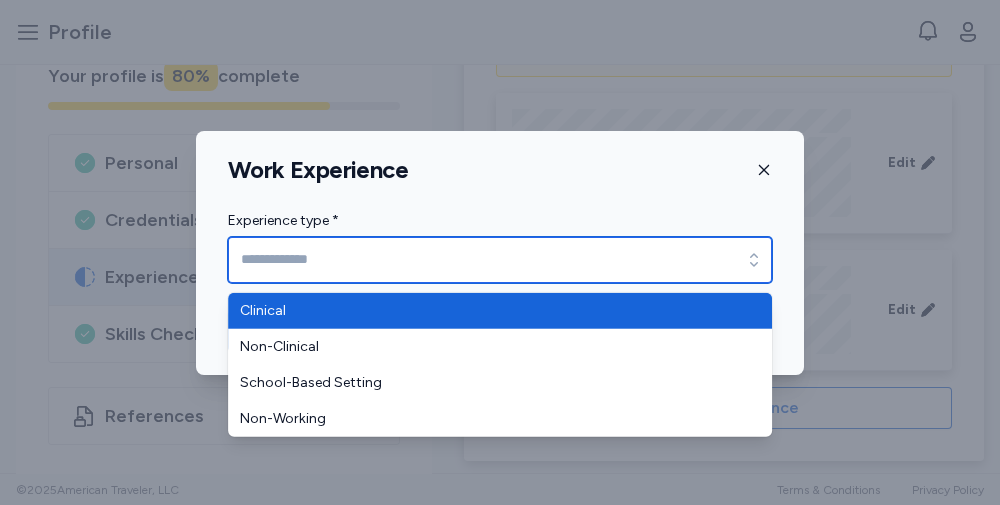 type on "********" 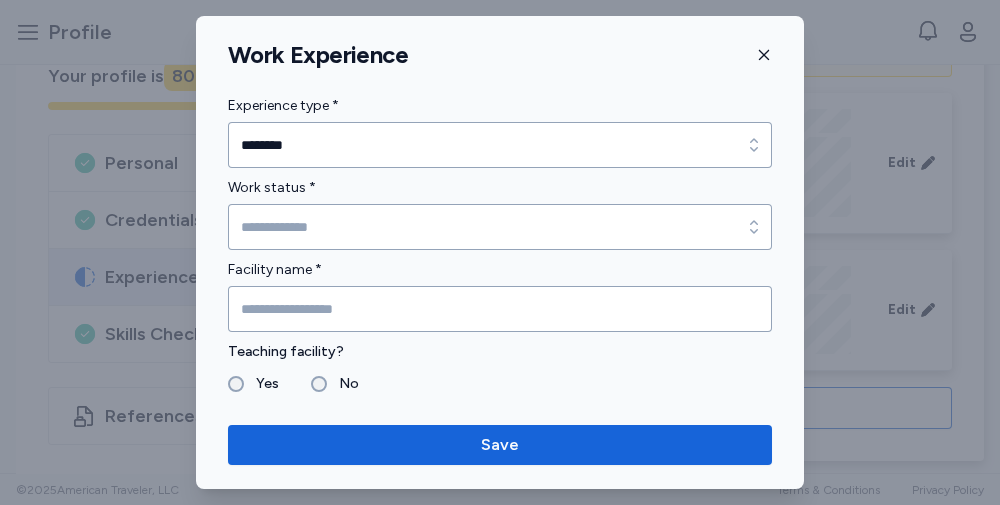 click 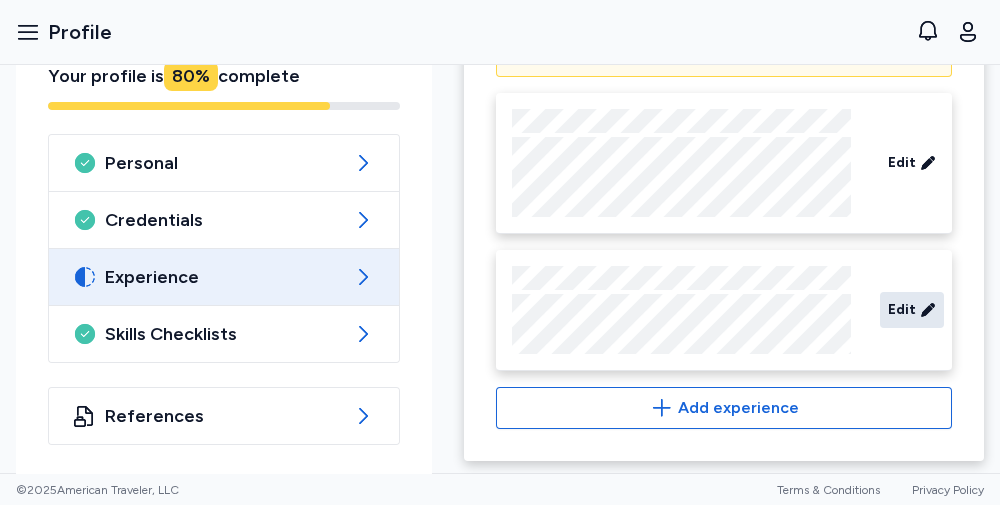 click on "Edit" at bounding box center (902, 310) 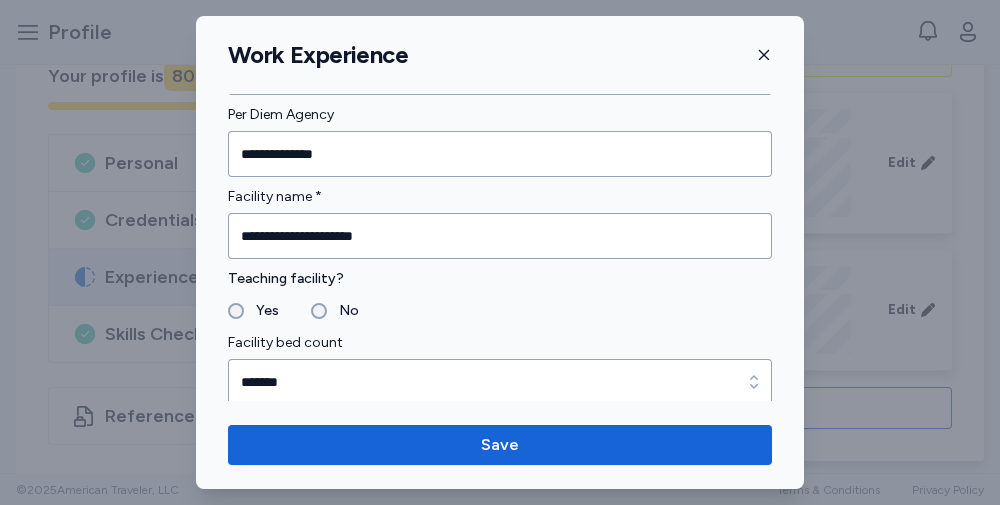 scroll, scrollTop: 159, scrollLeft: 0, axis: vertical 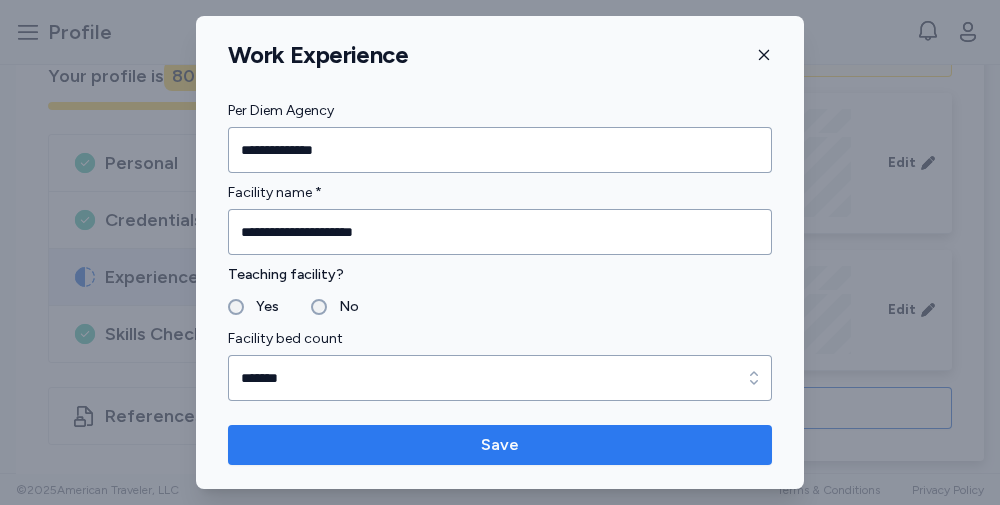 click on "Save" at bounding box center (500, 445) 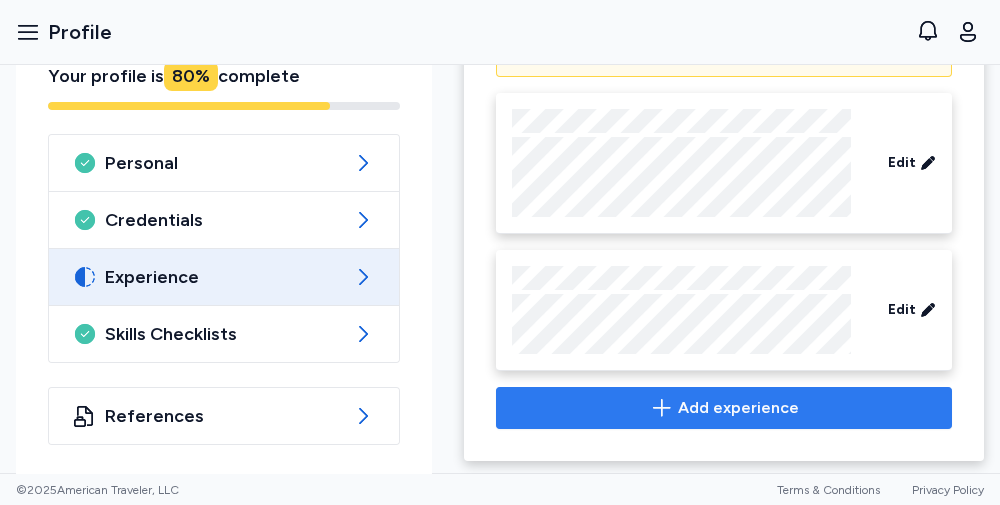 click on "Add experience" at bounding box center (738, 408) 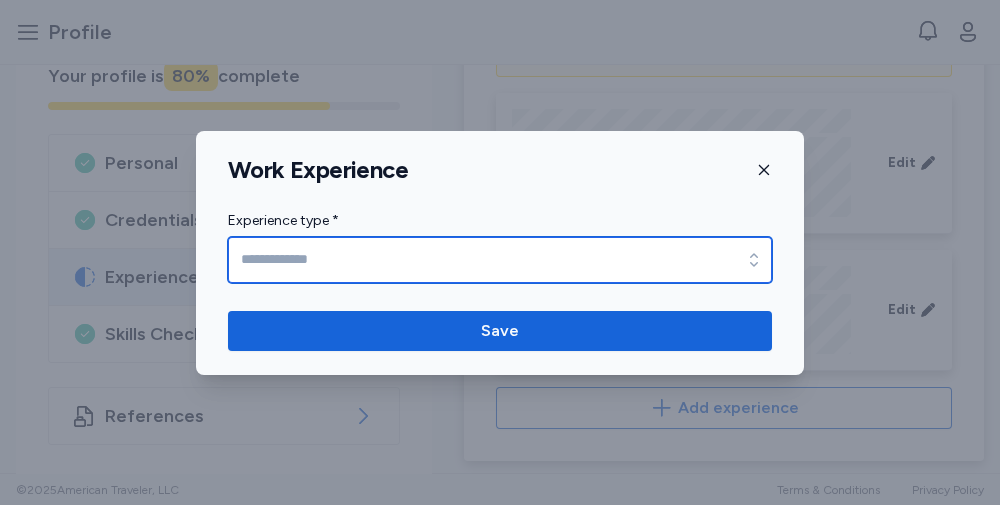 click on "Experience type *" at bounding box center [500, 260] 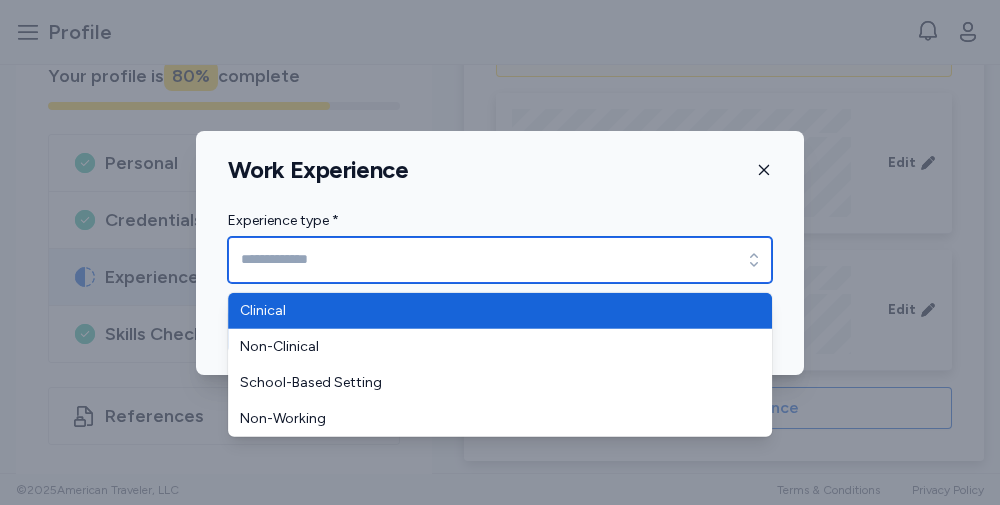 type on "********" 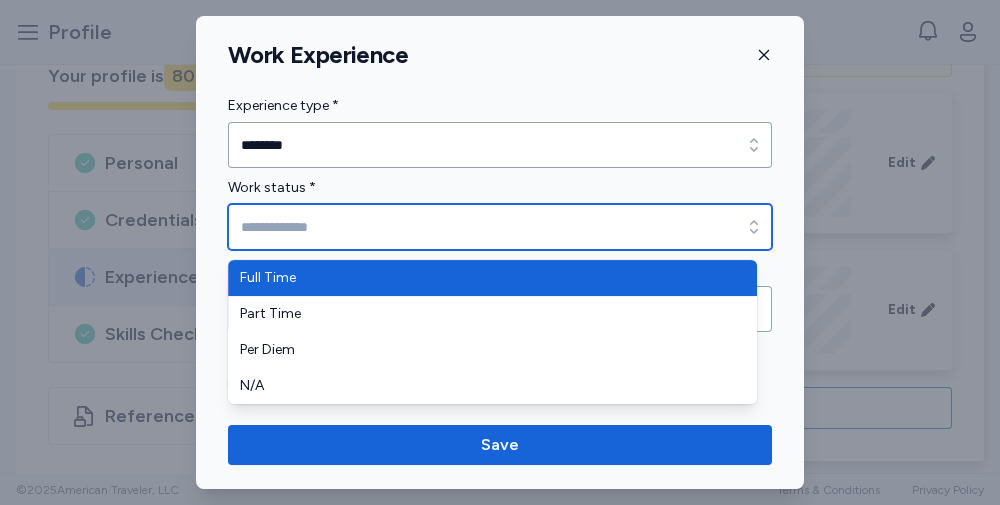 click on "Work status *" at bounding box center [500, 227] 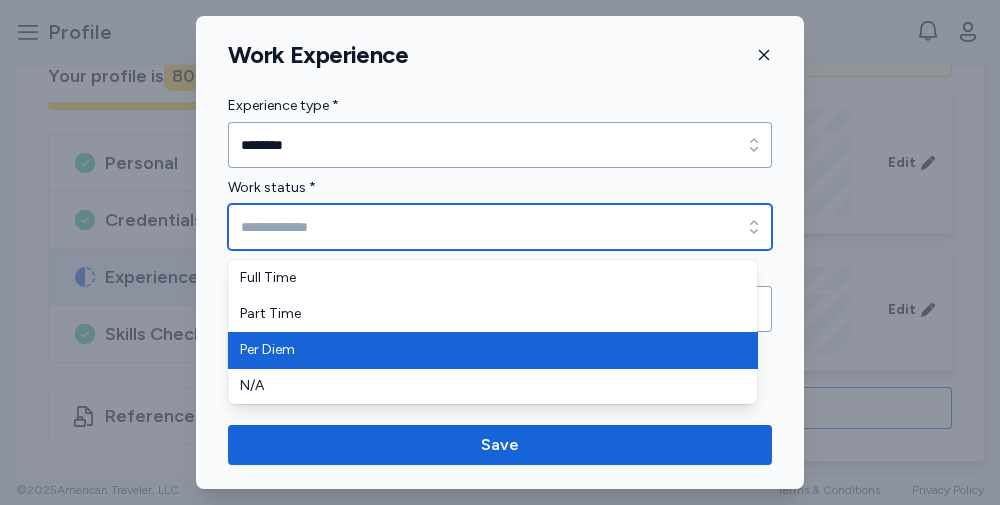 type on "********" 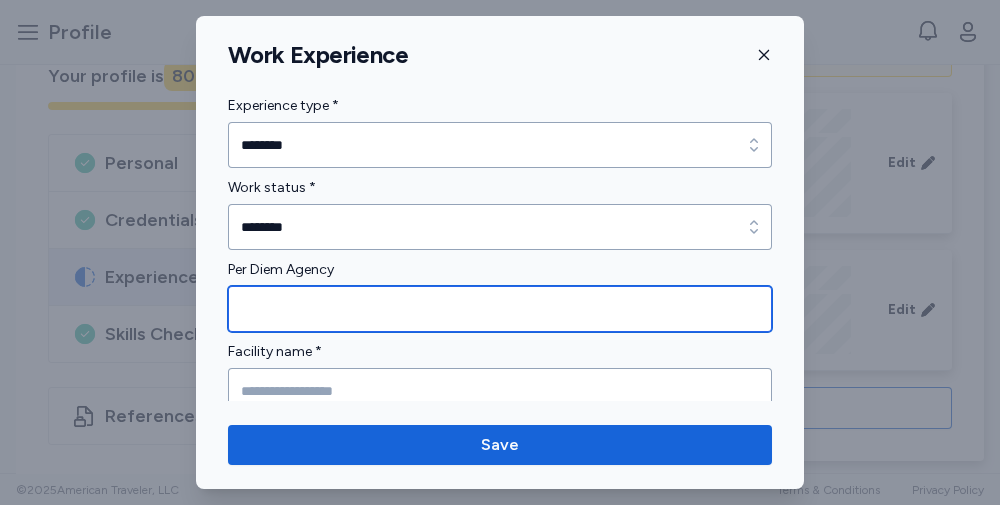 click at bounding box center [500, 309] 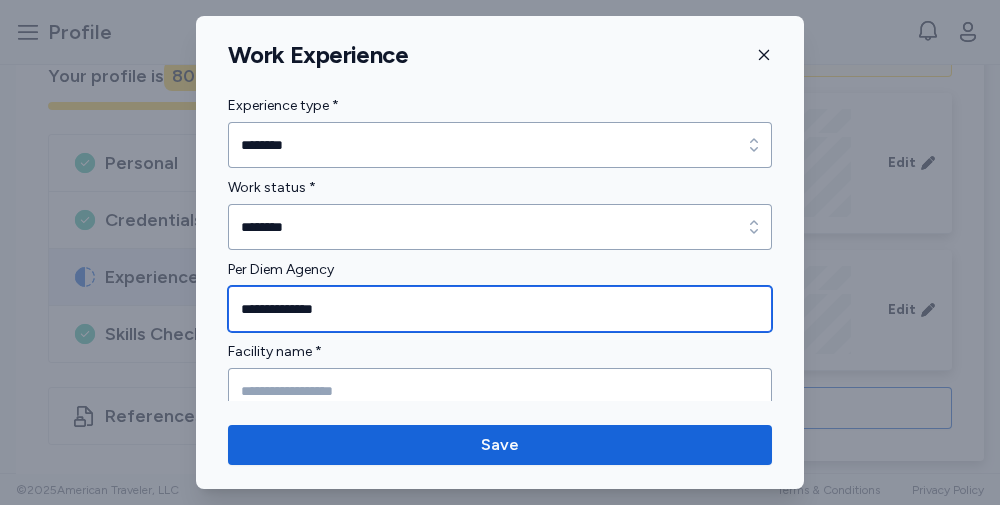 type on "**********" 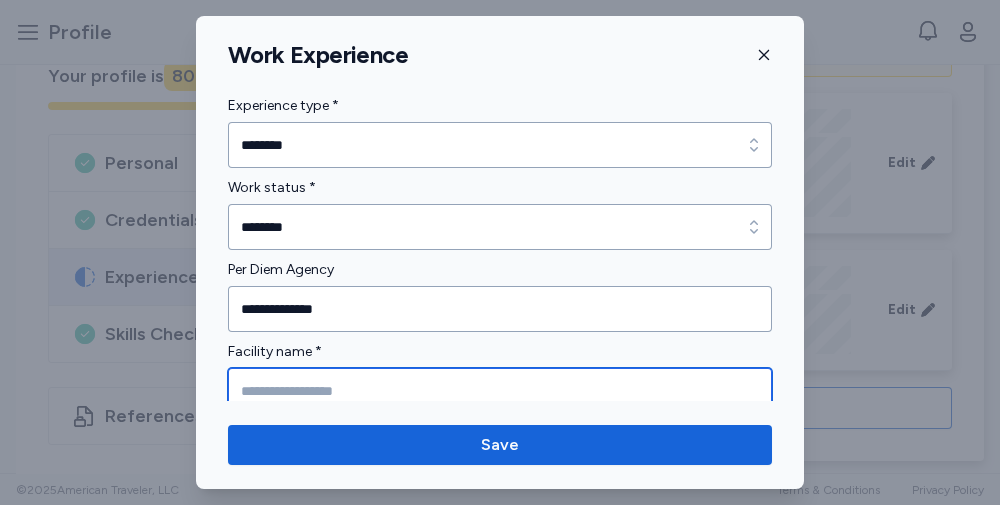 click at bounding box center (500, 391) 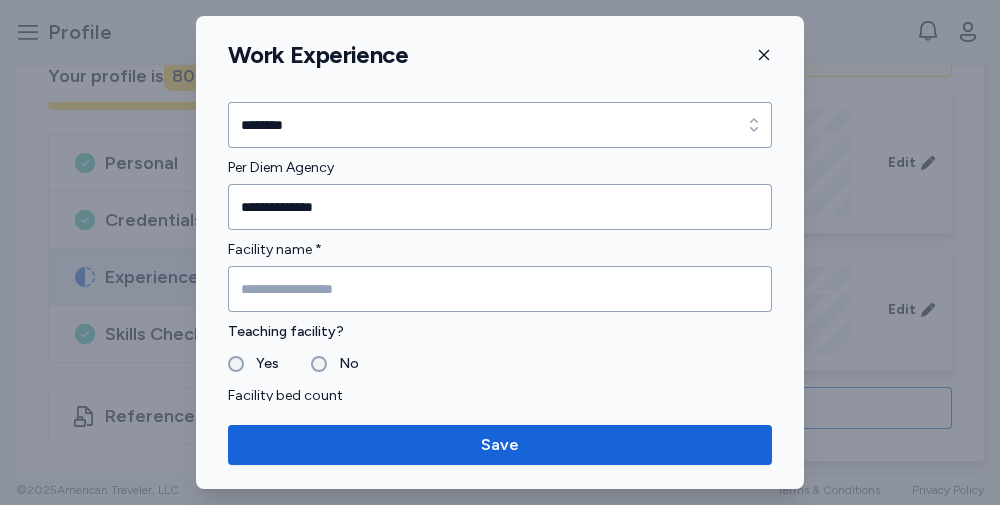 scroll, scrollTop: 118, scrollLeft: 0, axis: vertical 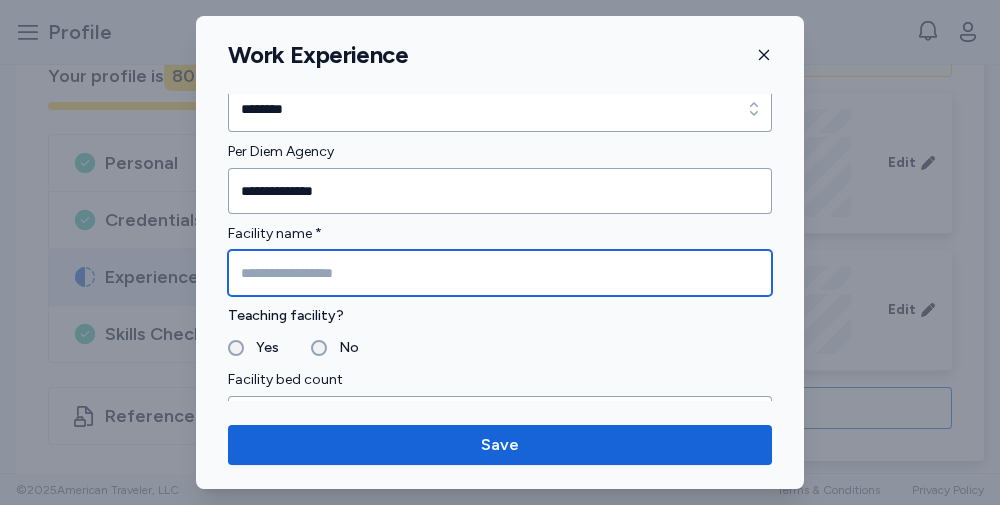 click at bounding box center [500, 273] 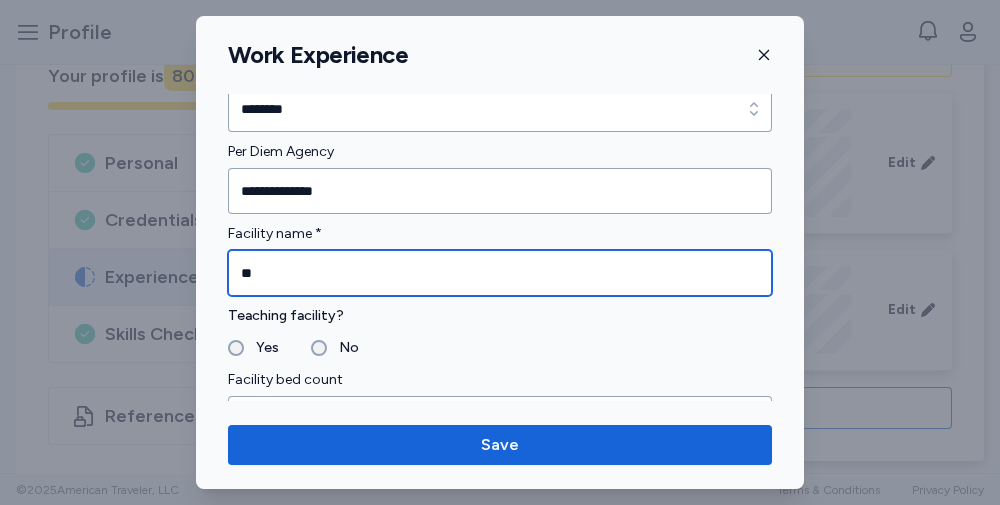 type on "*" 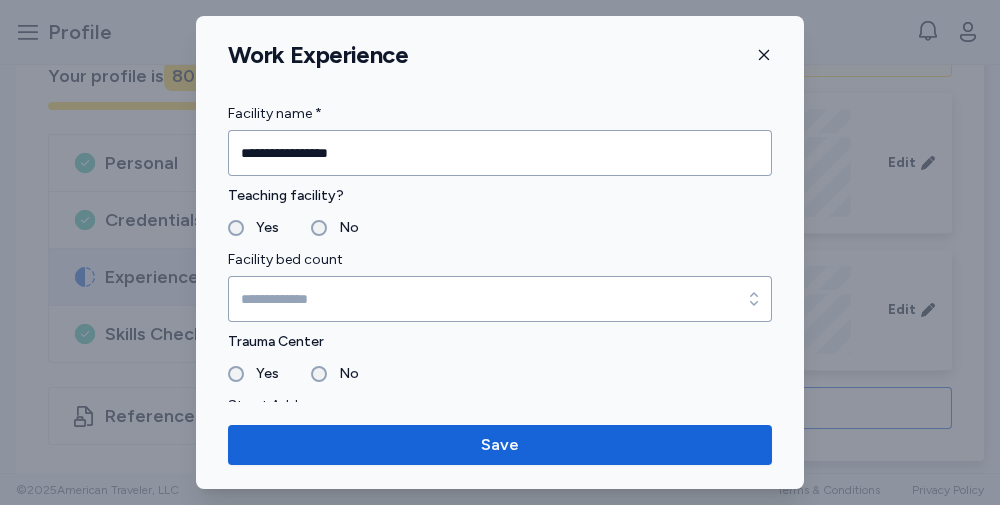 scroll, scrollTop: 278, scrollLeft: 0, axis: vertical 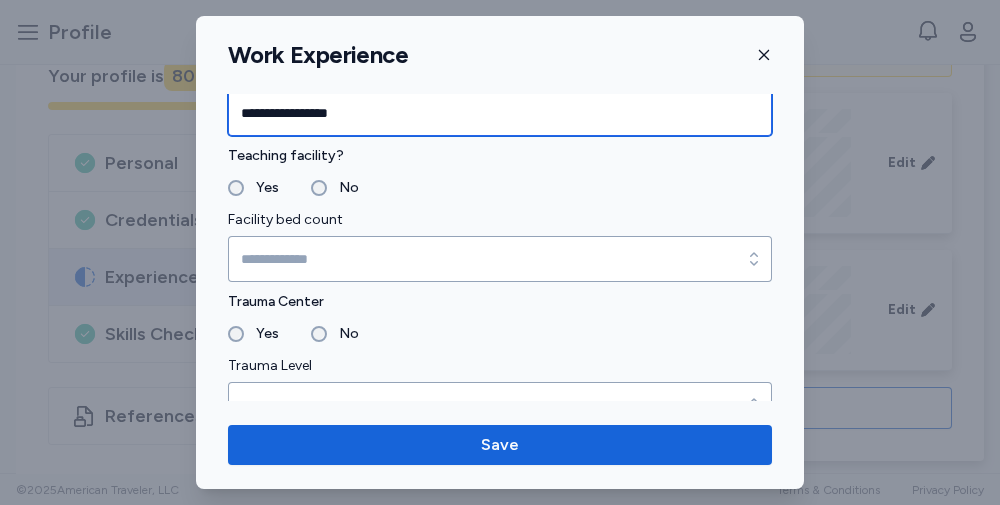 drag, startPoint x: 361, startPoint y: 110, endPoint x: 196, endPoint y: 129, distance: 166.09033 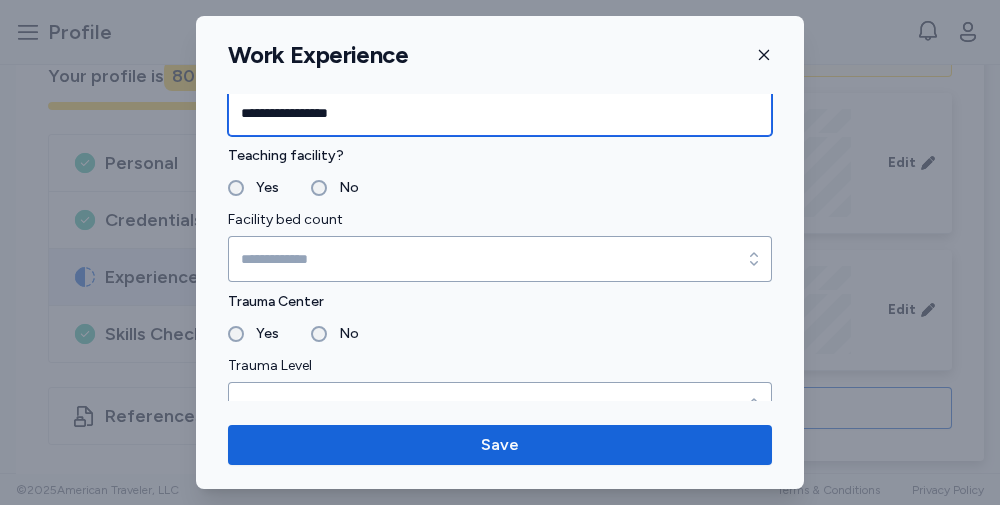 click on "**********" at bounding box center [500, 1135] 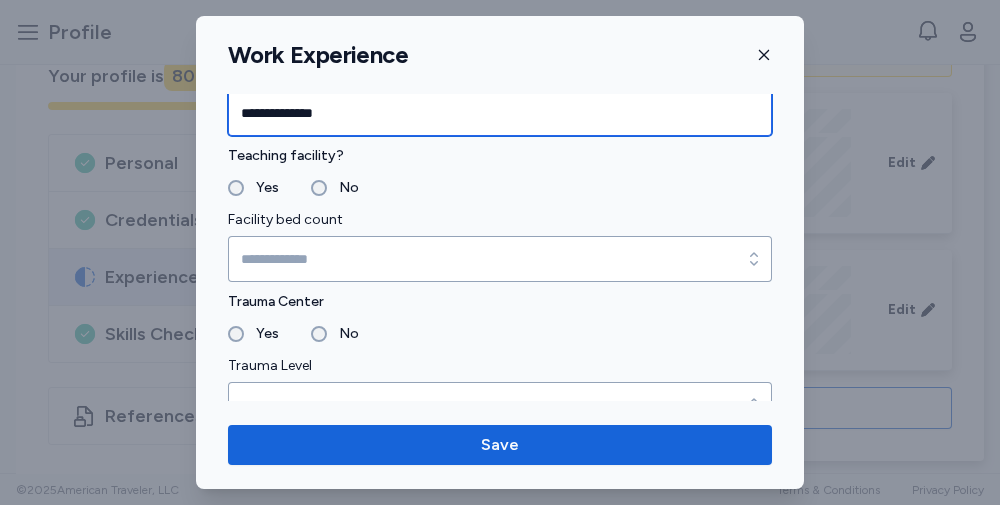 drag, startPoint x: 362, startPoint y: 109, endPoint x: 223, endPoint y: 118, distance: 139.29106 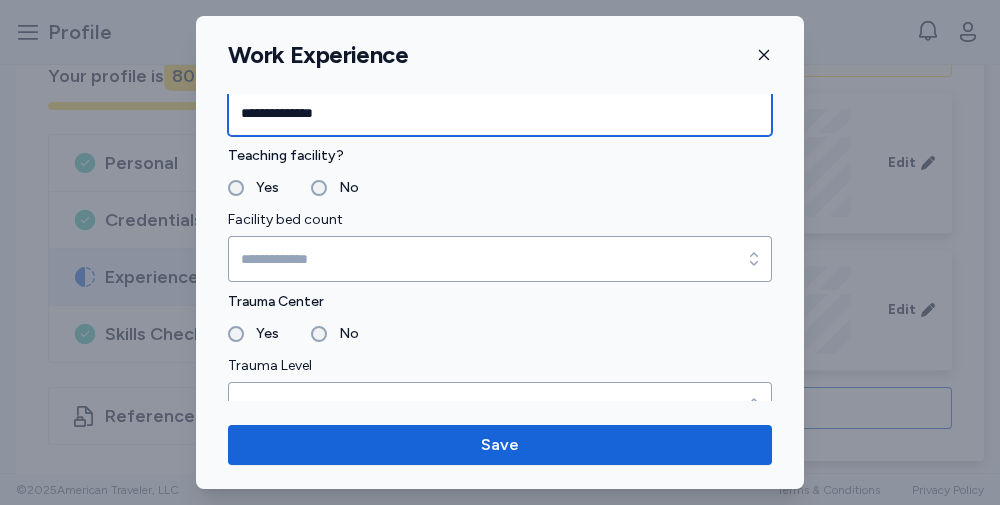 paste on "**********" 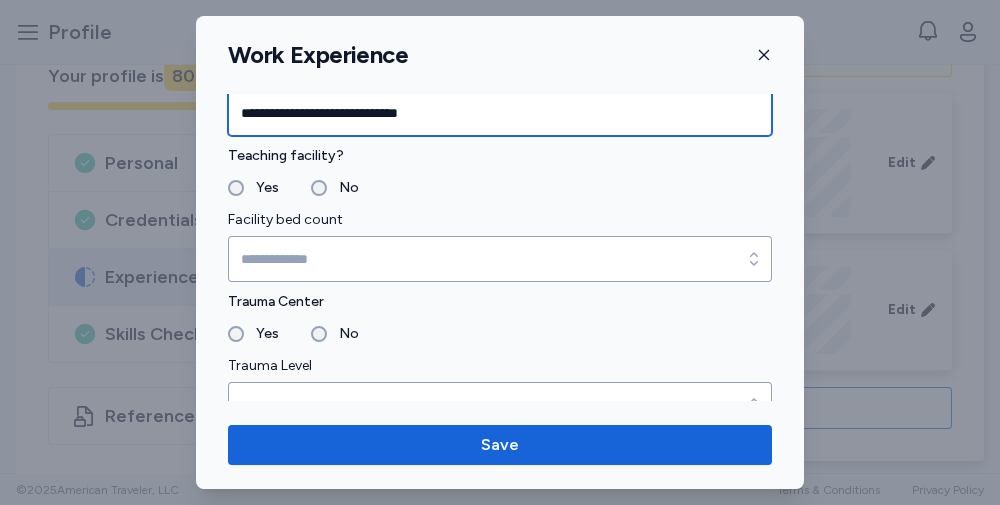 type on "**********" 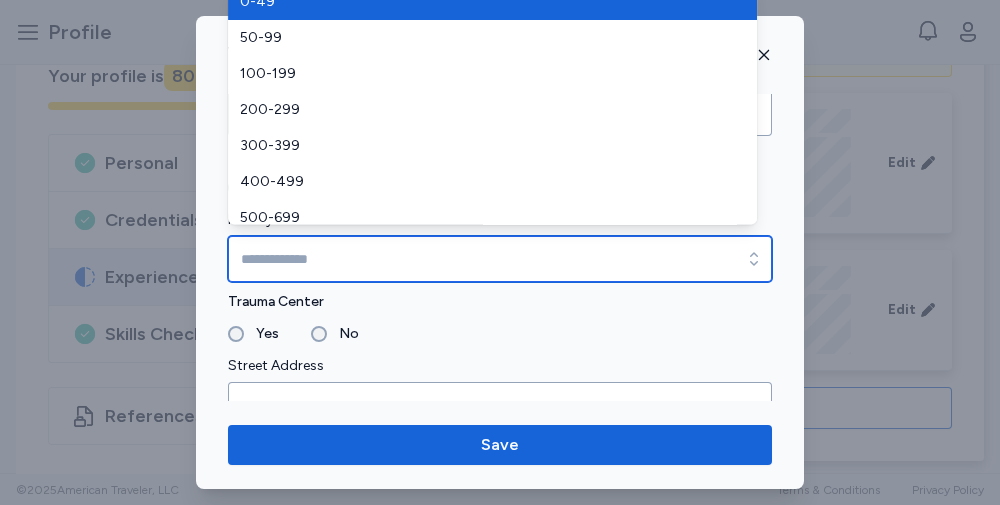click on "Facility bed count" at bounding box center (500, 259) 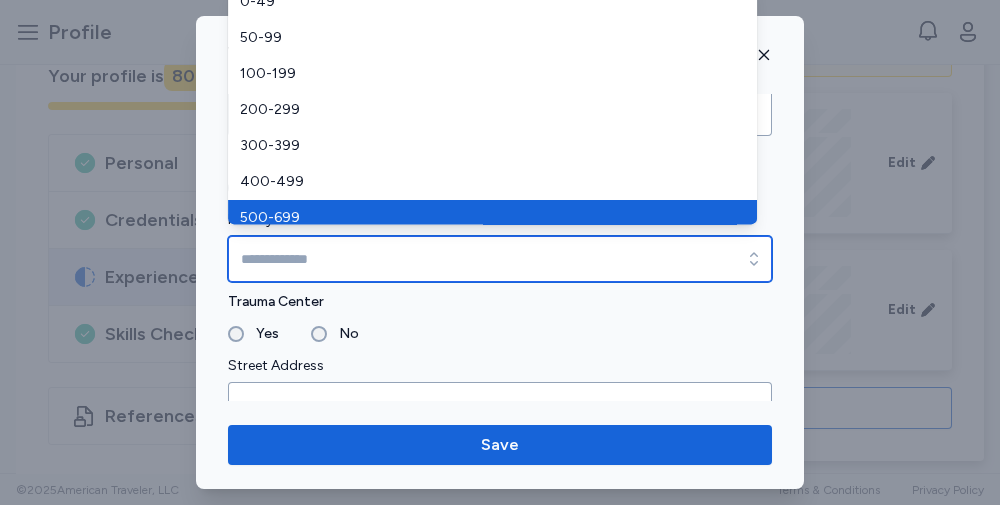 type on "*******" 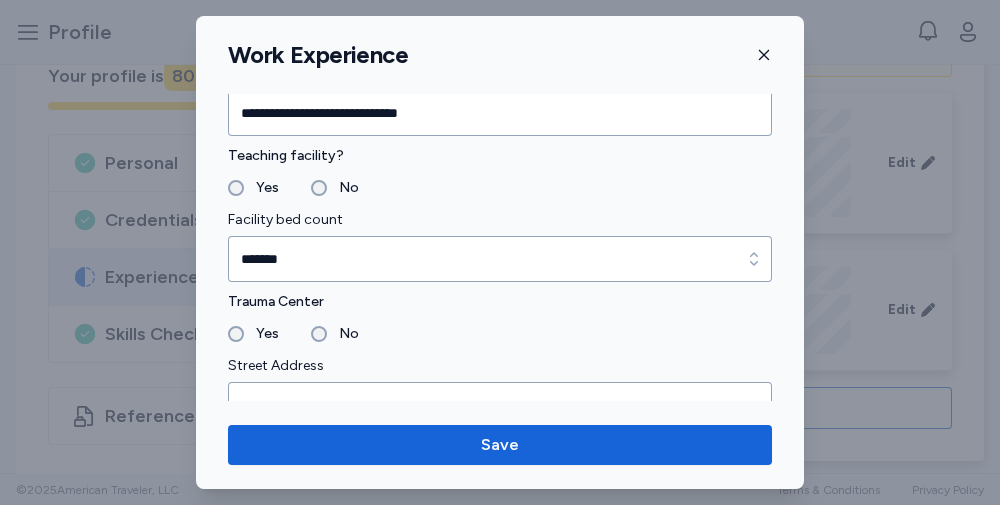 click on "**********" at bounding box center [500, 1053] 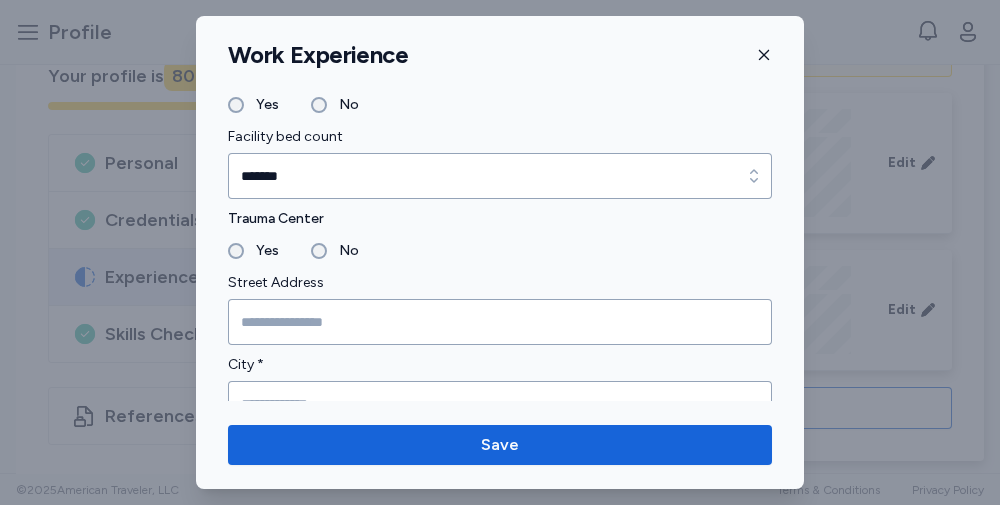 scroll, scrollTop: 398, scrollLeft: 0, axis: vertical 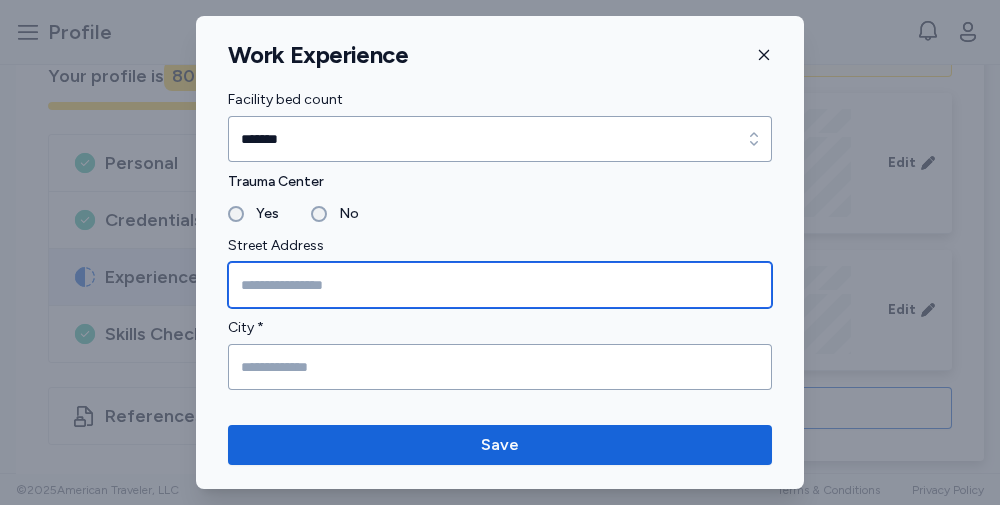 click at bounding box center [500, 285] 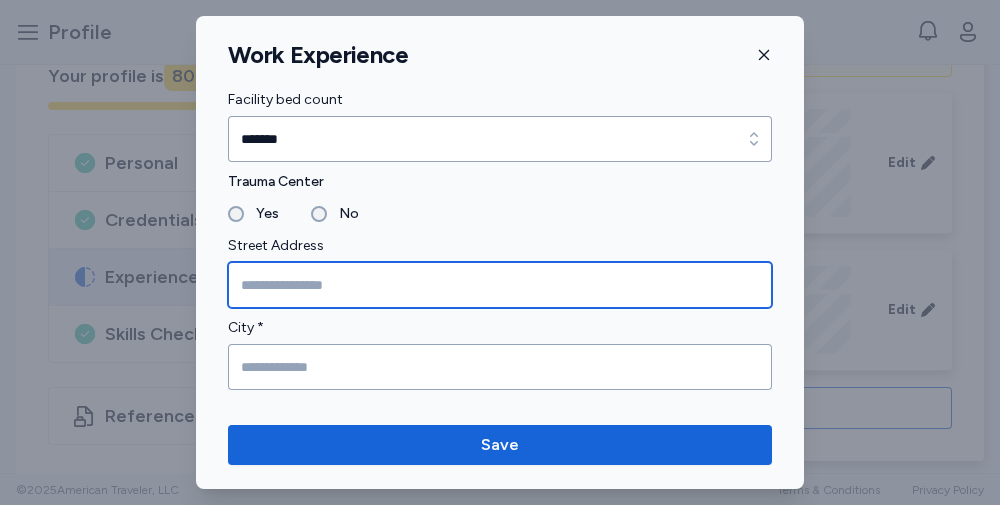 paste on "**********" 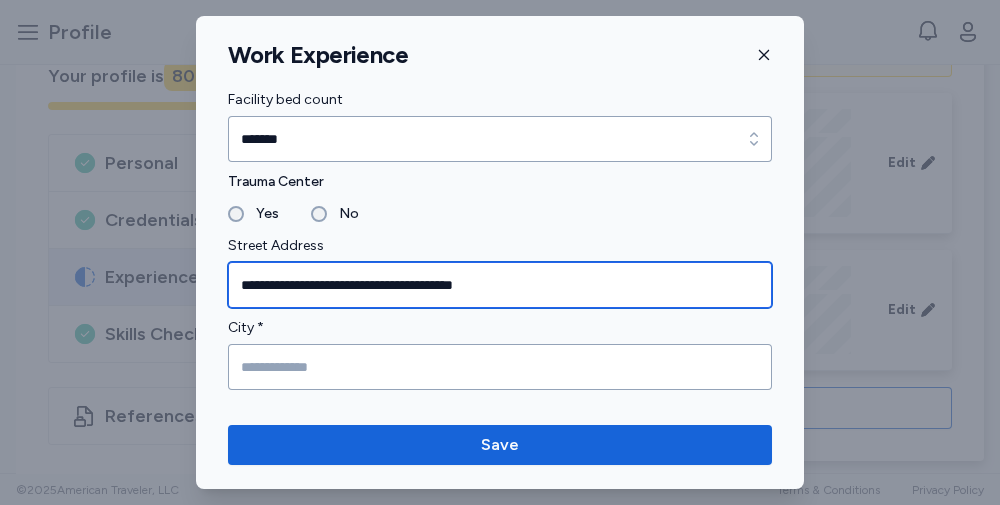 type on "**********" 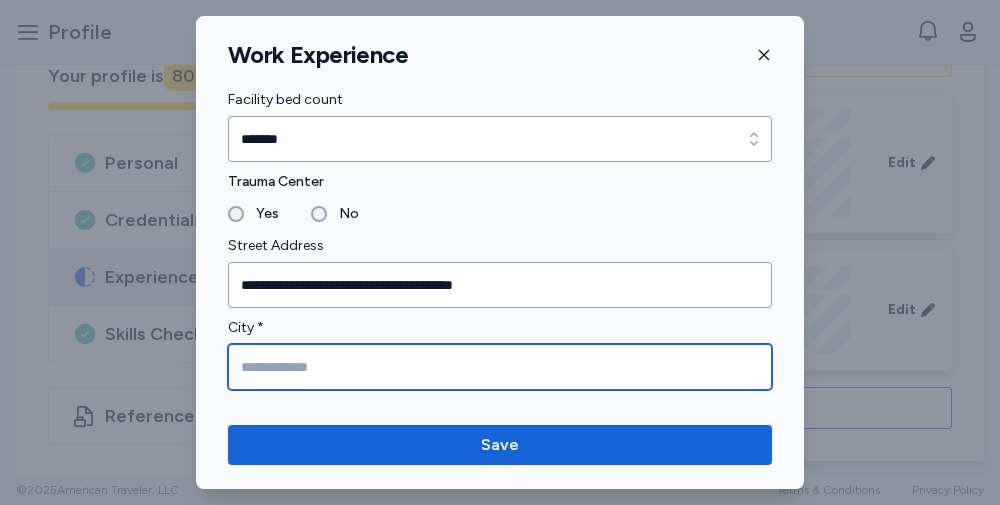 click at bounding box center [500, 367] 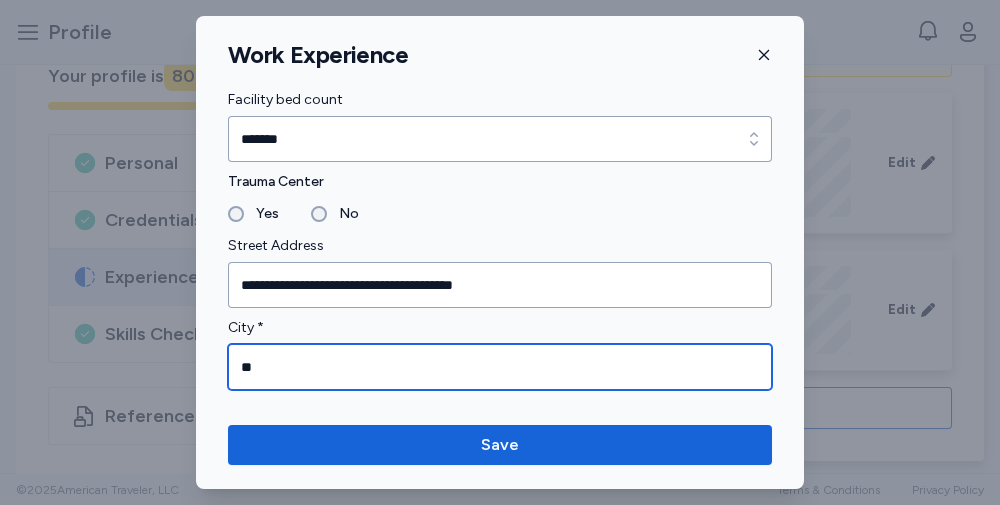 type on "*" 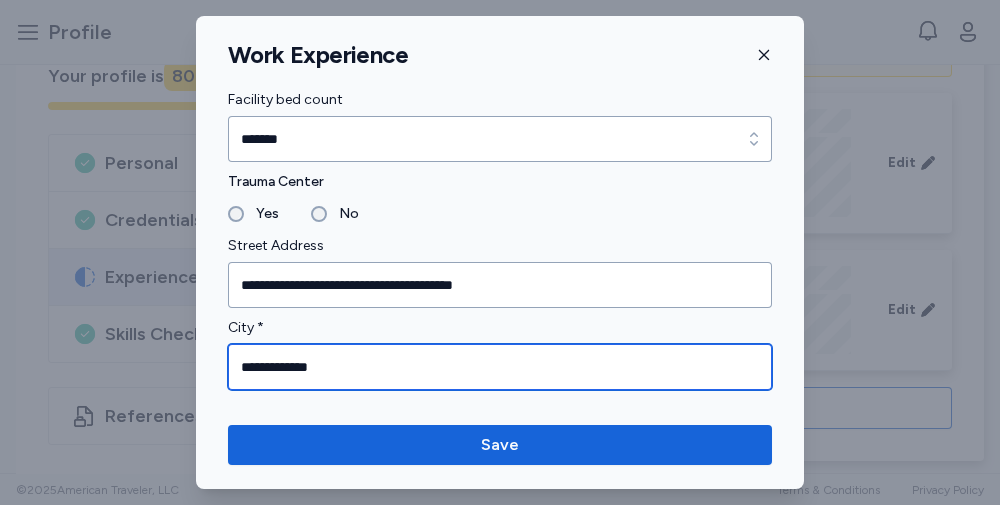 type on "**********" 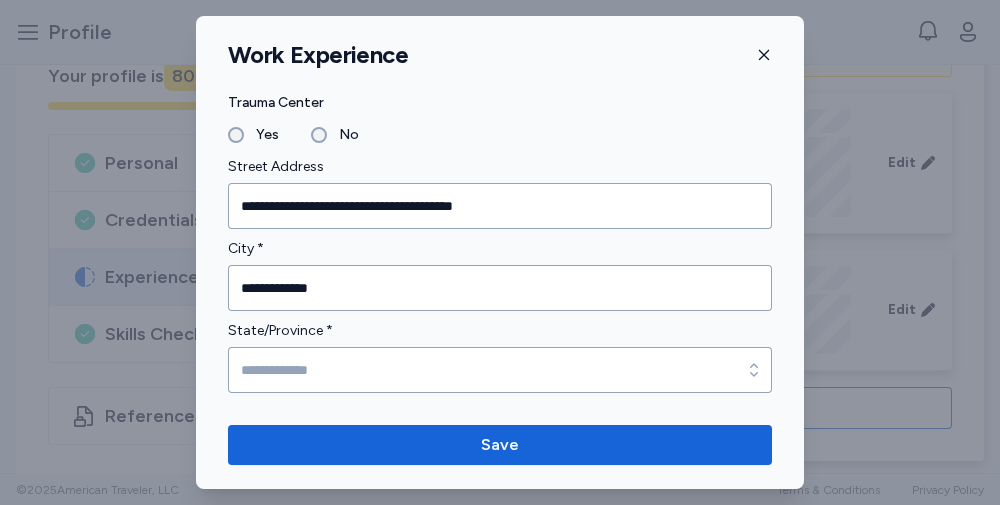 scroll, scrollTop: 478, scrollLeft: 0, axis: vertical 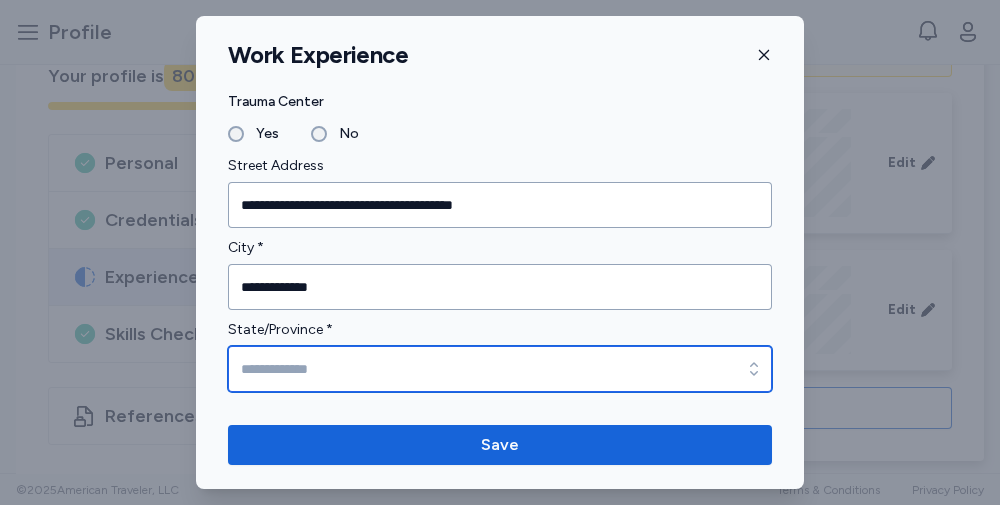 click on "State/Province *" at bounding box center [500, 369] 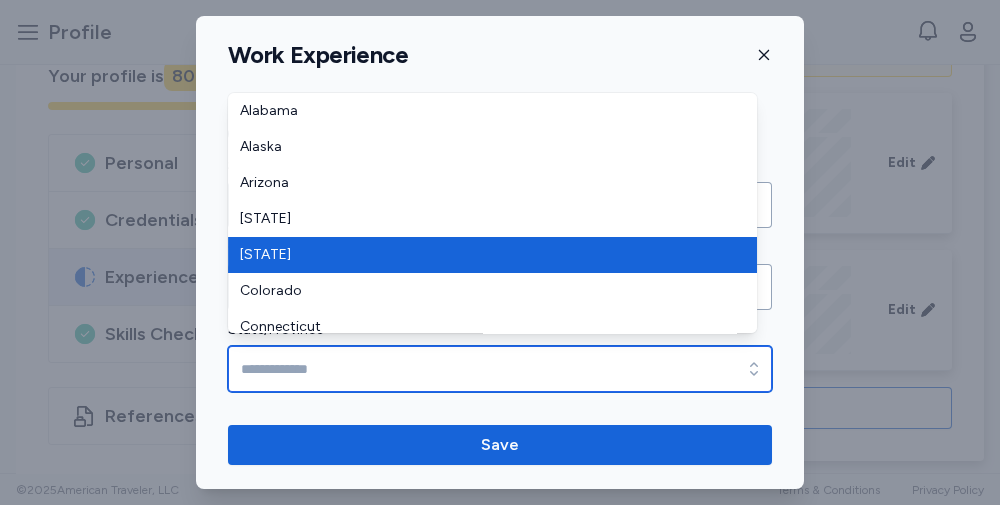 type on "**********" 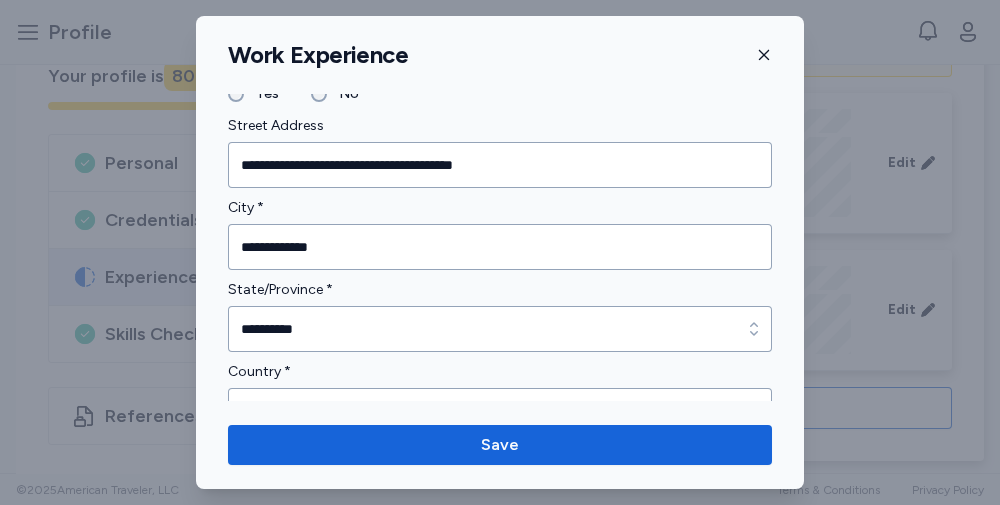 scroll, scrollTop: 558, scrollLeft: 0, axis: vertical 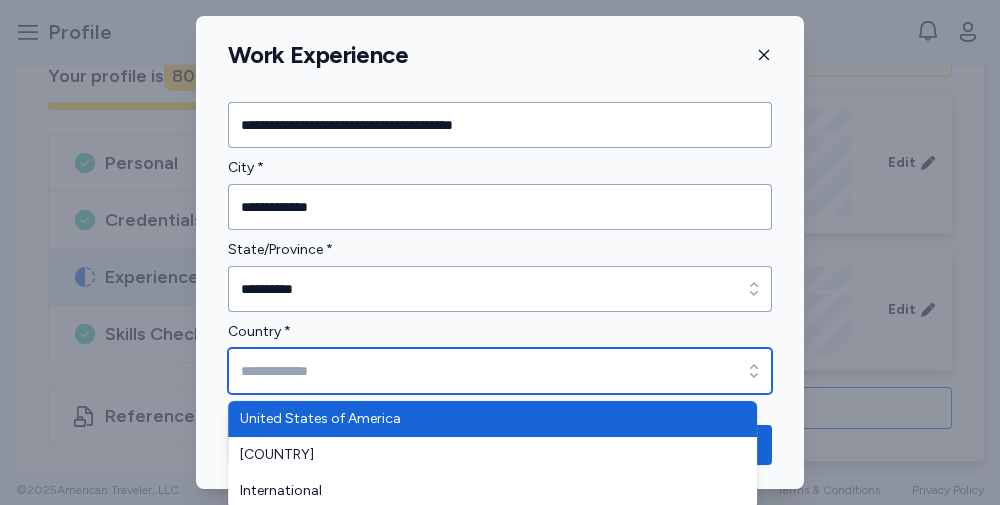 click on "Country *" at bounding box center [500, 371] 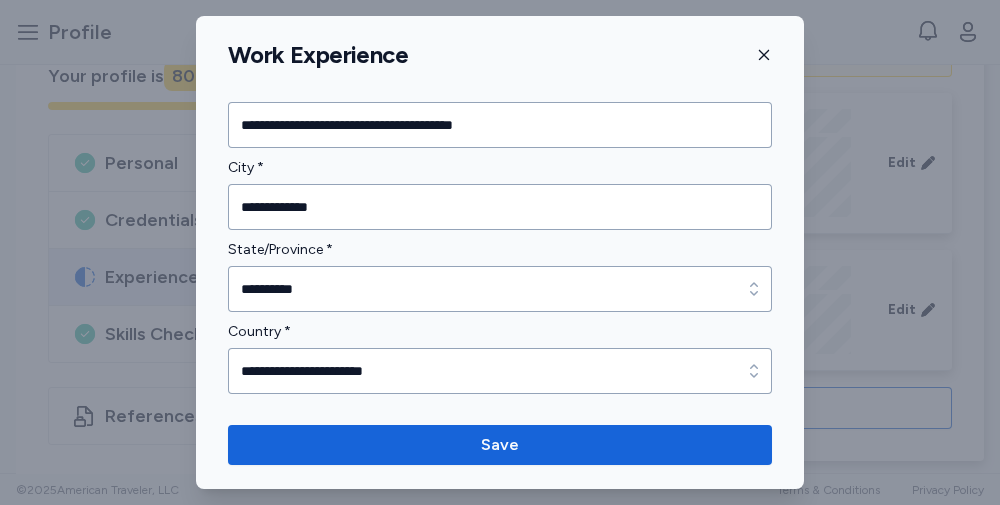 scroll, scrollTop: 598, scrollLeft: 0, axis: vertical 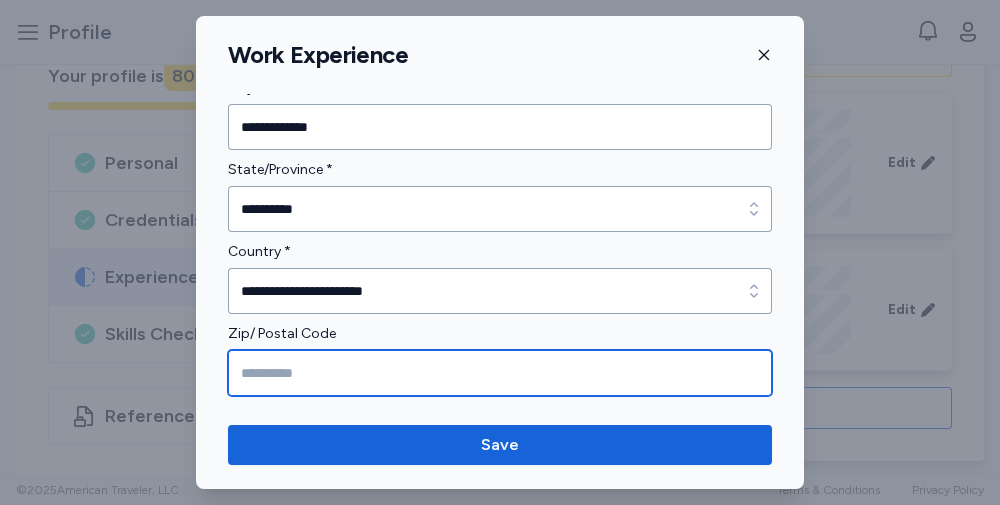 click at bounding box center (500, 373) 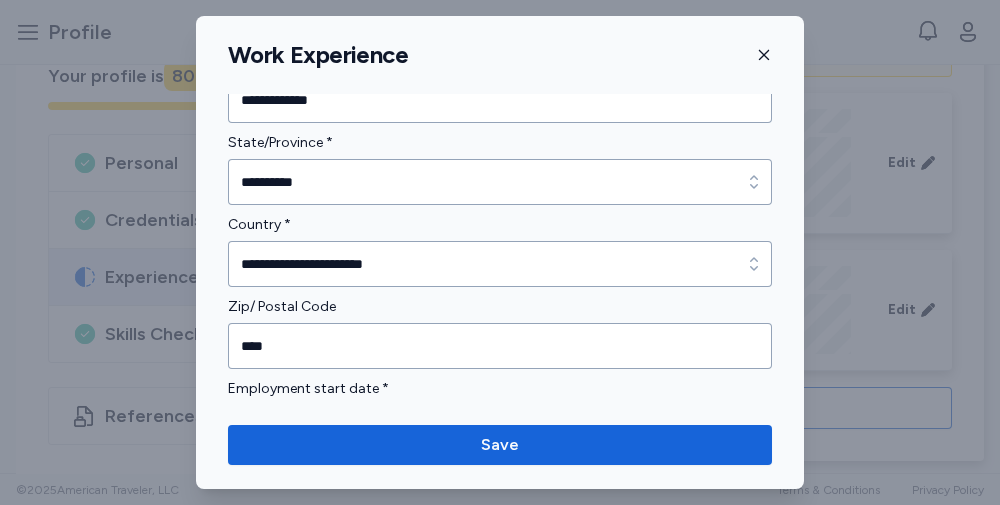 scroll, scrollTop: 703, scrollLeft: 0, axis: vertical 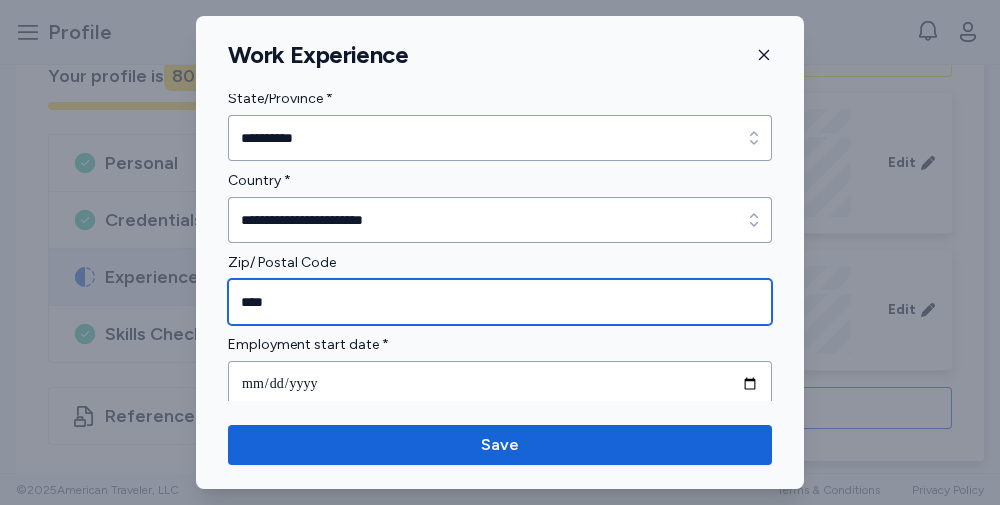 click on "****" at bounding box center (500, 302) 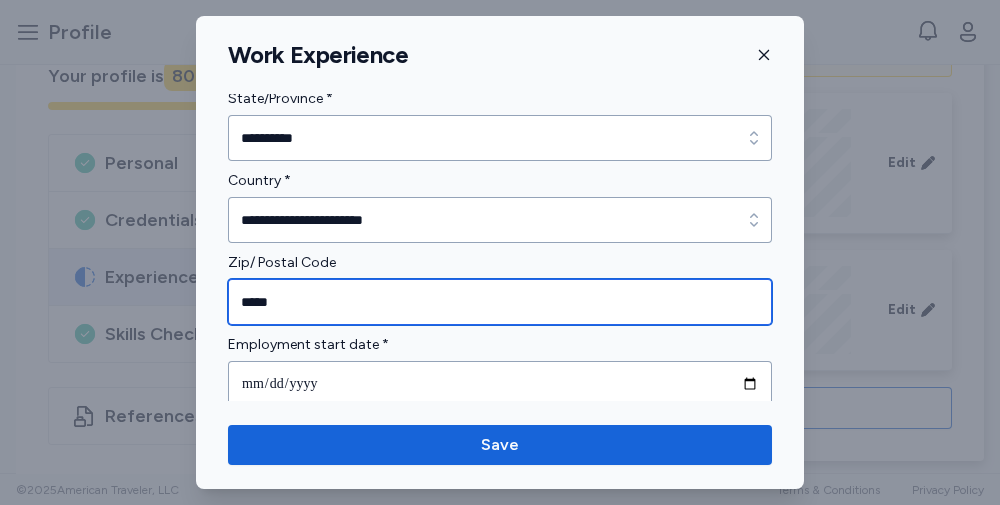 type on "*****" 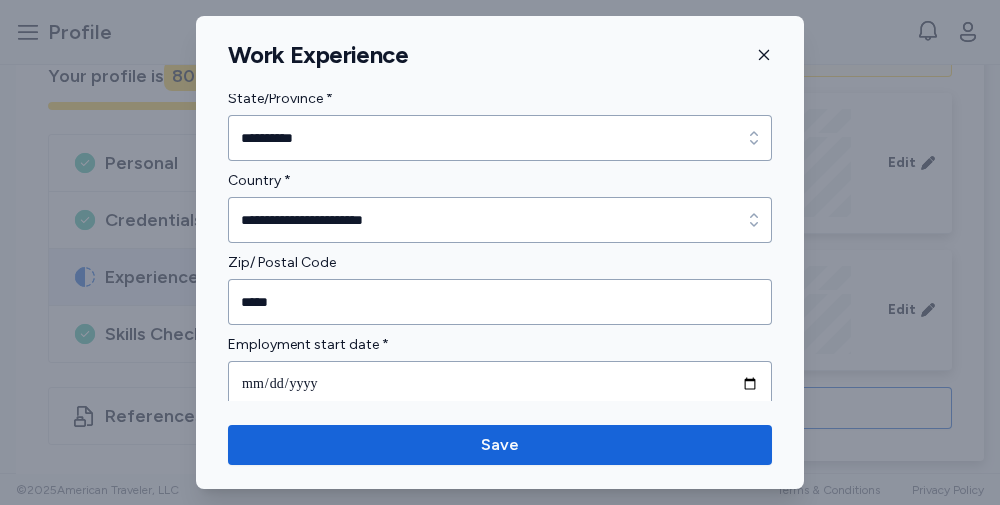 drag, startPoint x: 788, startPoint y: 203, endPoint x: 788, endPoint y: 180, distance: 23 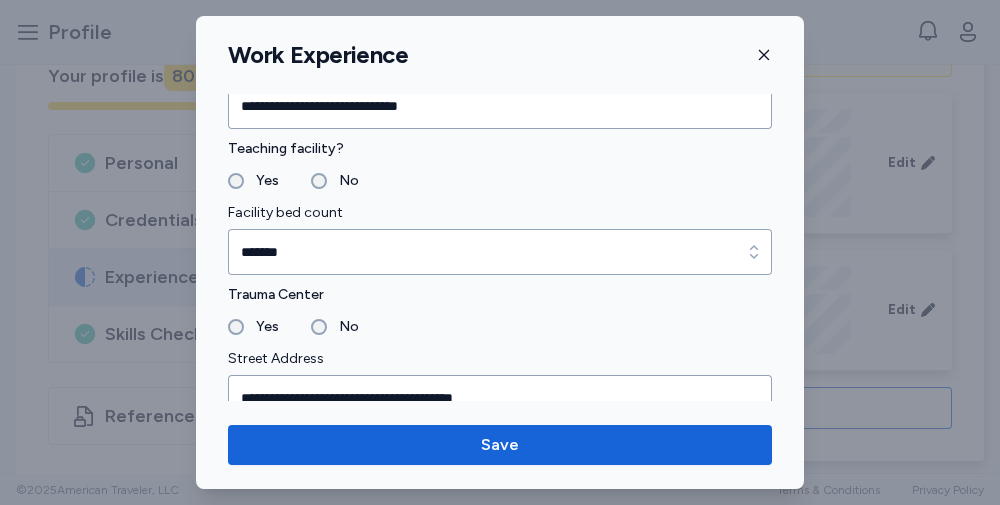 scroll, scrollTop: 414, scrollLeft: 0, axis: vertical 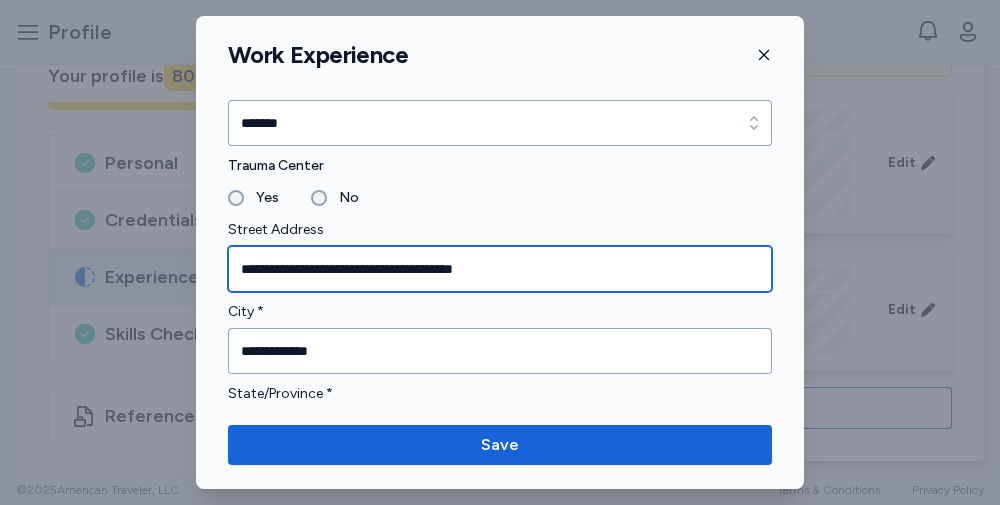 click on "**********" at bounding box center (500, 269) 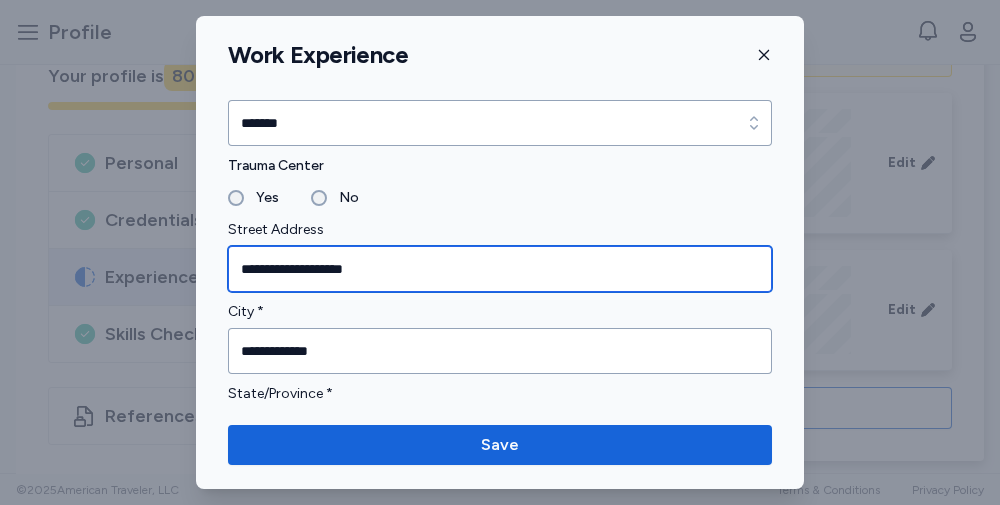 type on "**********" 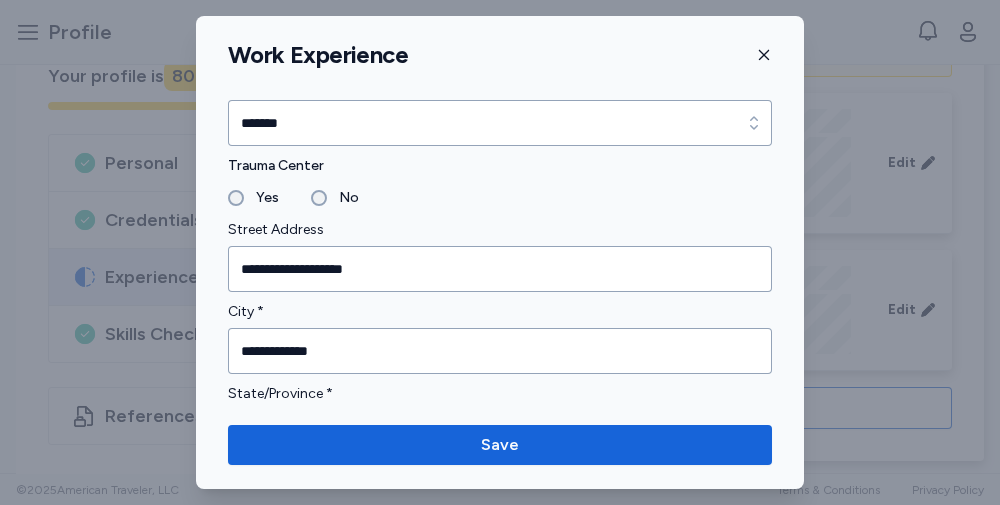 click on "Yes No" at bounding box center (500, 198) 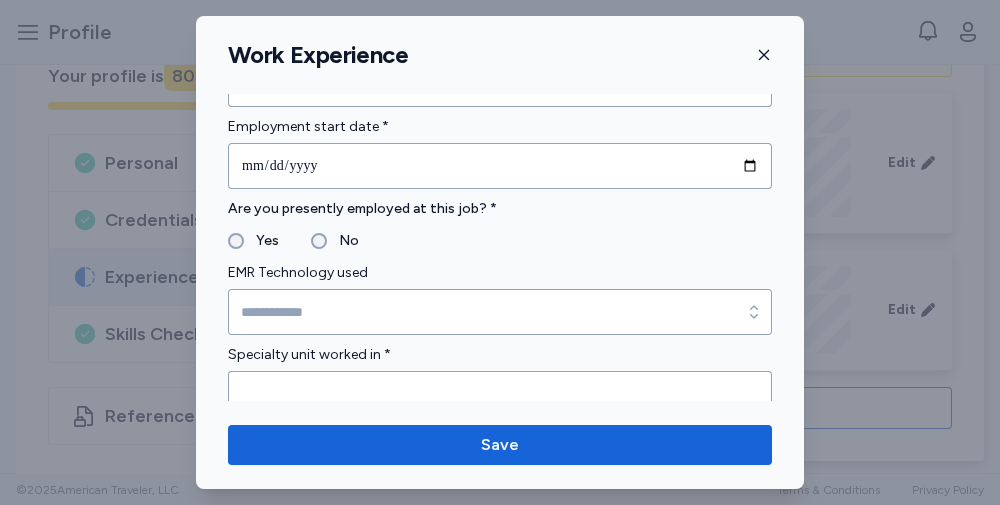 scroll, scrollTop: 949, scrollLeft: 0, axis: vertical 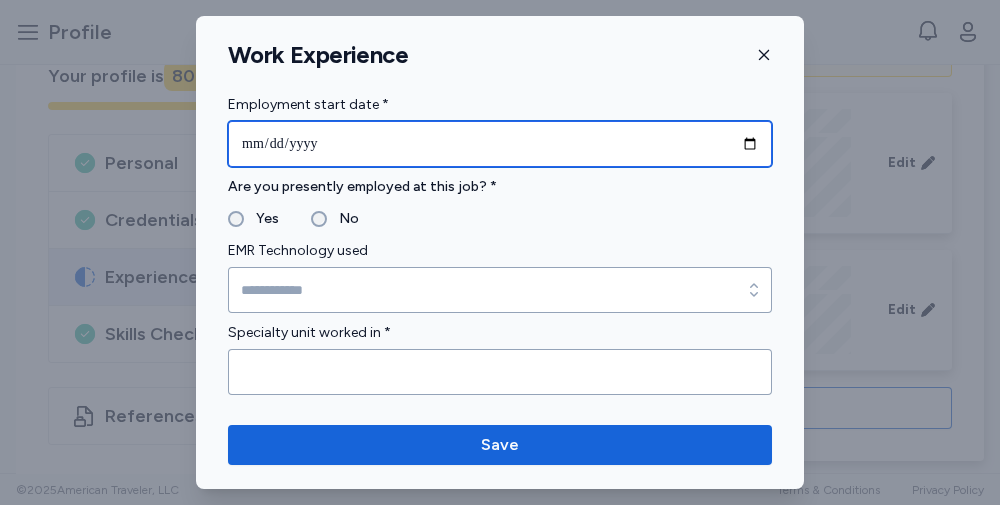 click at bounding box center [500, 144] 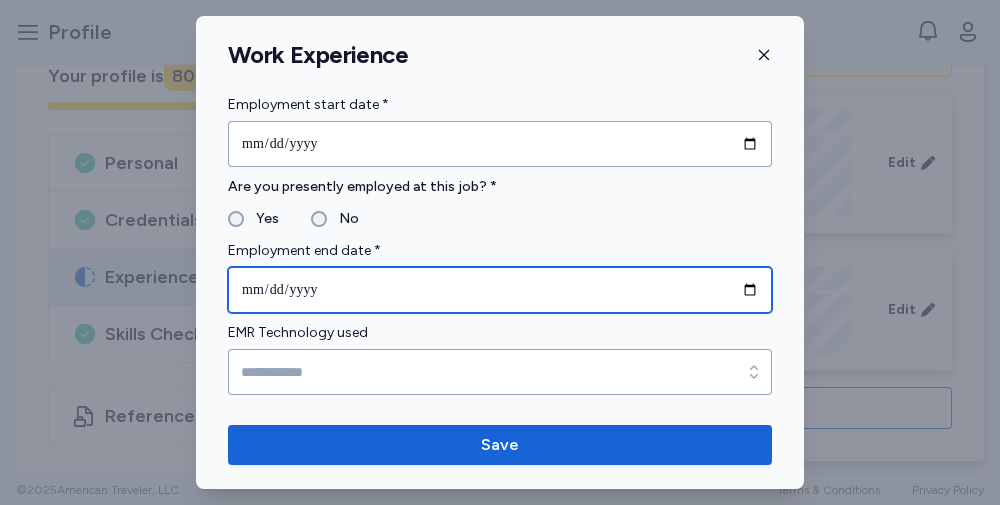 click at bounding box center [500, 290] 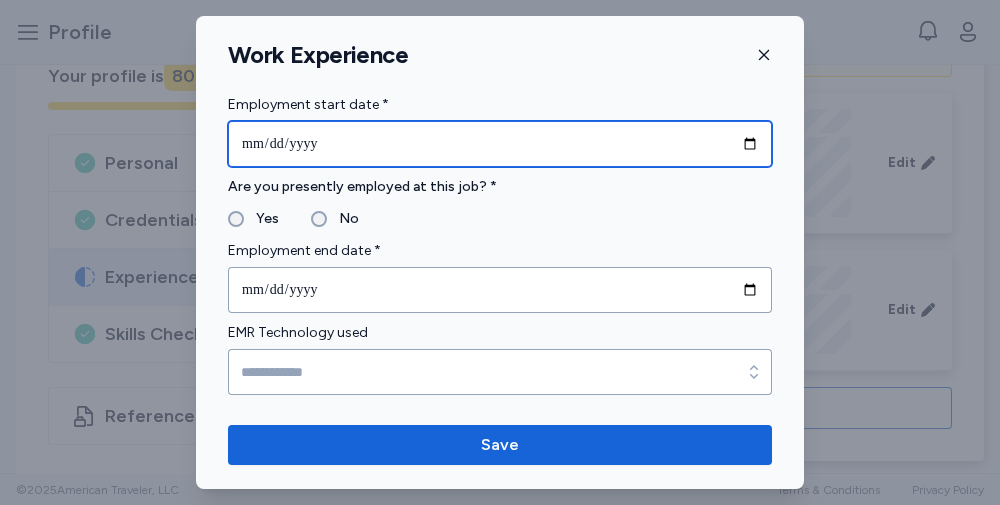 click on "**********" at bounding box center (500, 144) 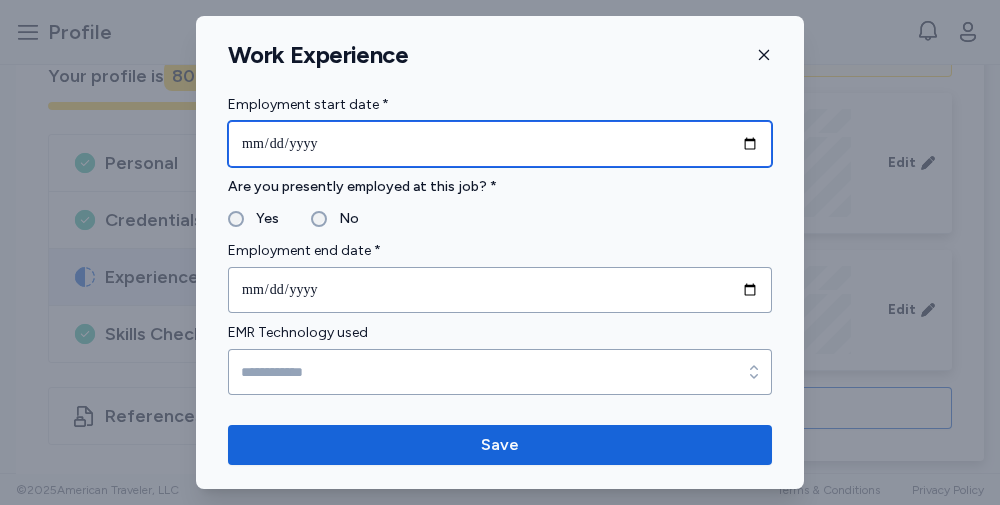 type on "**********" 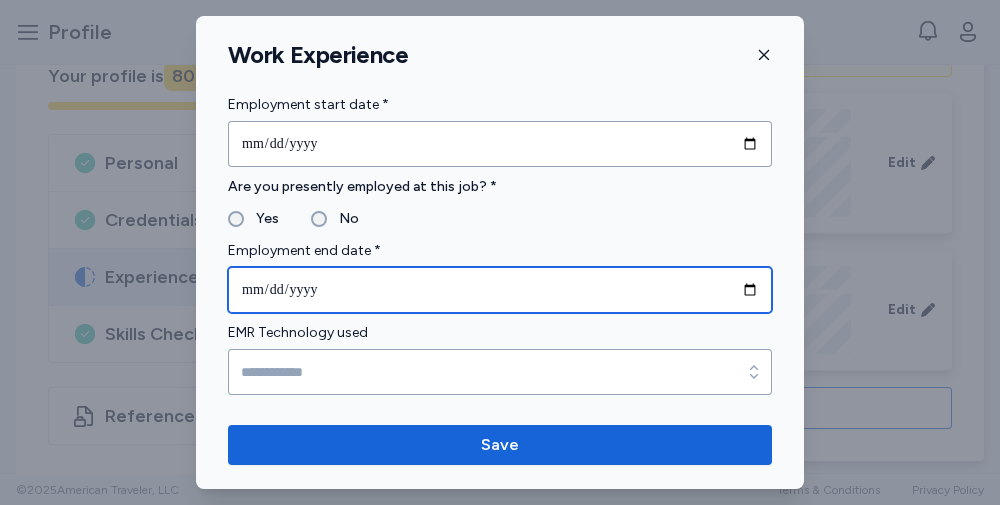click at bounding box center [500, 290] 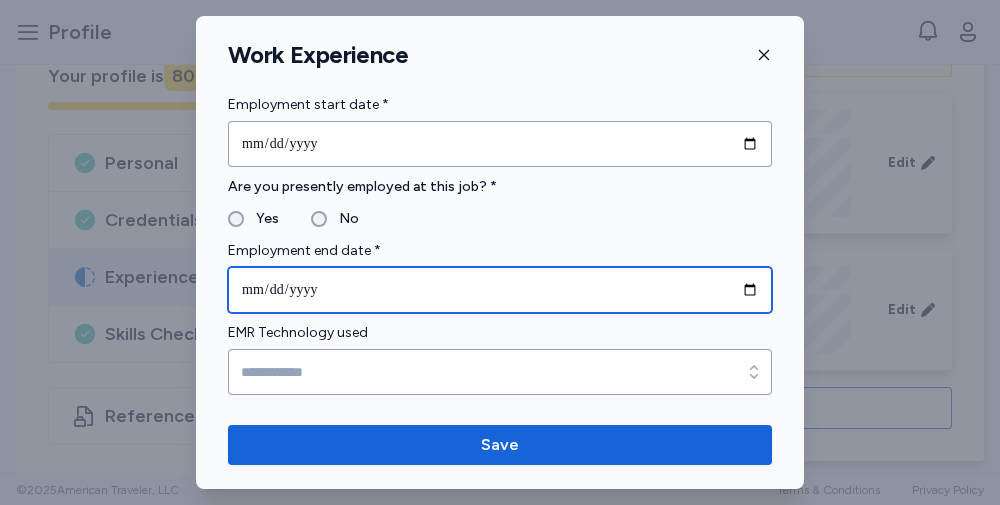 click at bounding box center [500, 290] 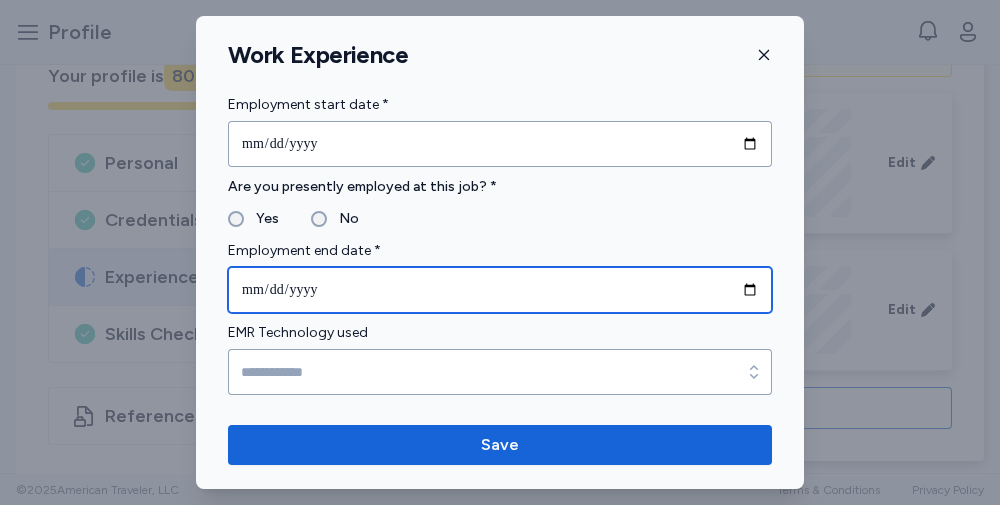 click on "**********" at bounding box center (500, 290) 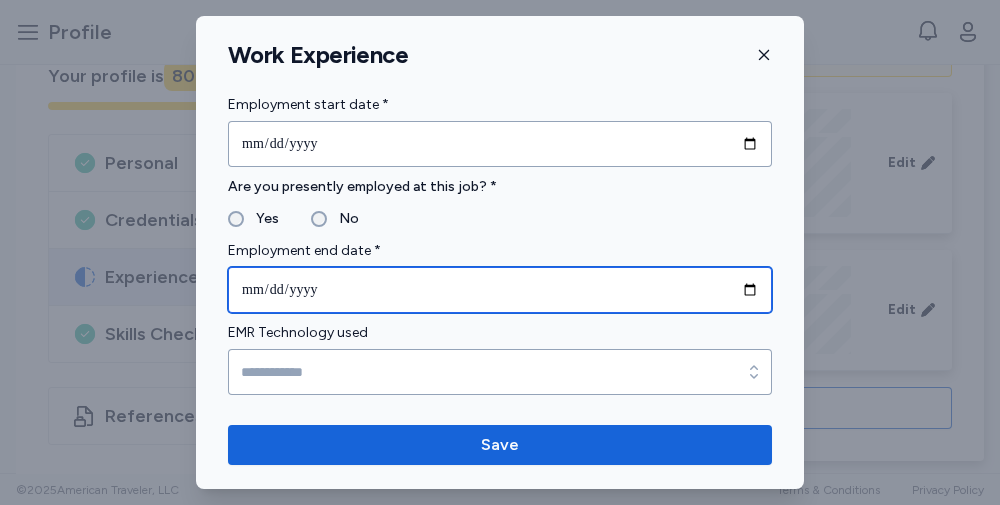 type on "**********" 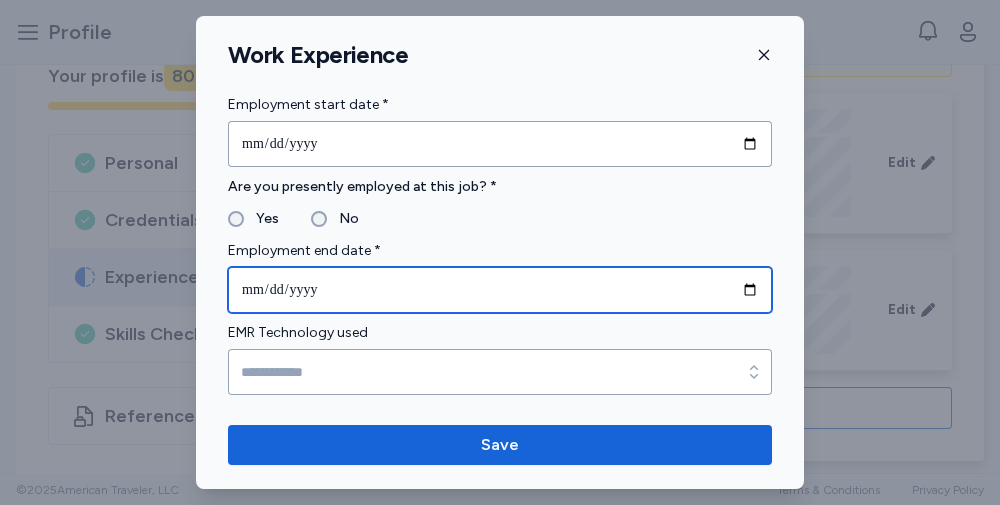 click on "**********" at bounding box center [500, 290] 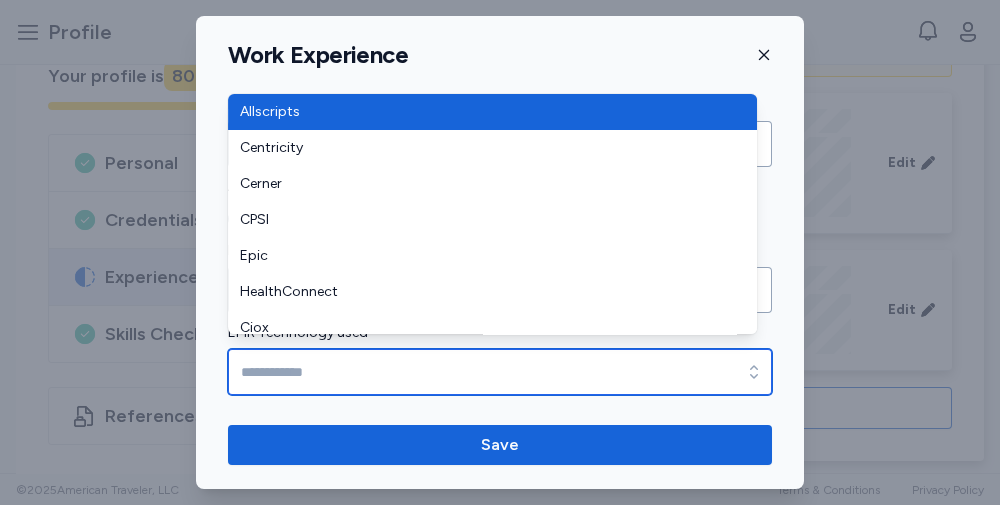 click on "EMR Technology used" at bounding box center [500, 372] 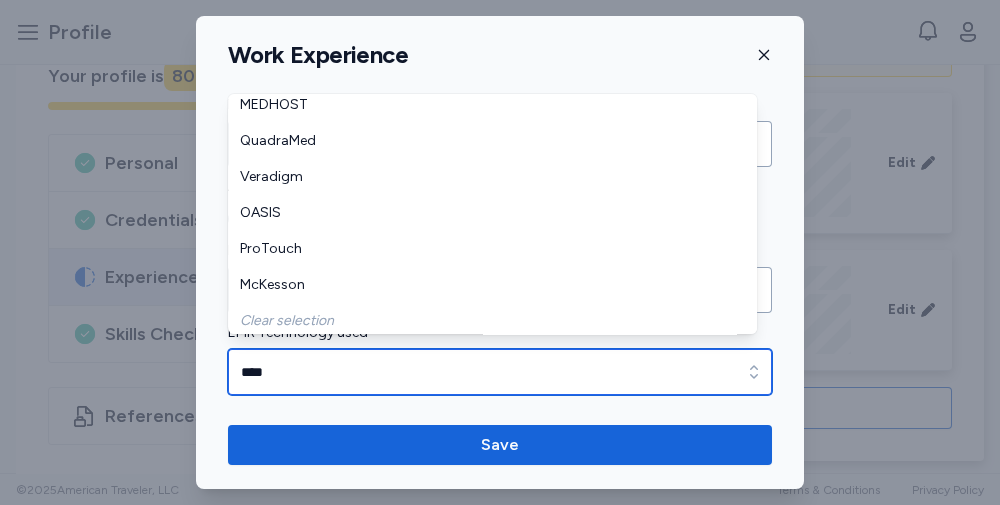 scroll, scrollTop: 371, scrollLeft: 0, axis: vertical 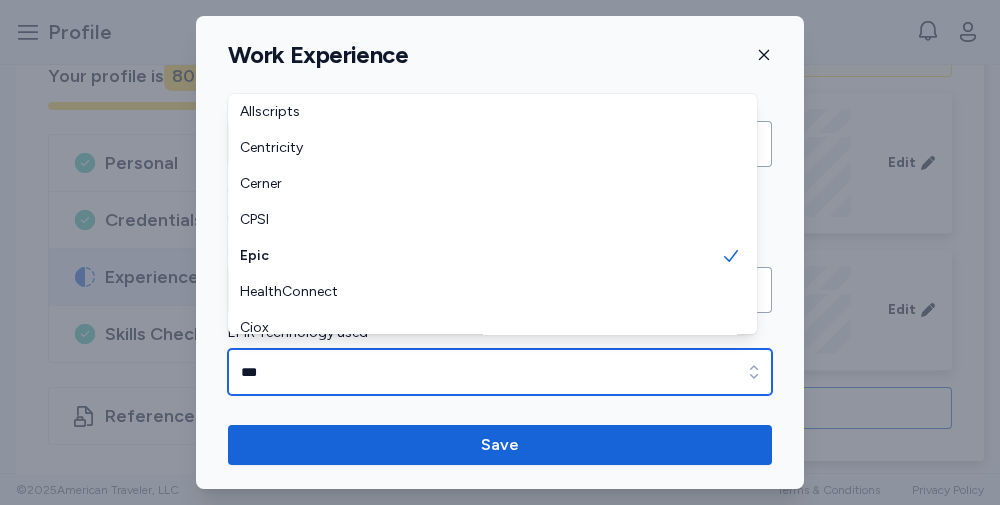 click on "***" at bounding box center (500, 372) 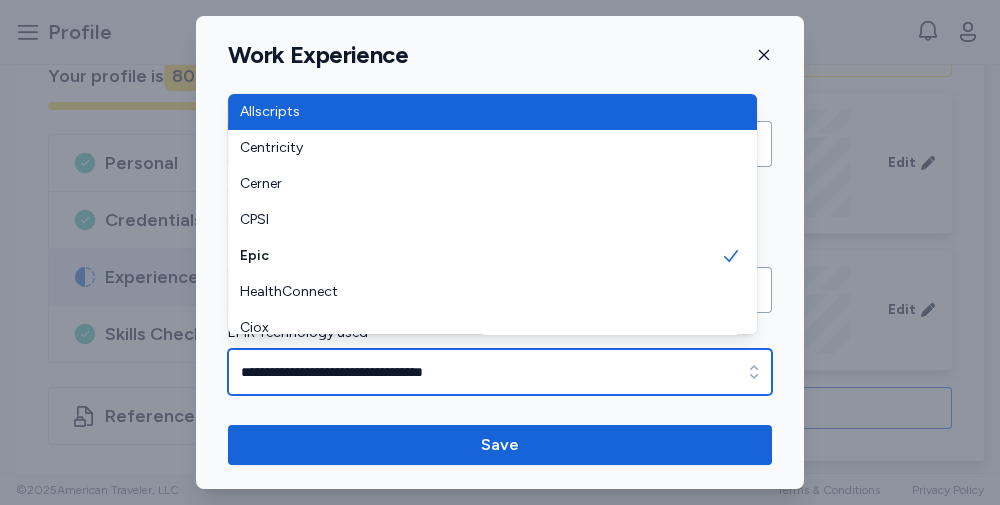 click on "**********" at bounding box center (500, 372) 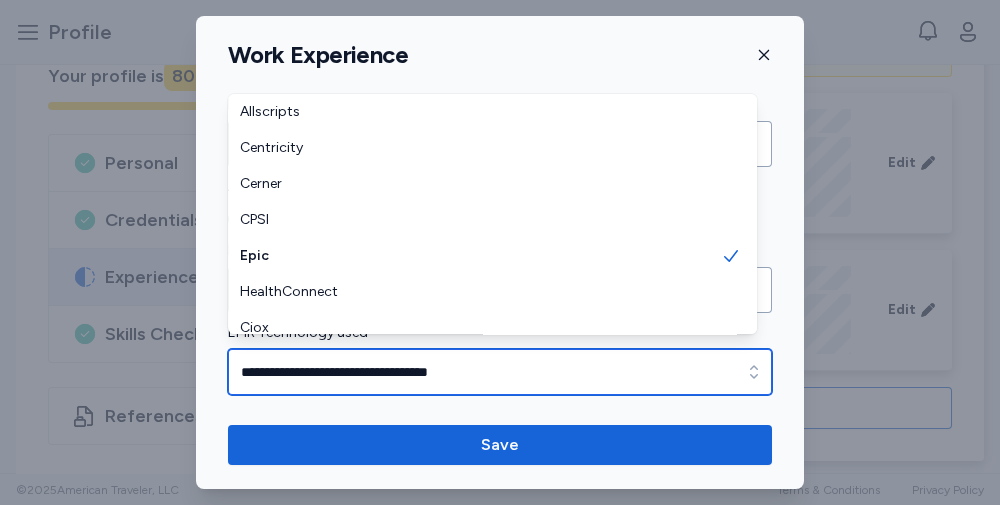 click on "**********" at bounding box center [500, 372] 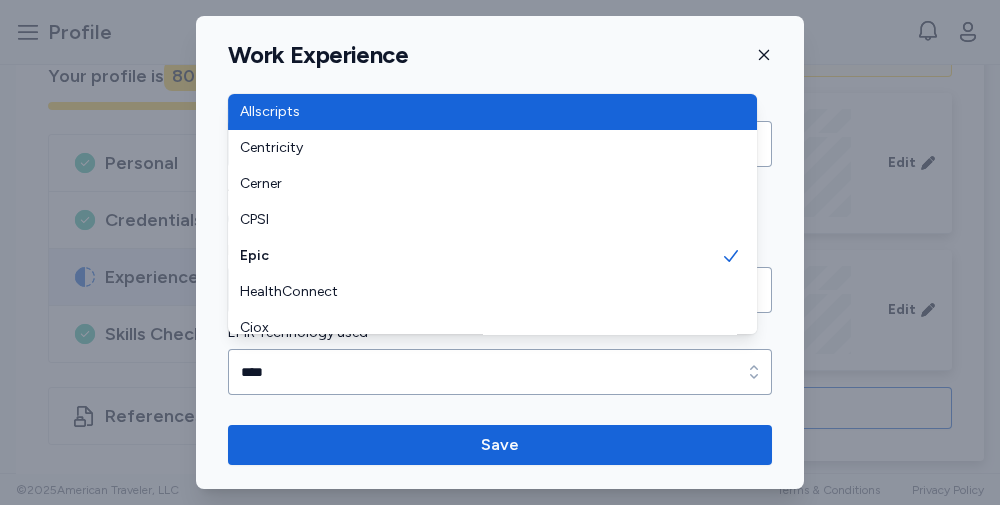 click on "**********" at bounding box center [500, 252] 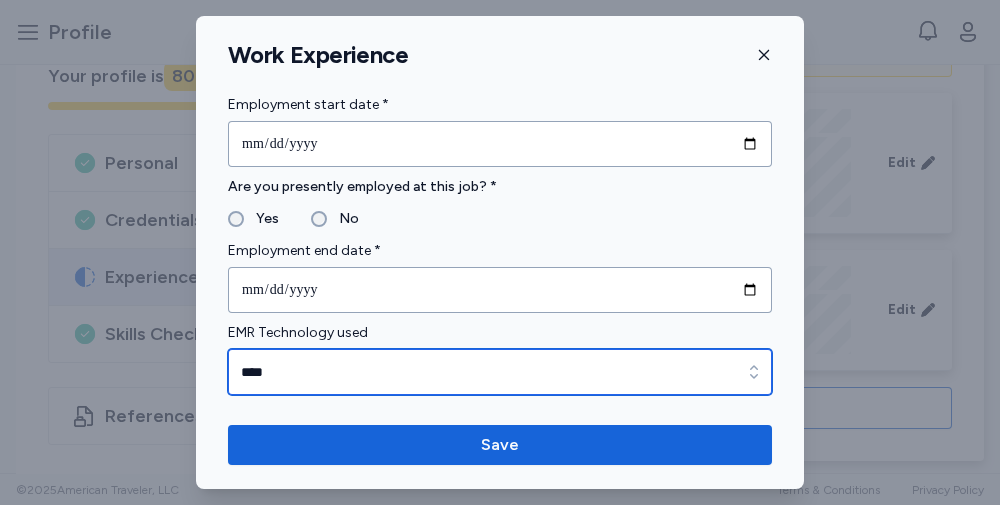 type on "****" 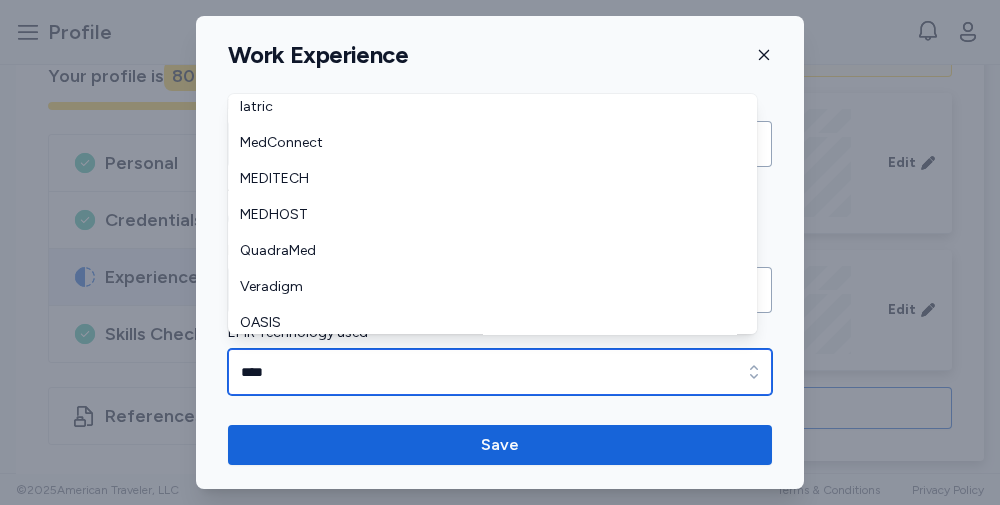 scroll, scrollTop: 371, scrollLeft: 0, axis: vertical 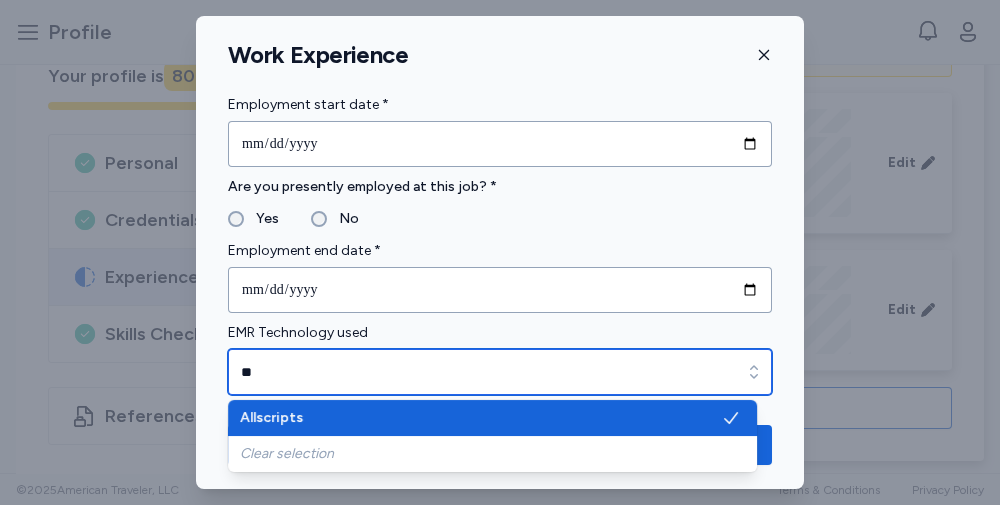 type on "*" 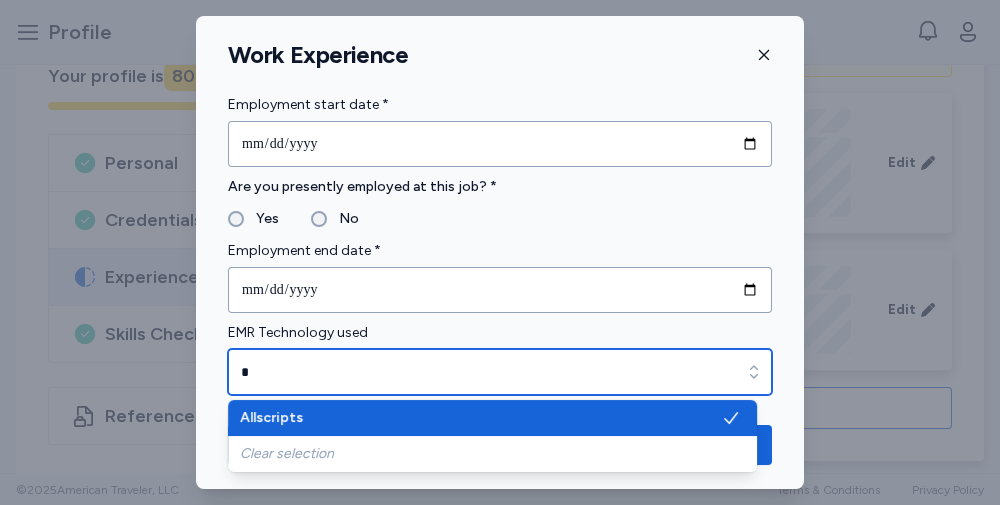 type 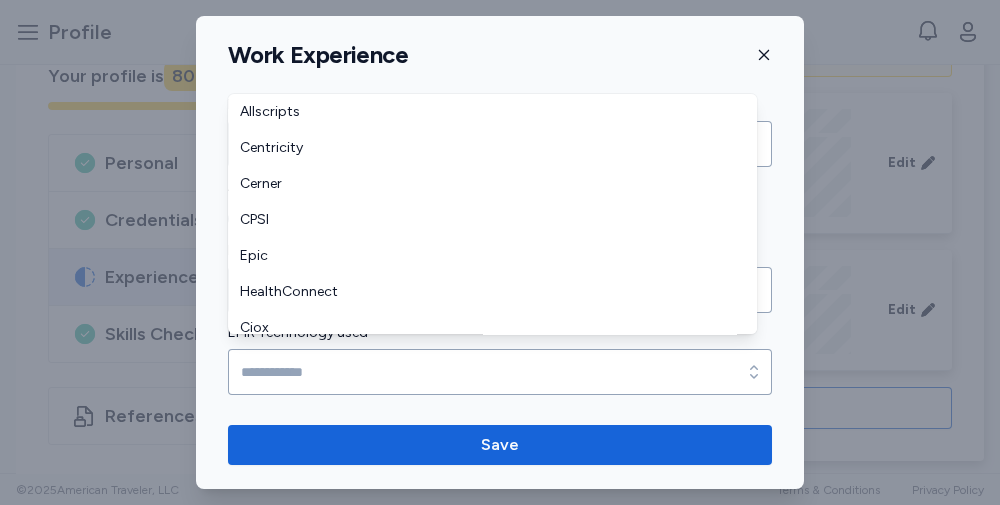 click on "**********" at bounding box center [500, 252] 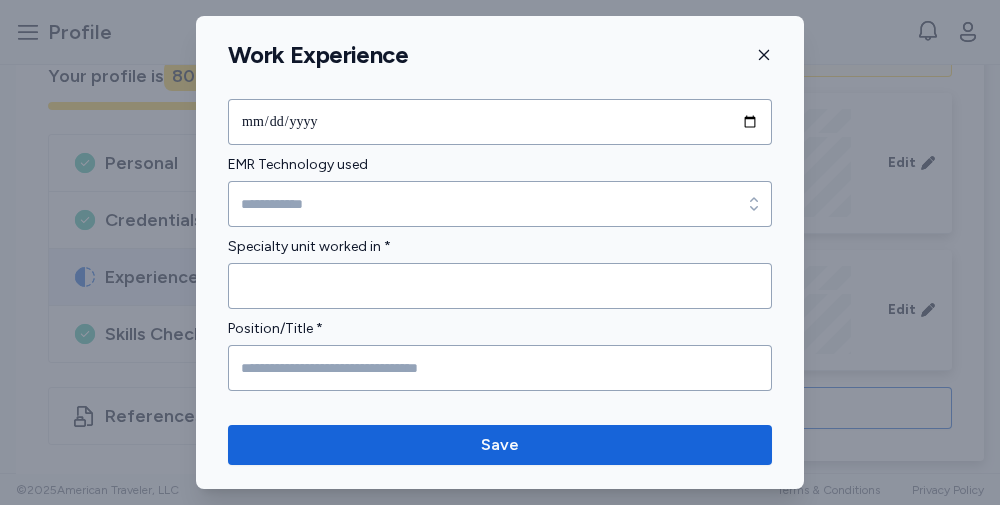 scroll, scrollTop: 1154, scrollLeft: 0, axis: vertical 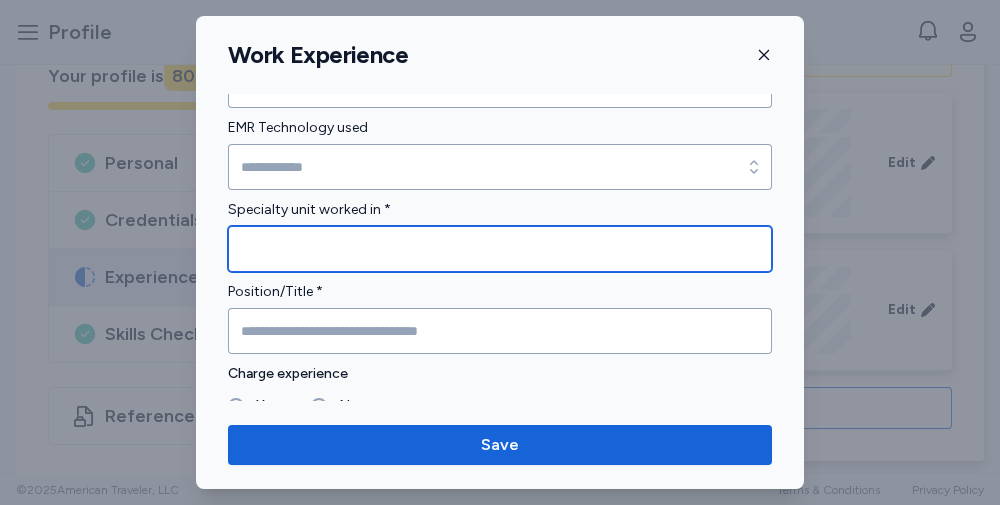 click at bounding box center [500, 249] 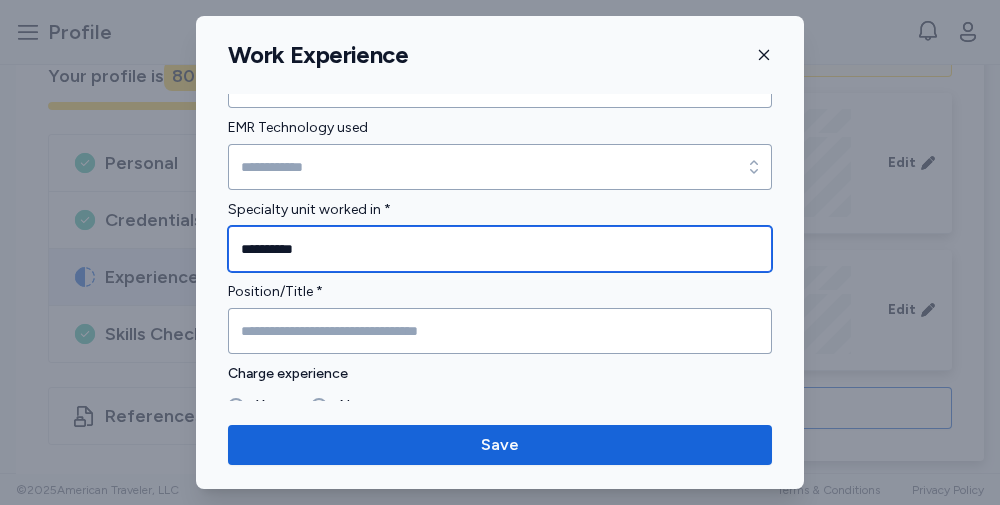 type on "**********" 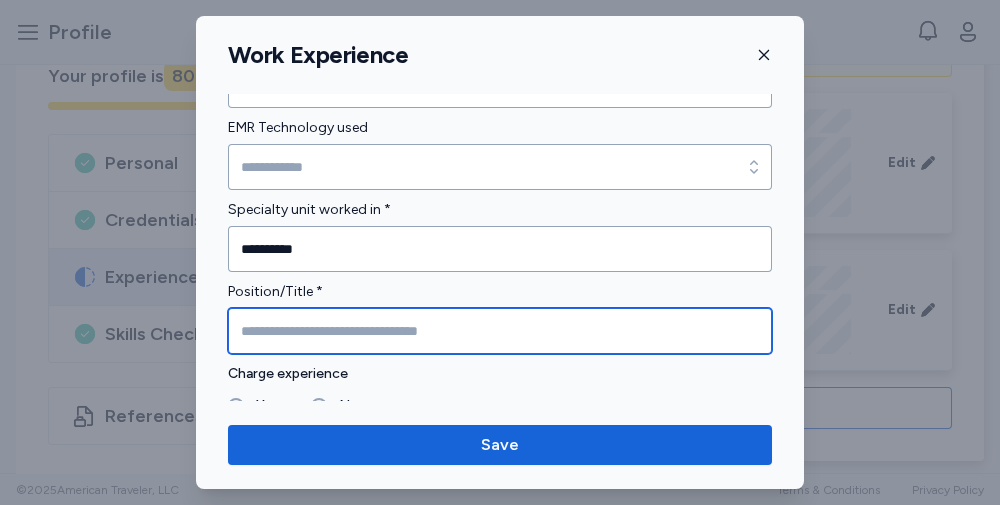 click at bounding box center [500, 331] 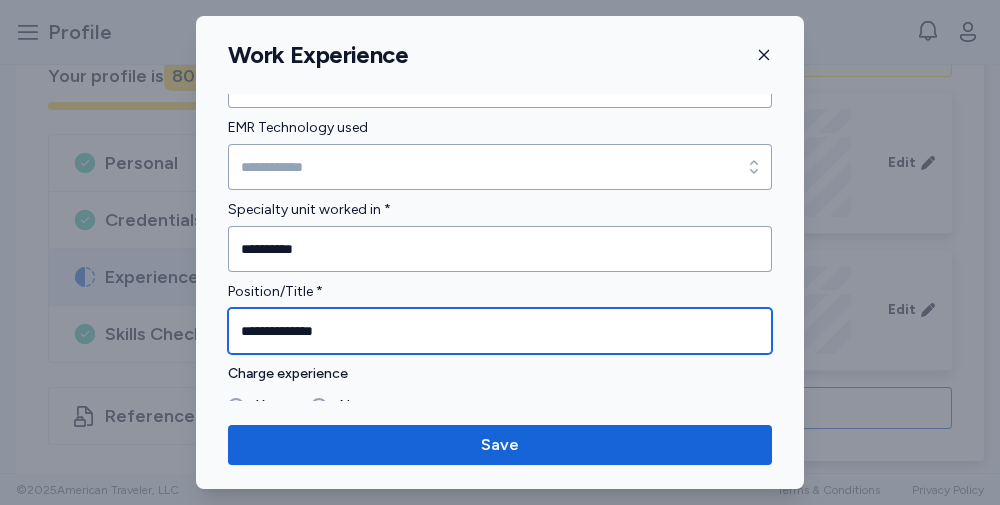 type on "**********" 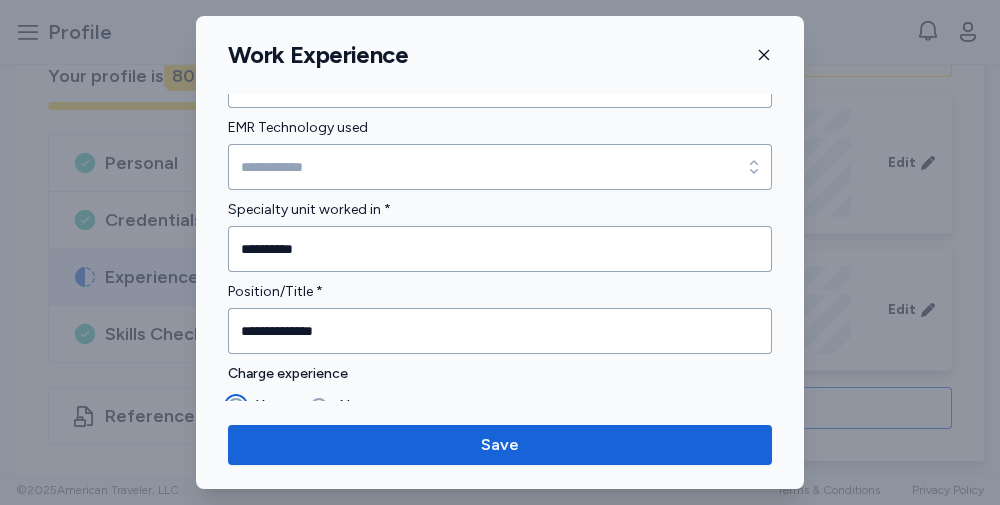 scroll, scrollTop: 1161, scrollLeft: 0, axis: vertical 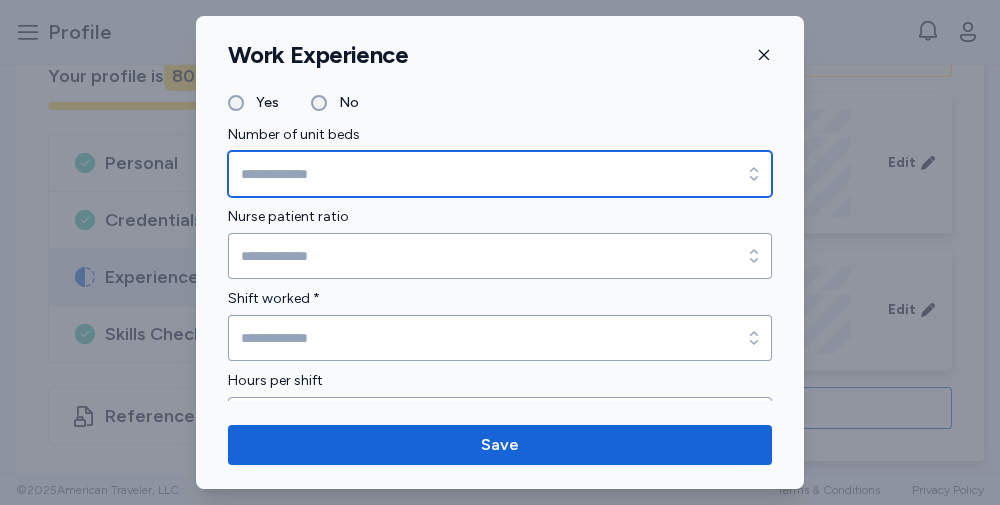 click on "Number of unit beds" at bounding box center (500, 174) 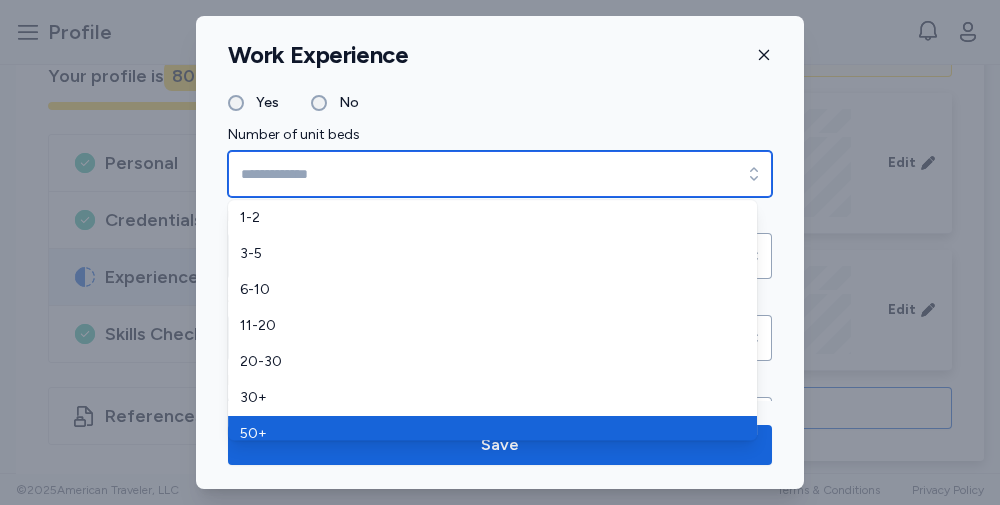 type on "***" 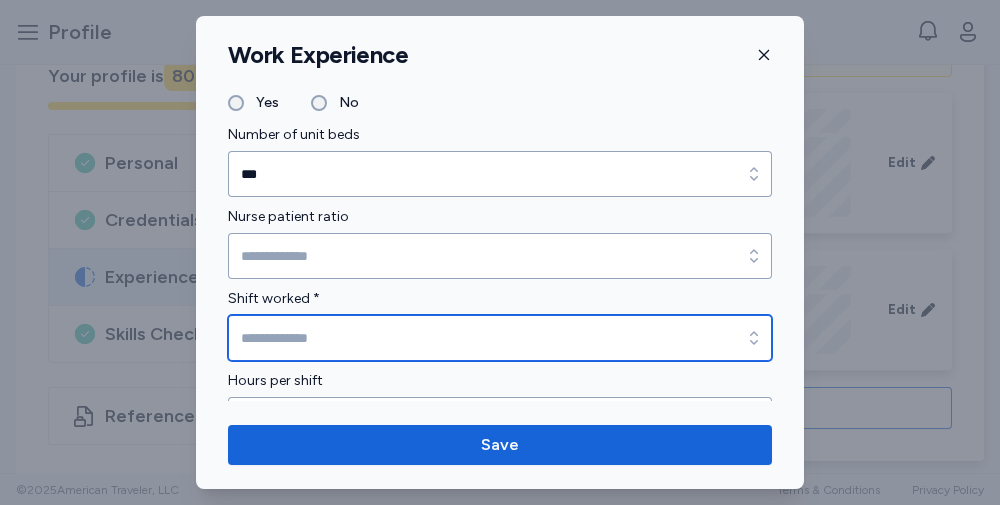 click on "Shift worked *" at bounding box center [500, 338] 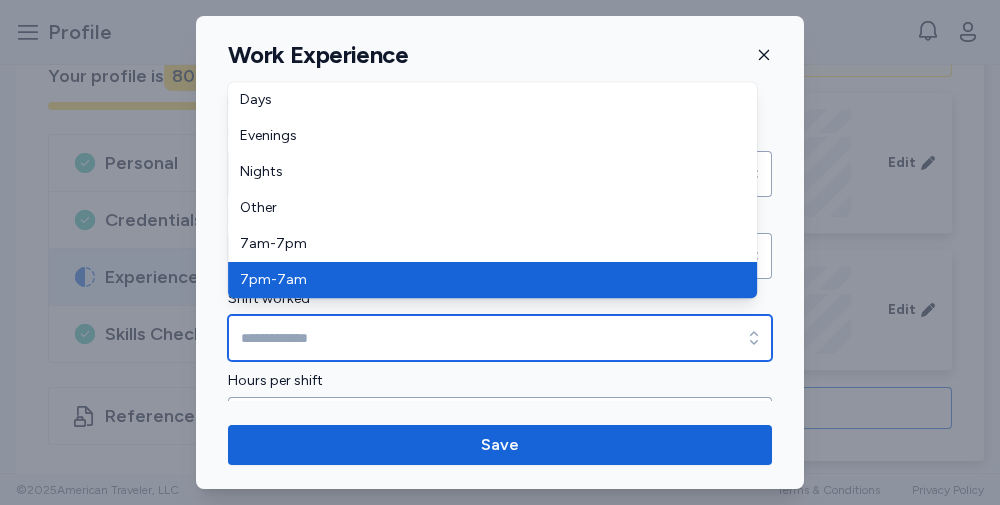 type on "*******" 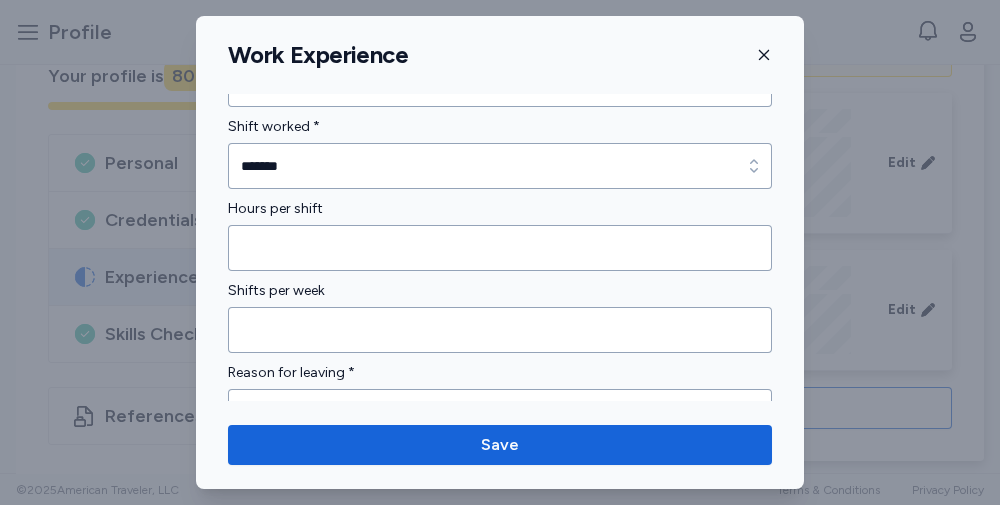scroll, scrollTop: 1629, scrollLeft: 0, axis: vertical 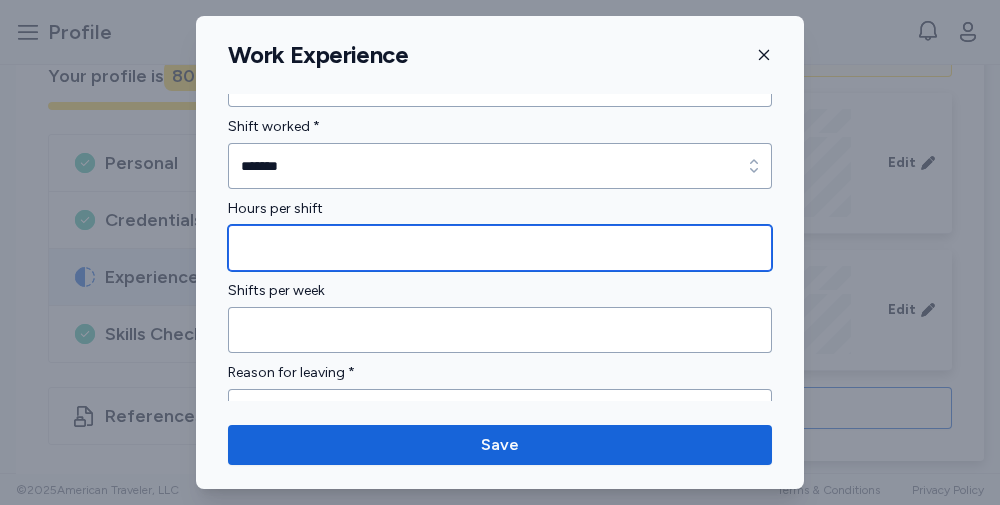 click at bounding box center [500, 248] 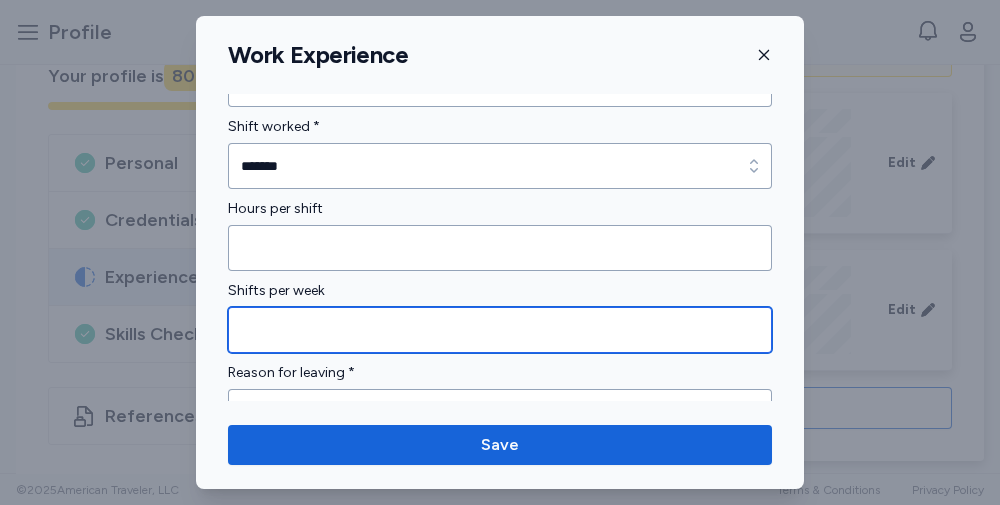 click at bounding box center (500, 330) 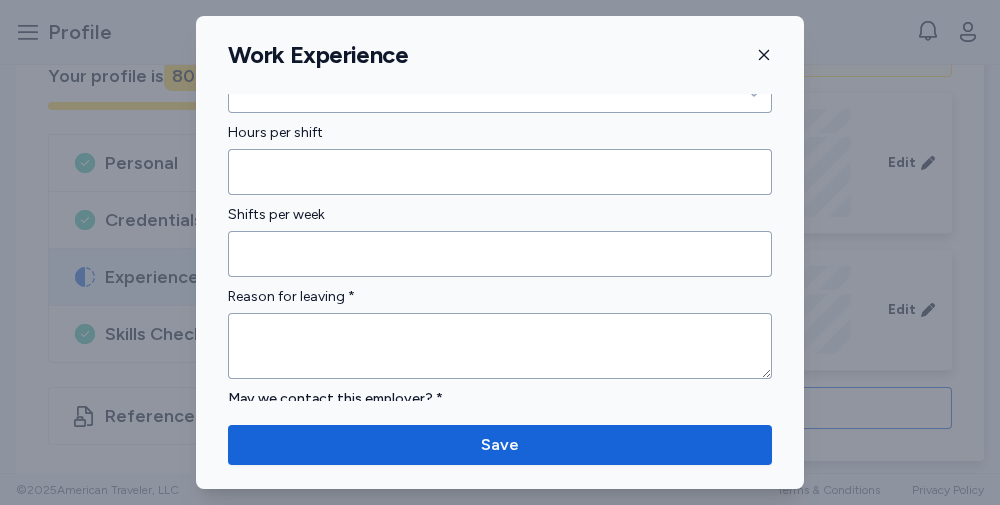 scroll, scrollTop: 1732, scrollLeft: 0, axis: vertical 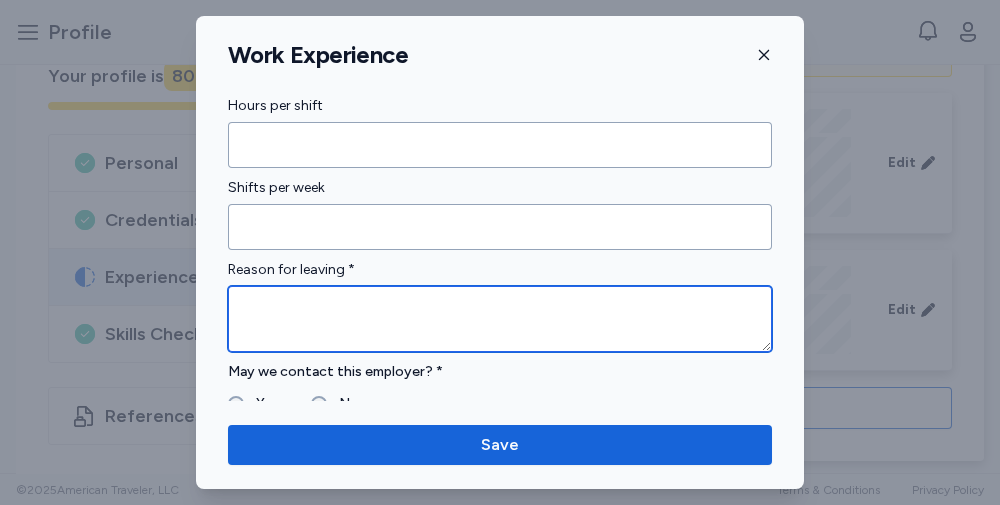 click at bounding box center [500, 319] 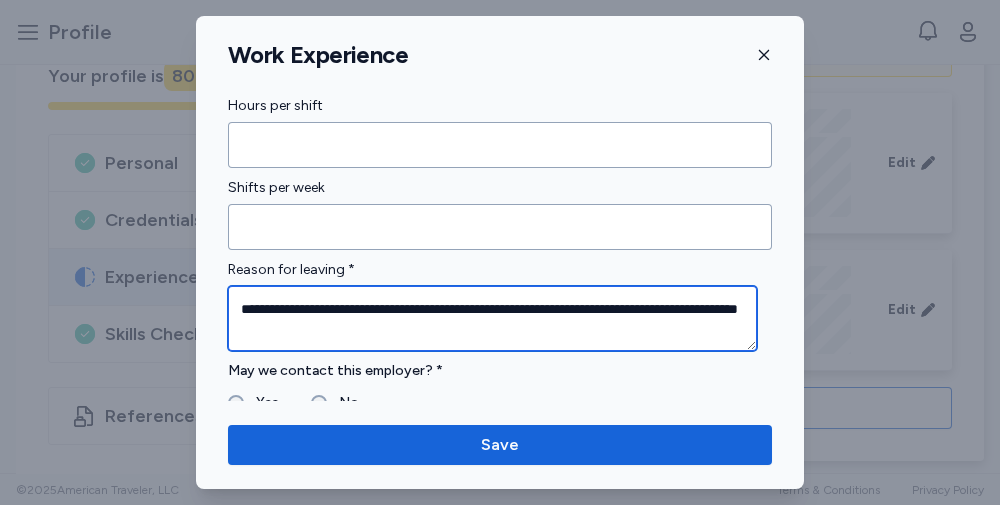 type on "**********" 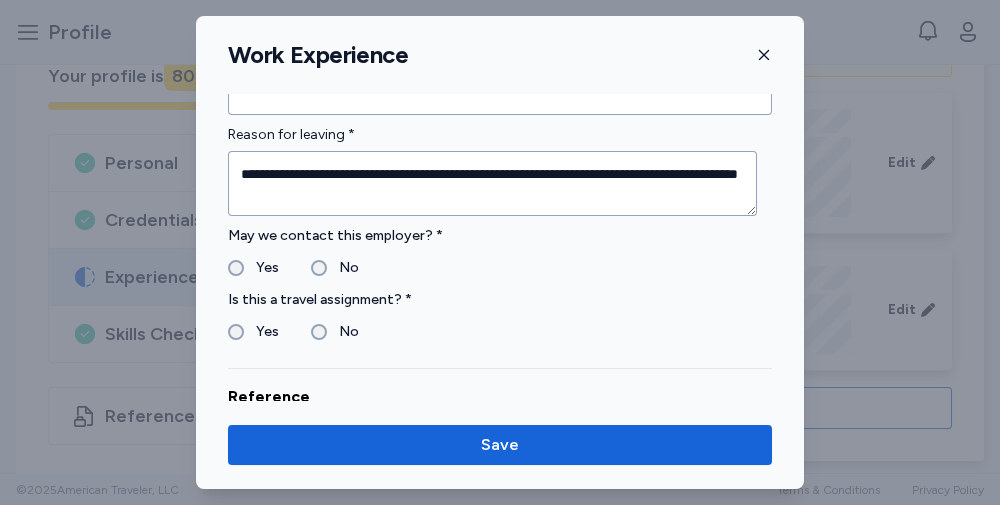scroll, scrollTop: 1907, scrollLeft: 0, axis: vertical 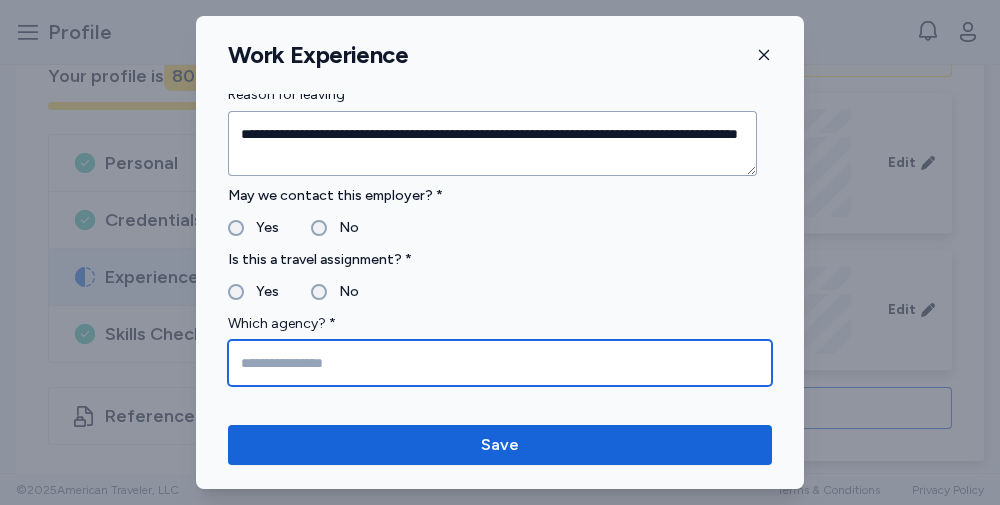 click at bounding box center [500, 363] 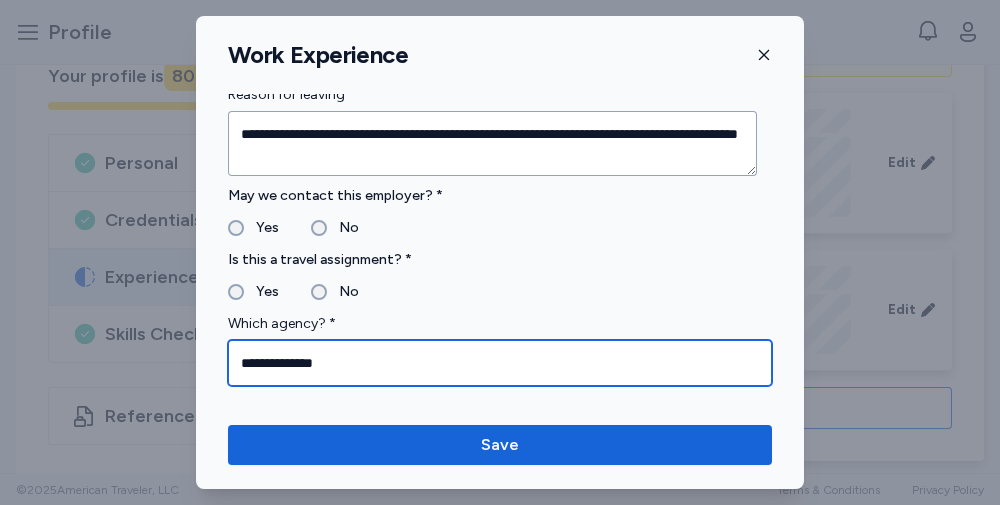 type on "**********" 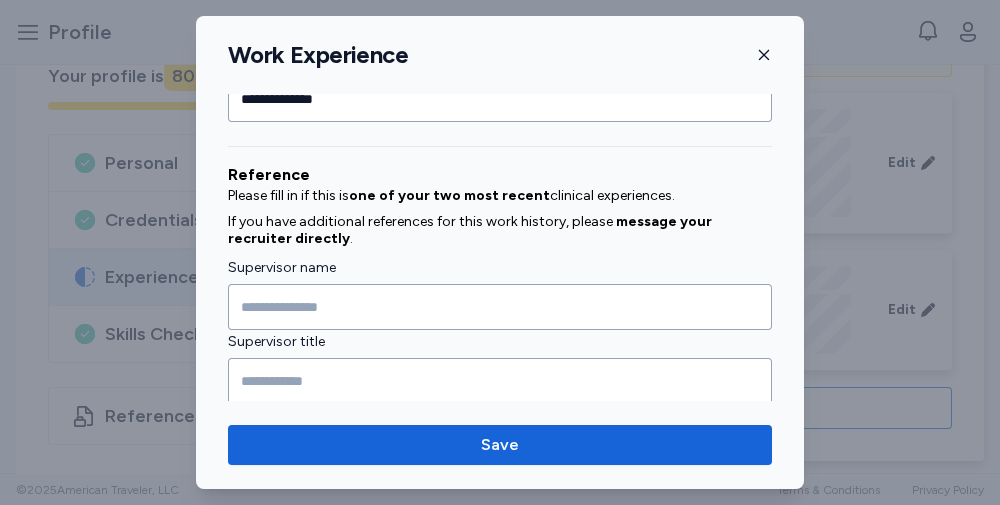 scroll, scrollTop: 2206, scrollLeft: 0, axis: vertical 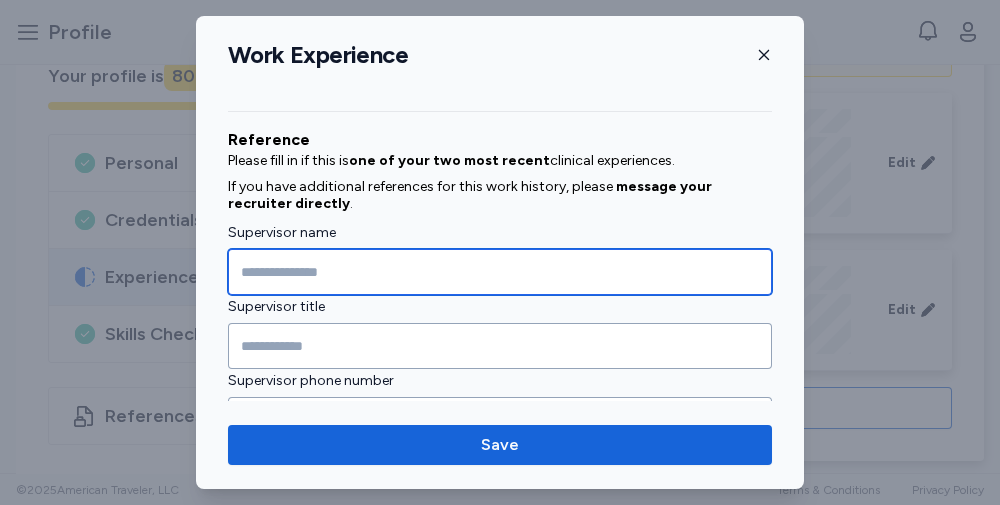 click at bounding box center (500, 272) 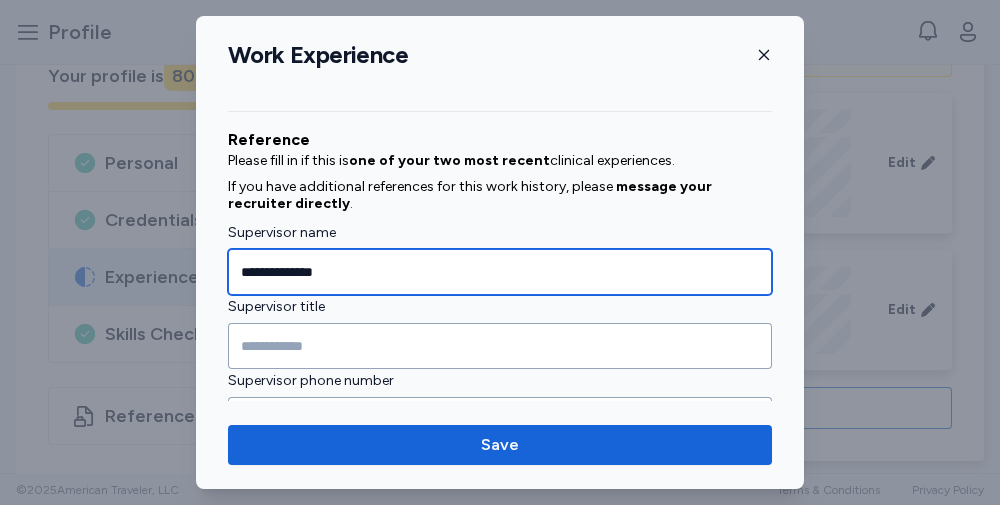 type on "**********" 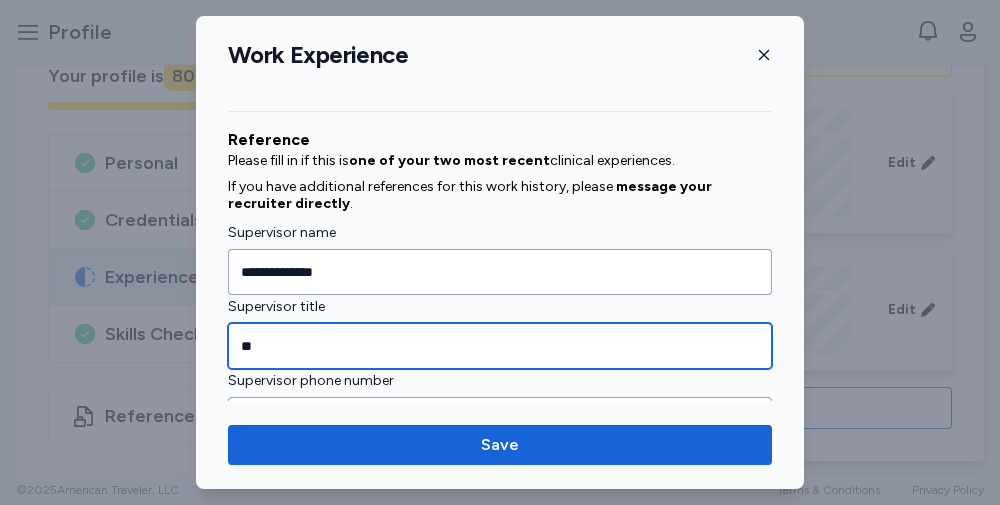 type on "*" 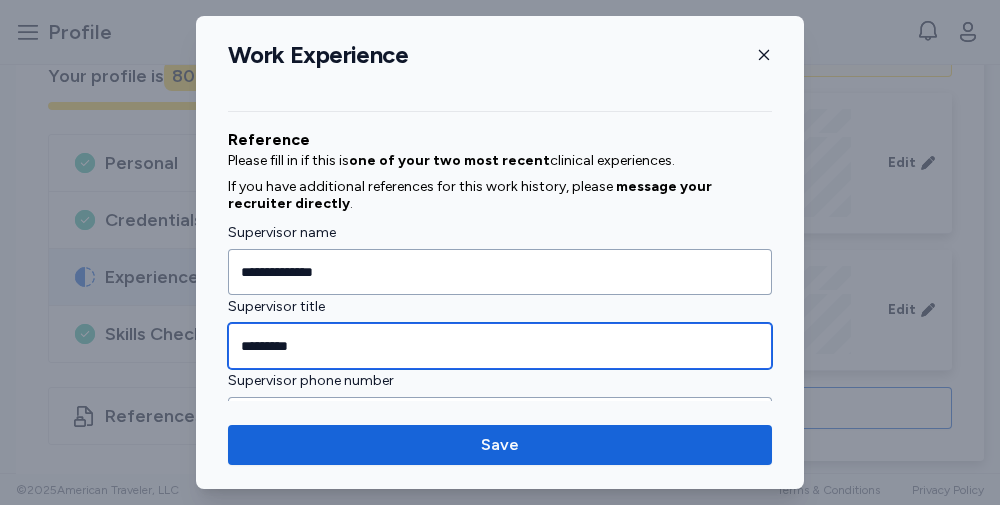 type on "*********" 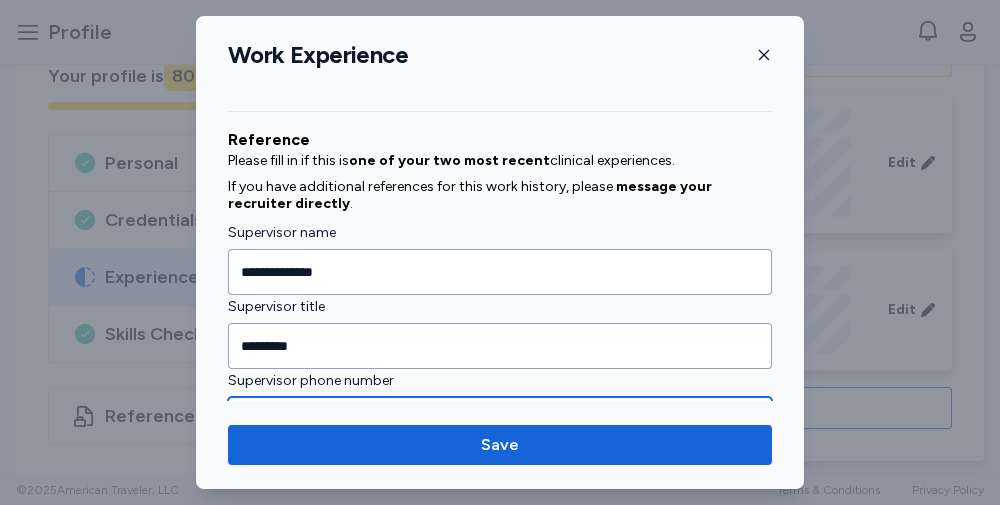 scroll, scrollTop: 2237, scrollLeft: 0, axis: vertical 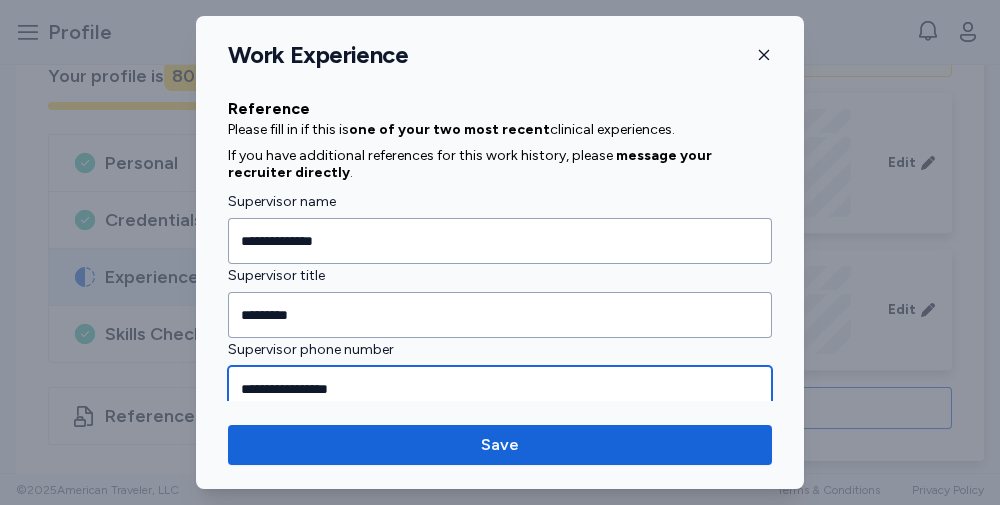 type on "**********" 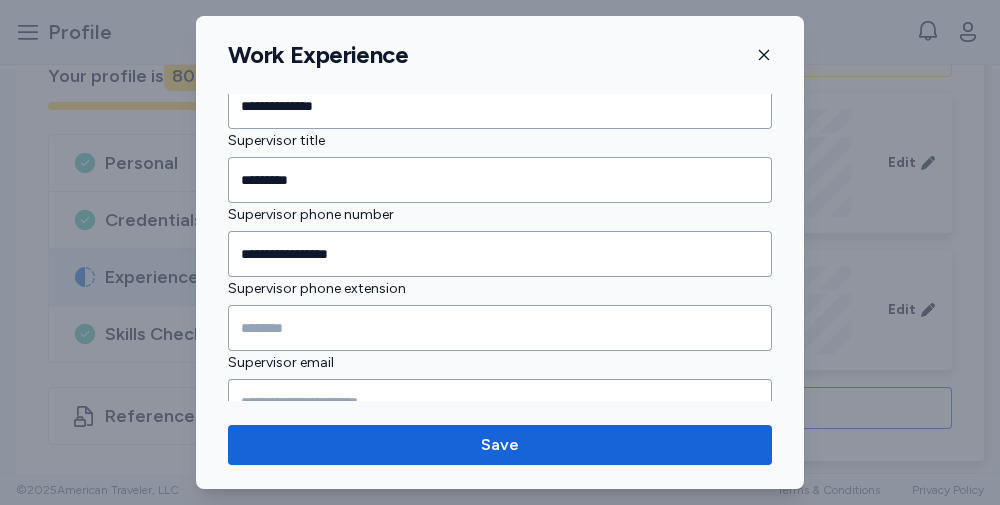 scroll, scrollTop: 2420, scrollLeft: 0, axis: vertical 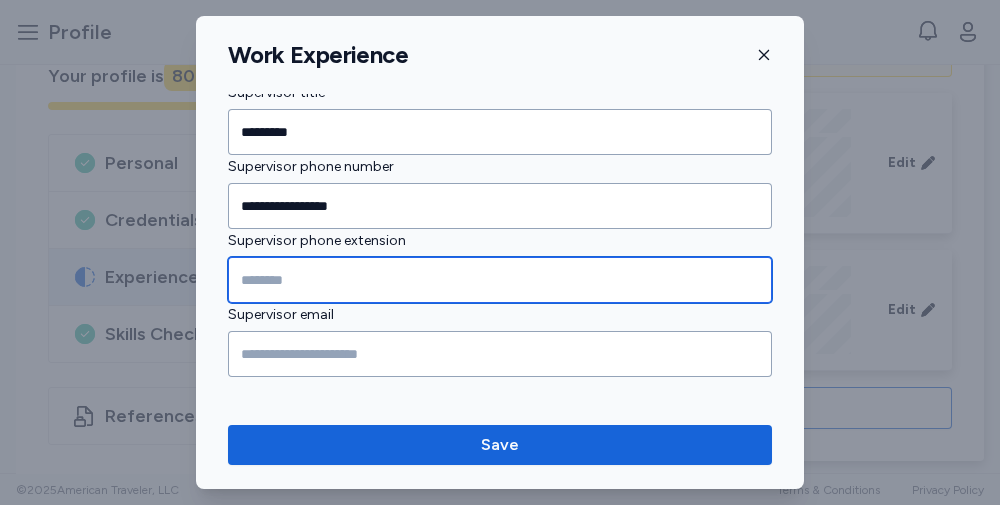 click at bounding box center [500, 280] 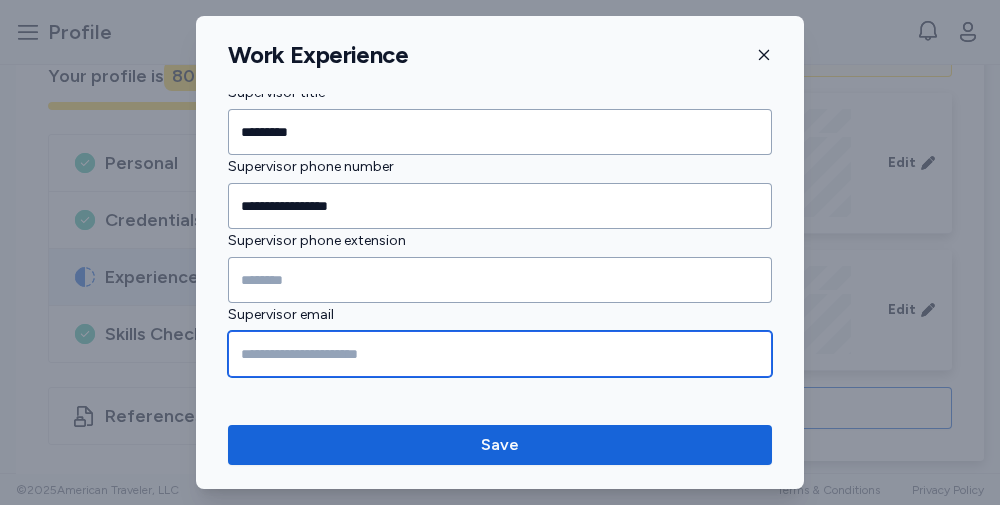 click at bounding box center (500, 354) 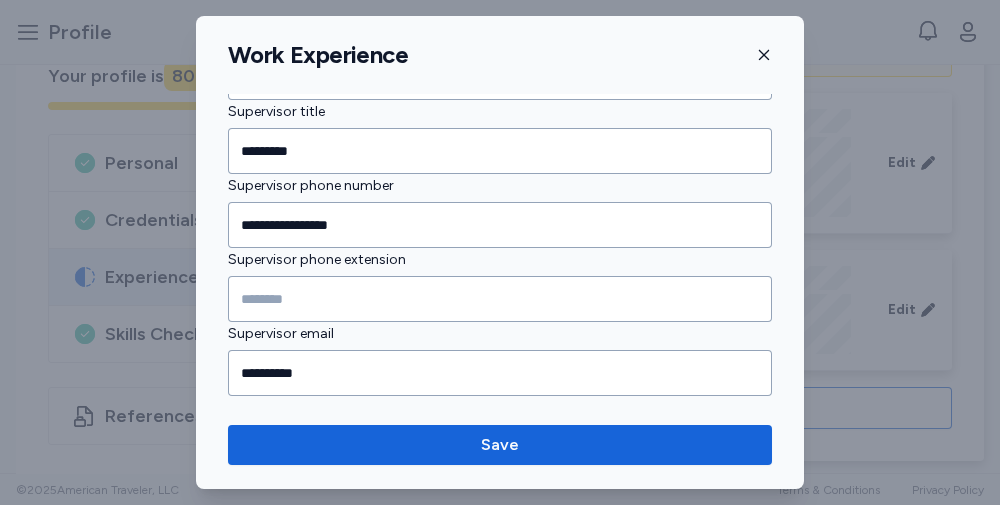 scroll, scrollTop: 2420, scrollLeft: 0, axis: vertical 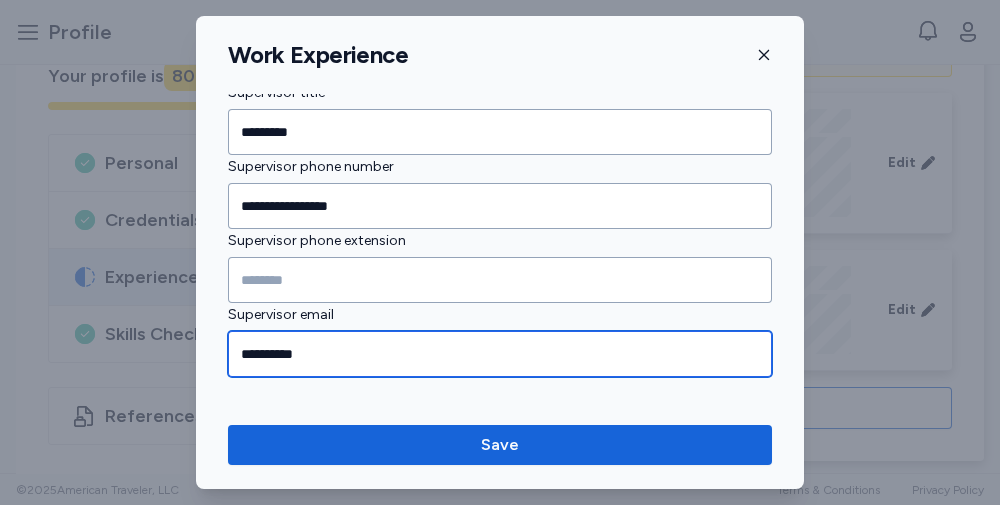 click on "**********" at bounding box center [500, 354] 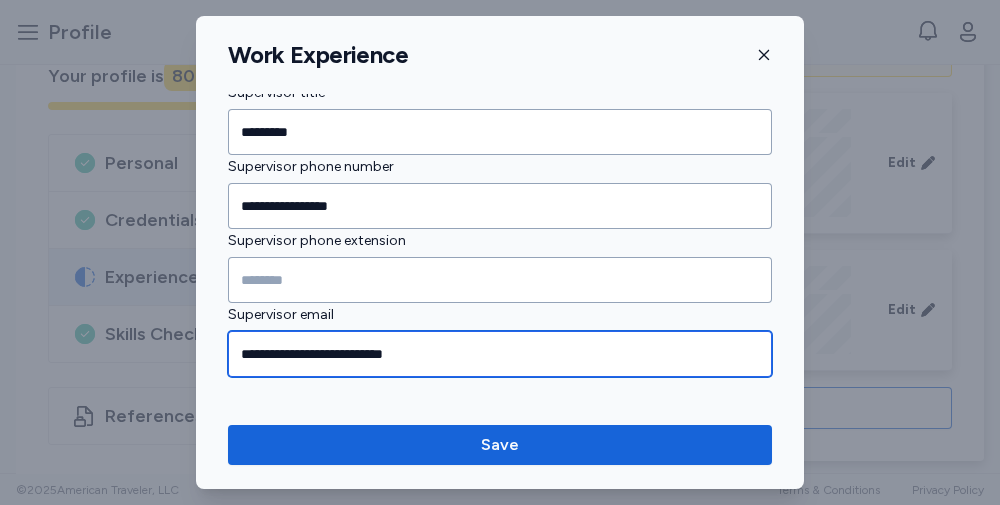 type on "**********" 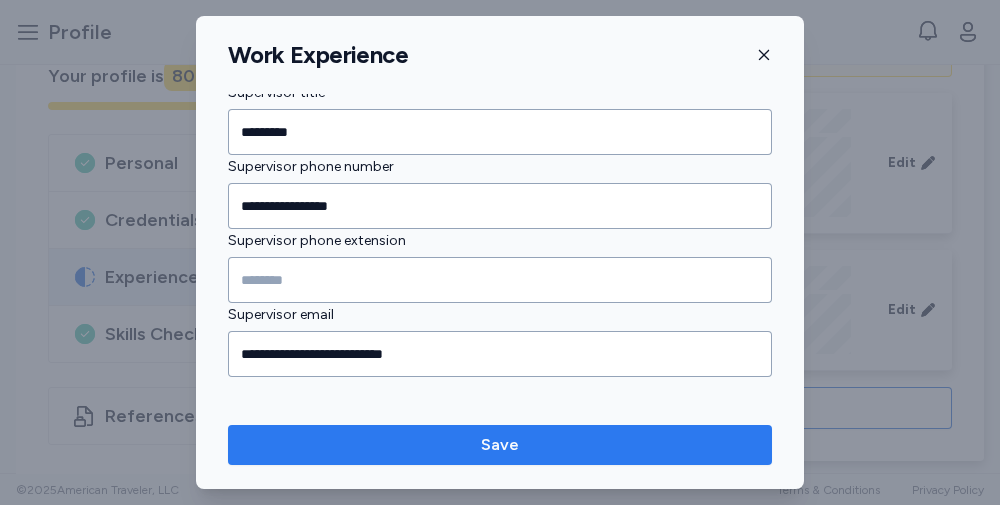 click on "Save" at bounding box center (500, 445) 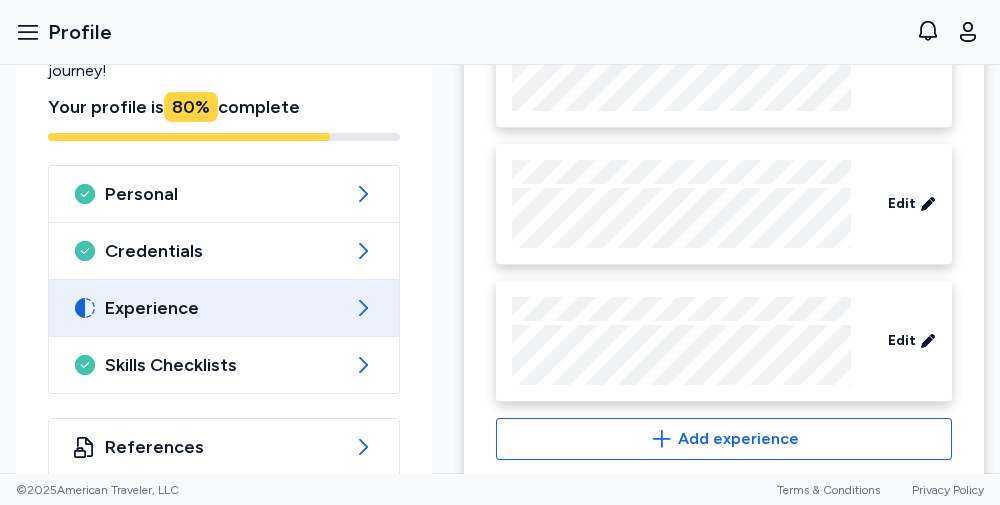 scroll, scrollTop: 680, scrollLeft: 0, axis: vertical 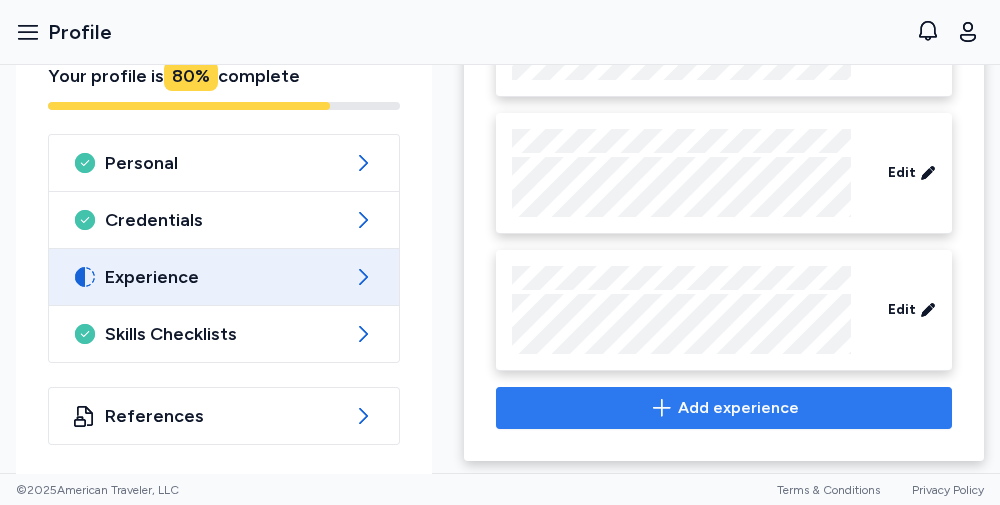 click on "Add experience" at bounding box center [738, 408] 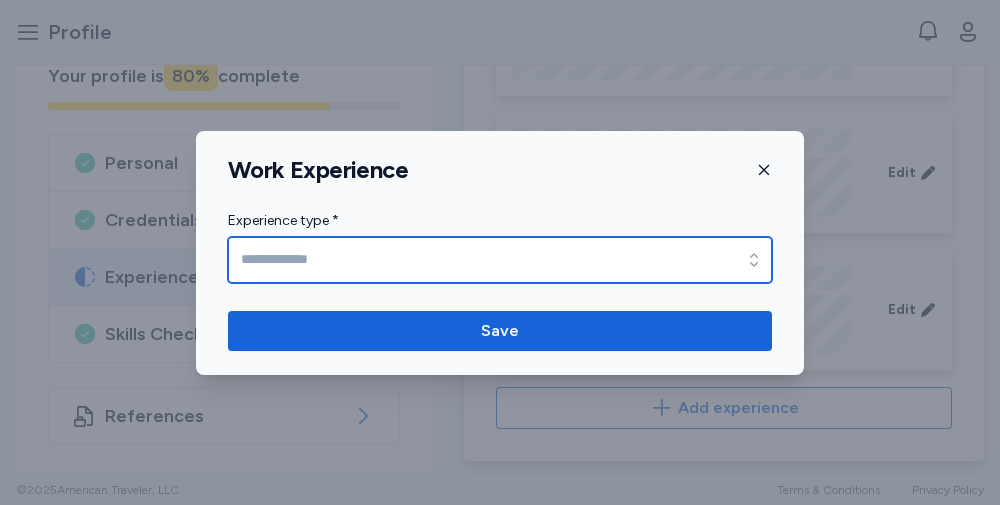 click on "Experience type *" at bounding box center [500, 260] 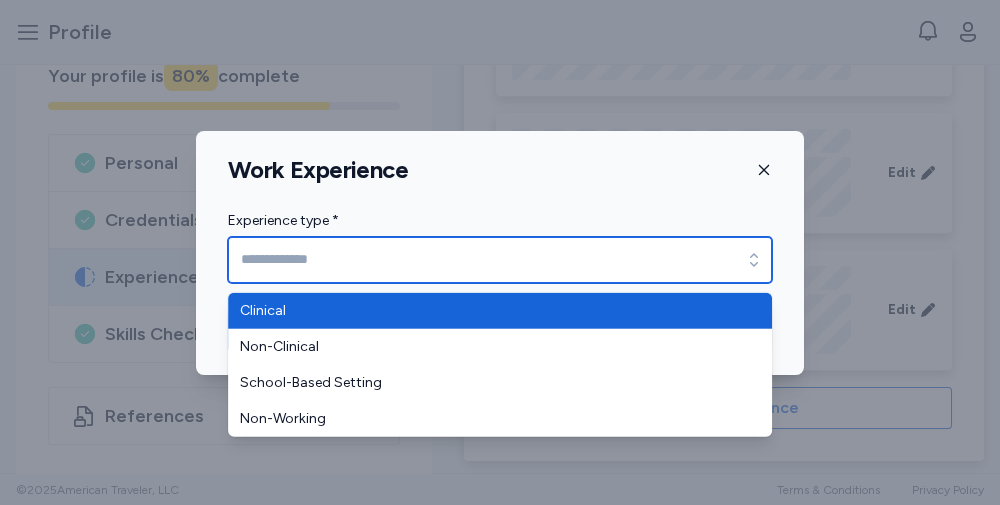 type on "********" 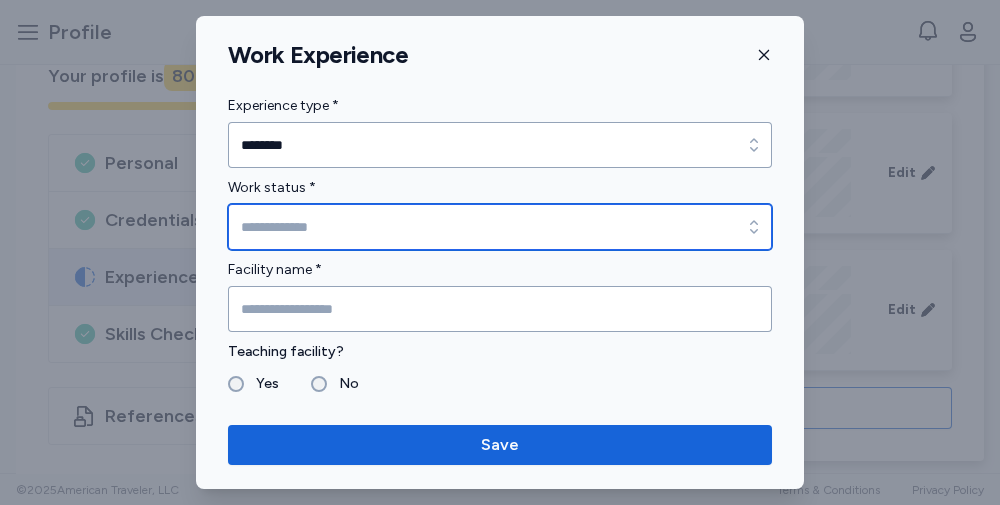 click on "Work status *" at bounding box center (500, 227) 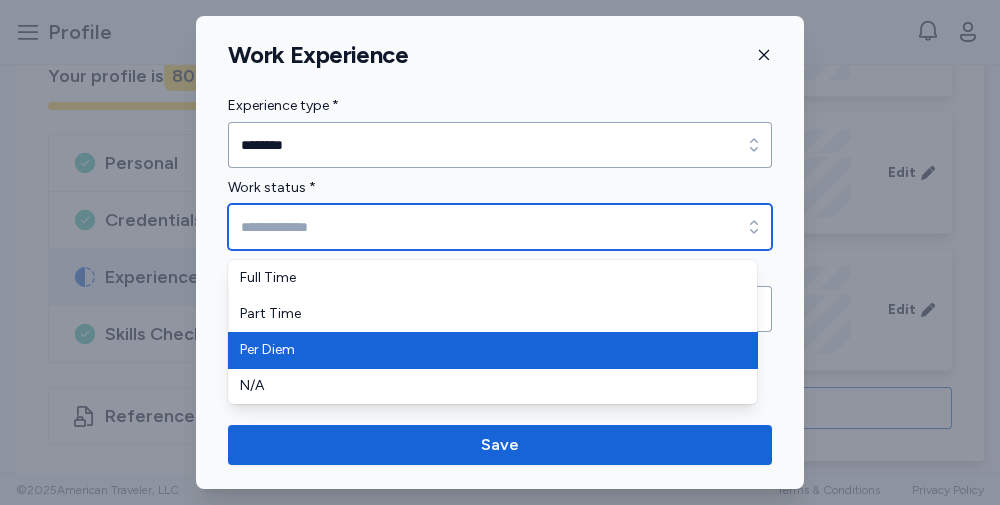 type on "********" 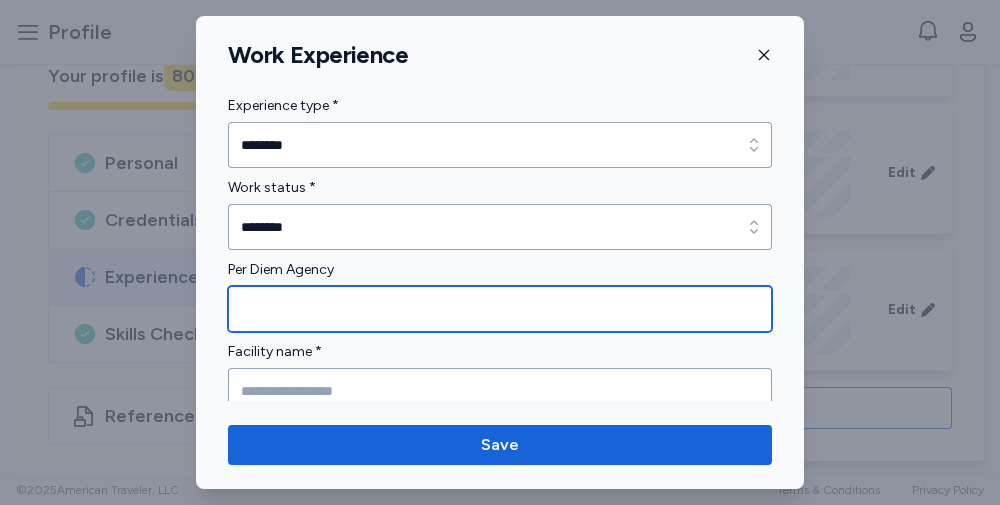 click at bounding box center (500, 309) 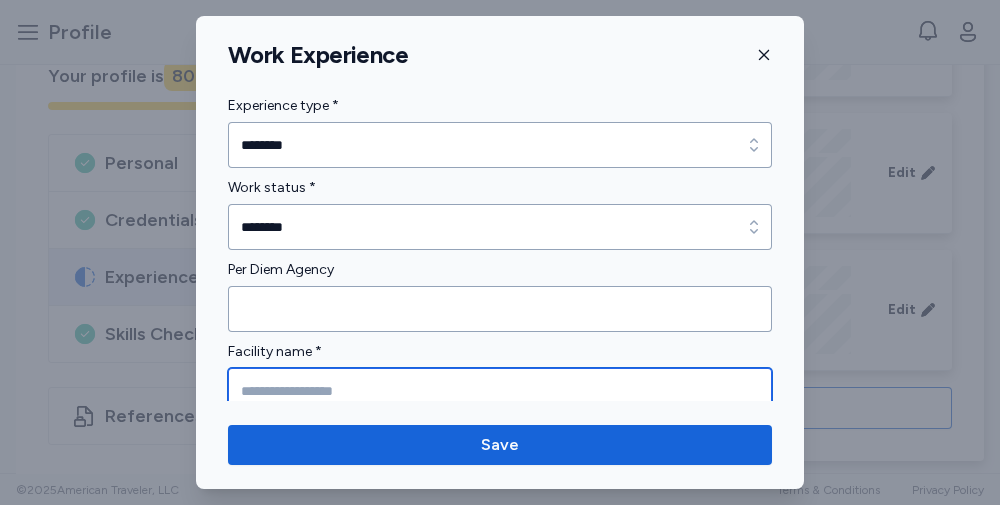 click at bounding box center (500, 391) 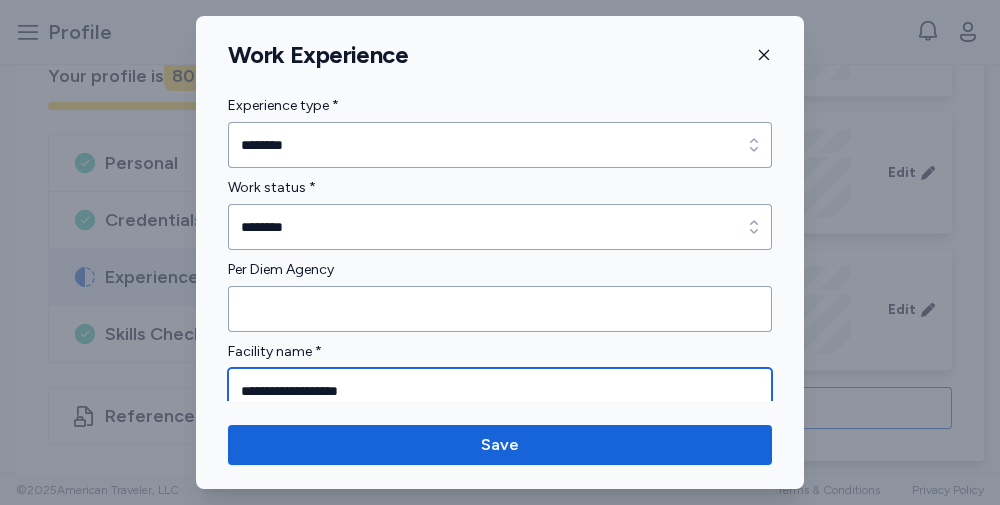 type on "**********" 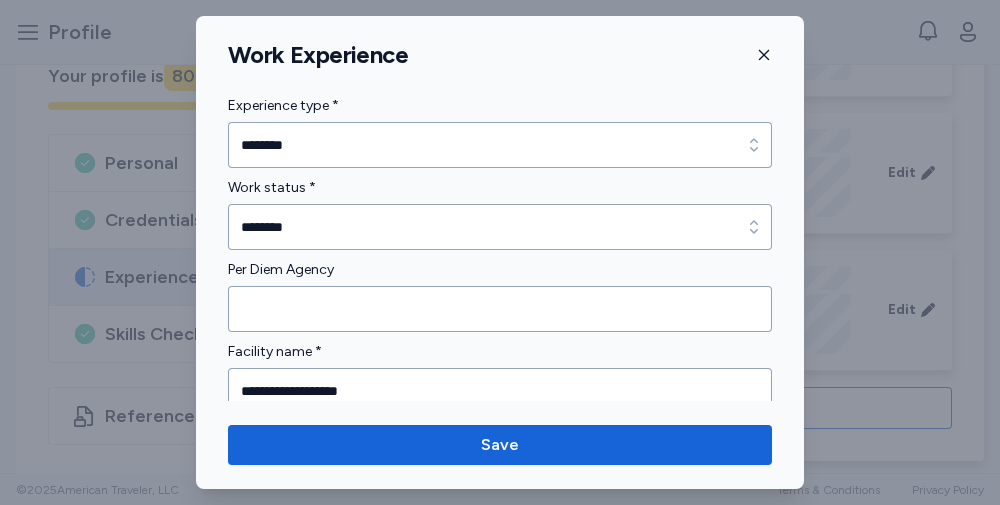 scroll, scrollTop: 217, scrollLeft: 0, axis: vertical 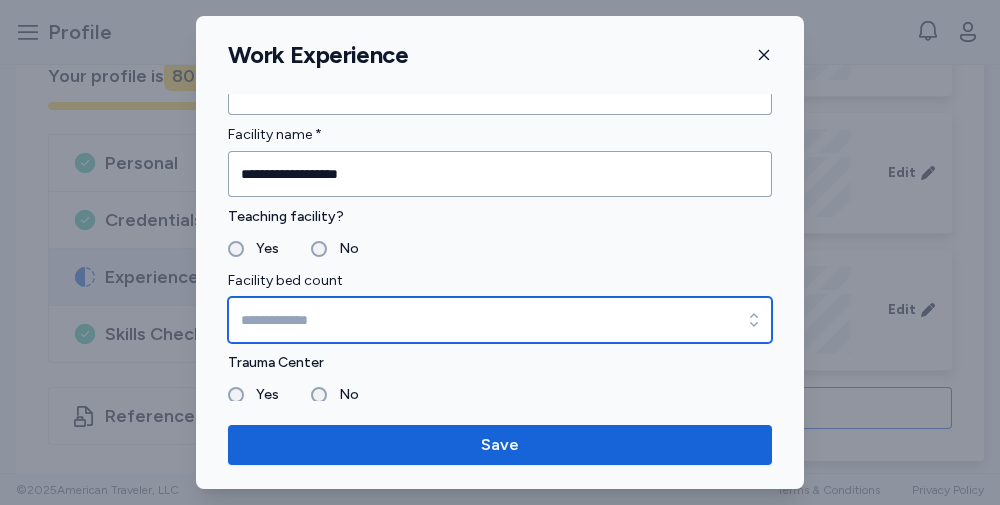 click on "Facility bed count" at bounding box center [500, 320] 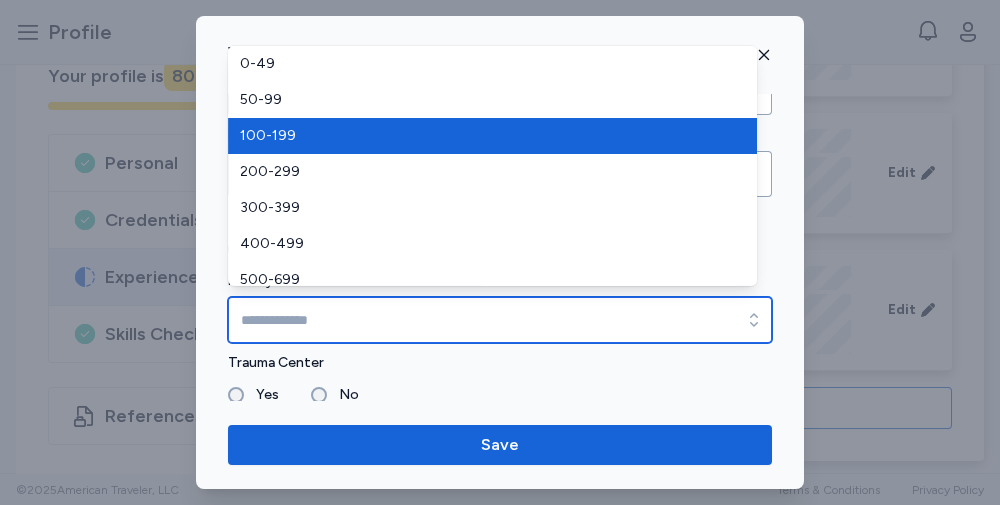 type on "*******" 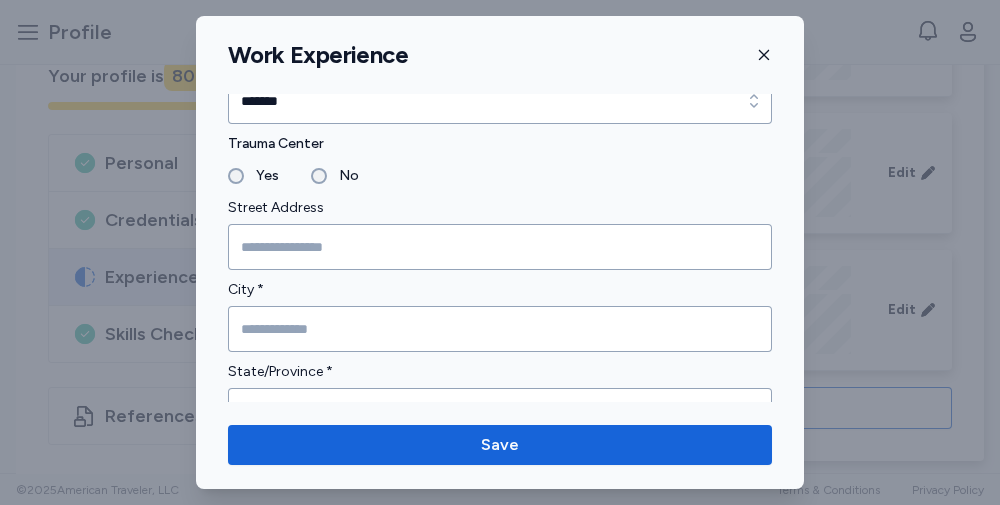 scroll, scrollTop: 439, scrollLeft: 0, axis: vertical 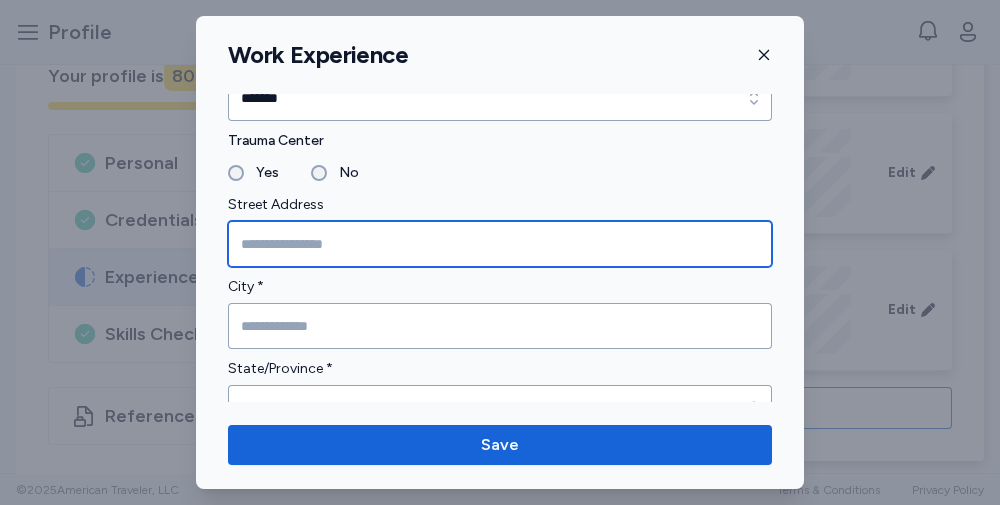 click at bounding box center (500, 244) 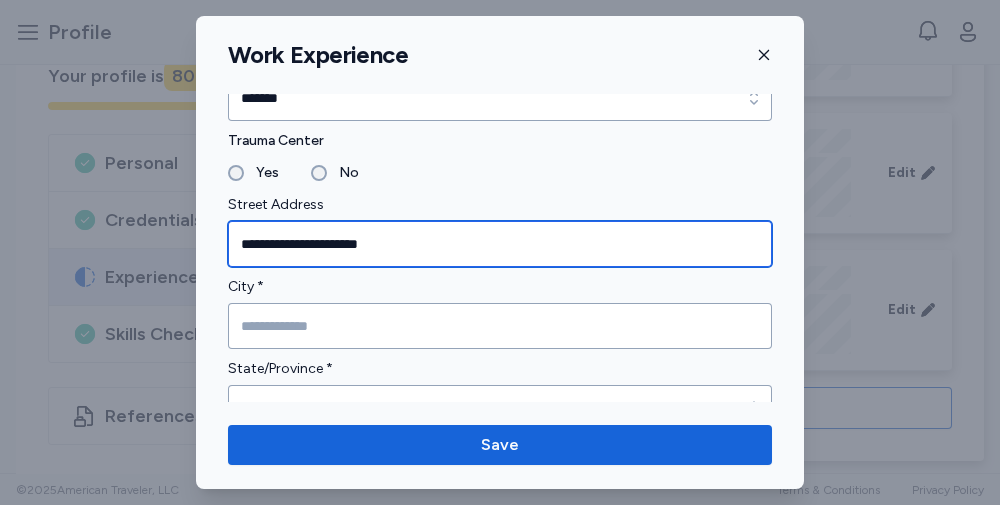 type on "**********" 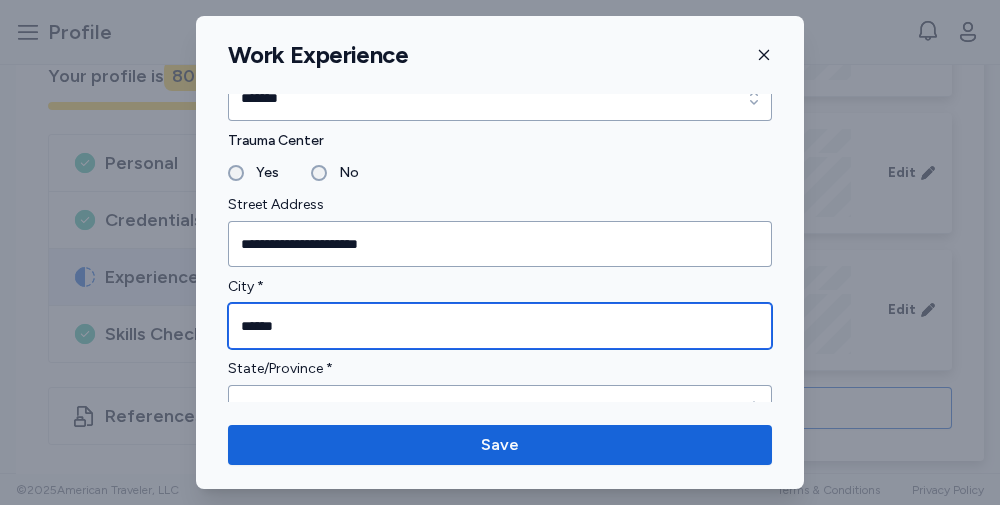 type on "******" 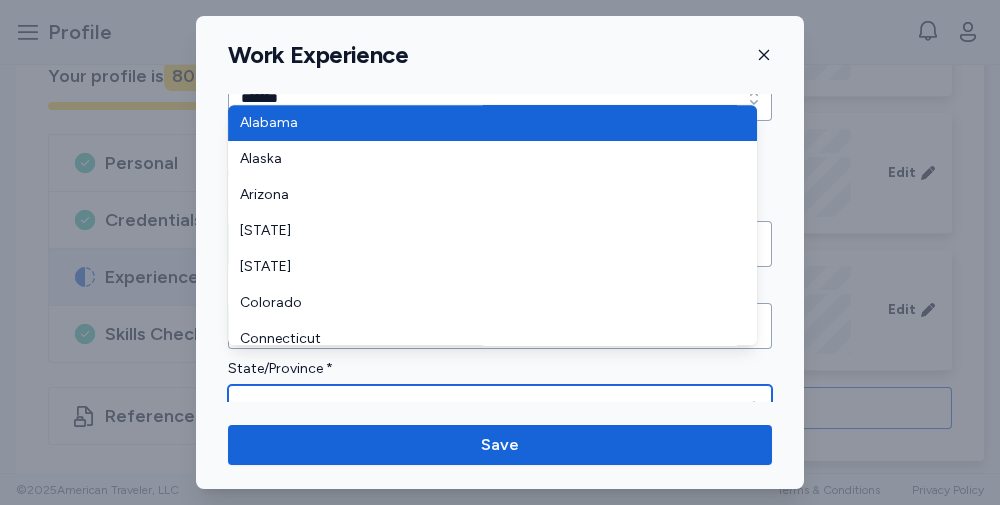 scroll, scrollTop: 466, scrollLeft: 0, axis: vertical 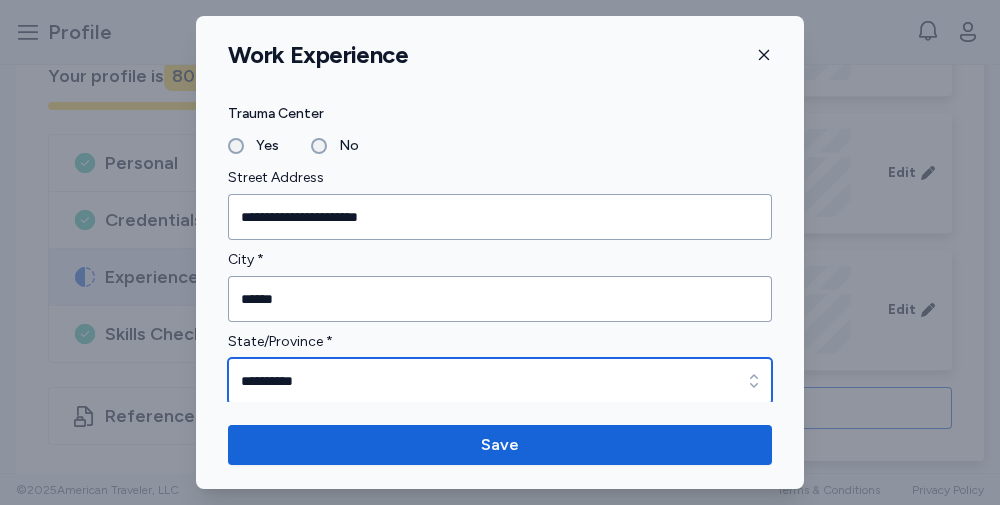 type on "**********" 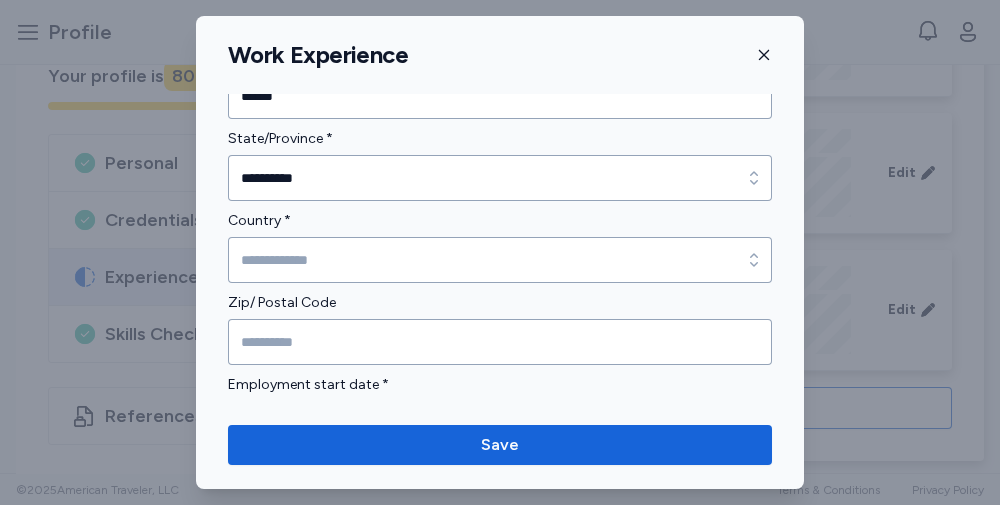 scroll, scrollTop: 694, scrollLeft: 0, axis: vertical 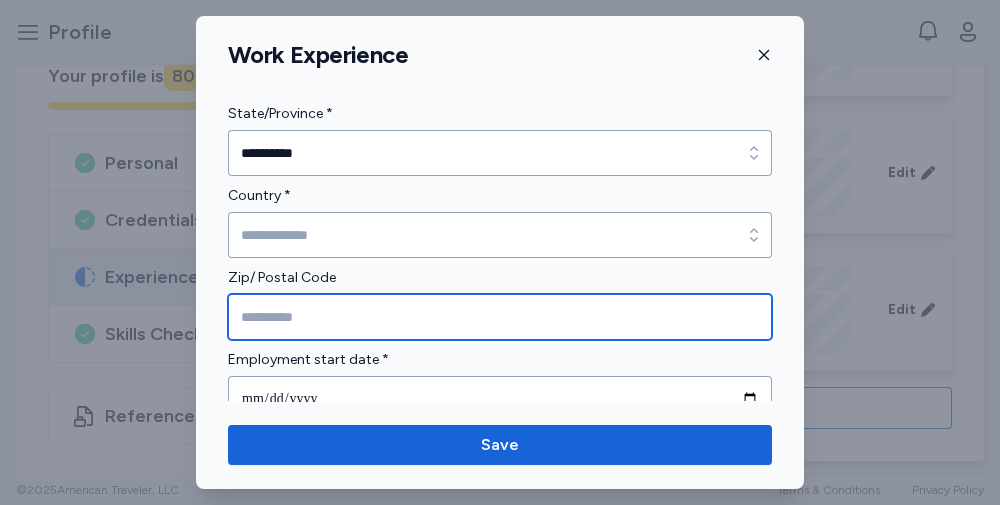 click at bounding box center [500, 317] 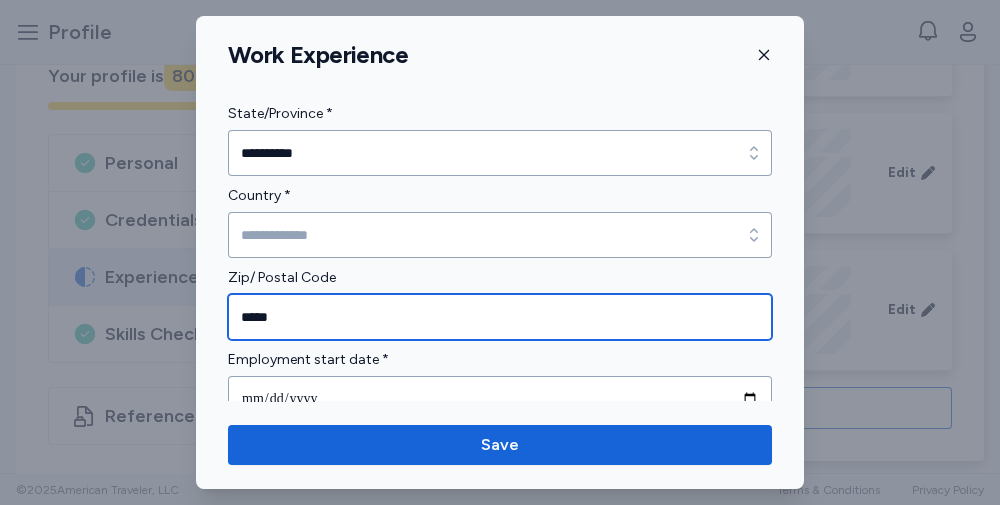 type on "*****" 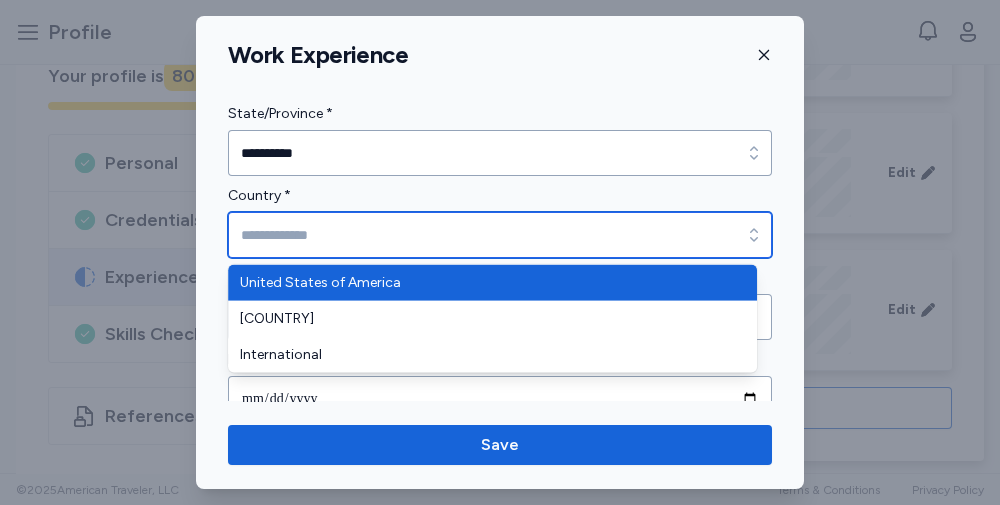 click on "Country *" at bounding box center (500, 235) 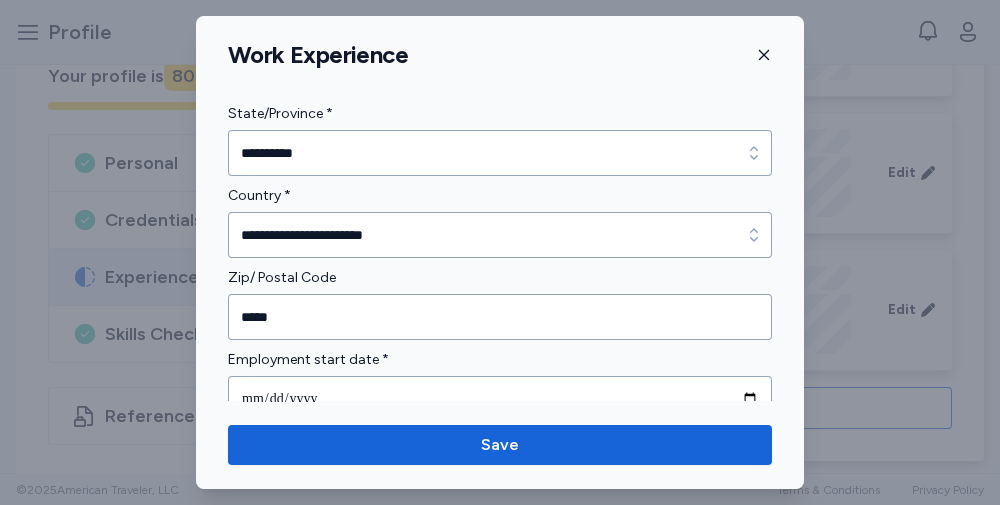 click on "**********" at bounding box center (500, 252) 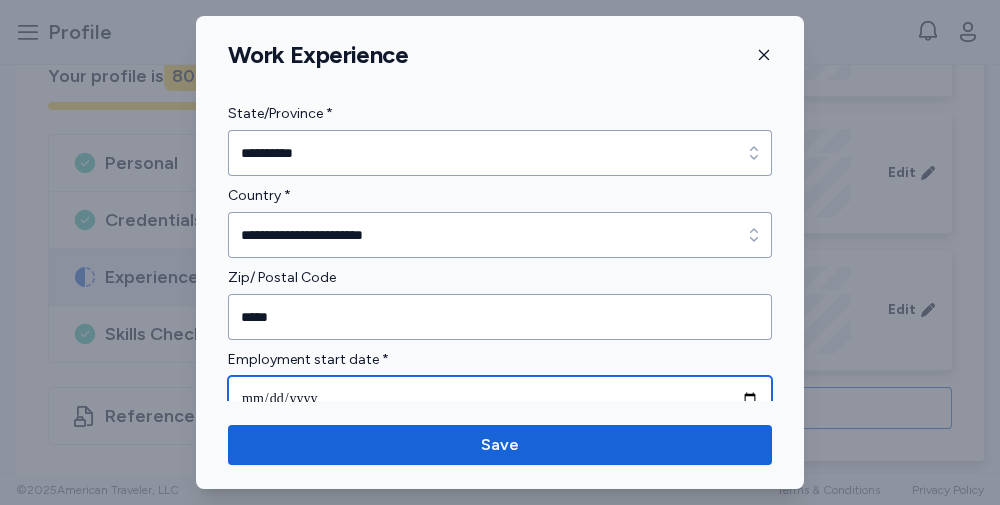 click at bounding box center (500, 399) 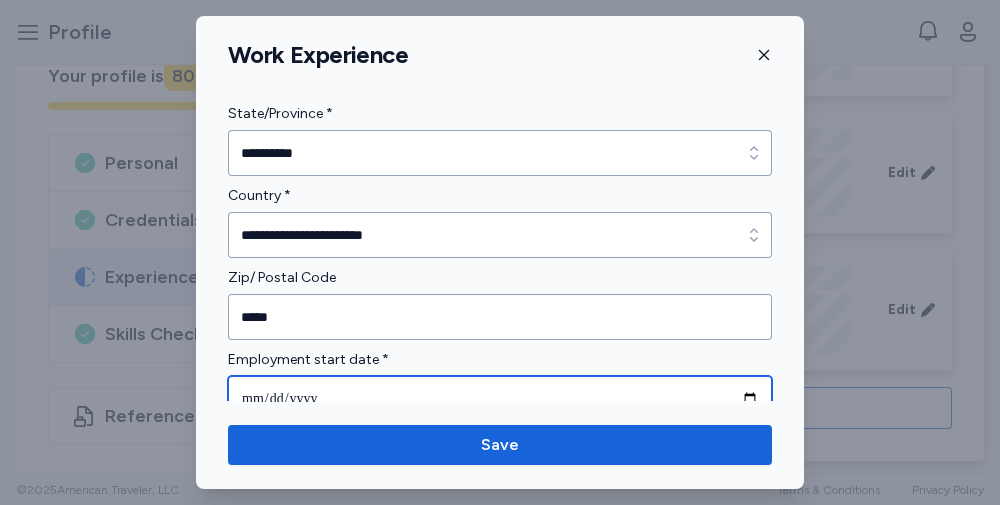scroll, scrollTop: 696, scrollLeft: 0, axis: vertical 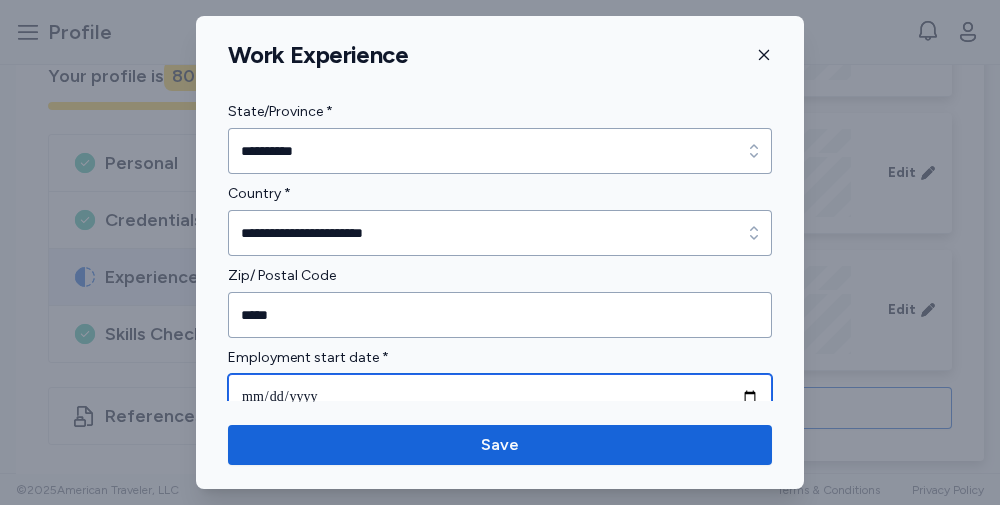 type on "**********" 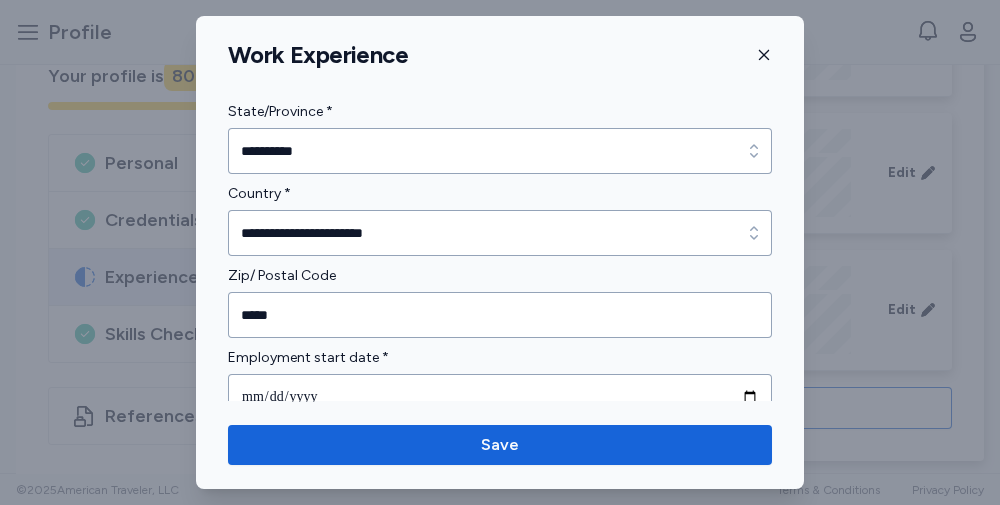 click on "**********" at bounding box center [500, 635] 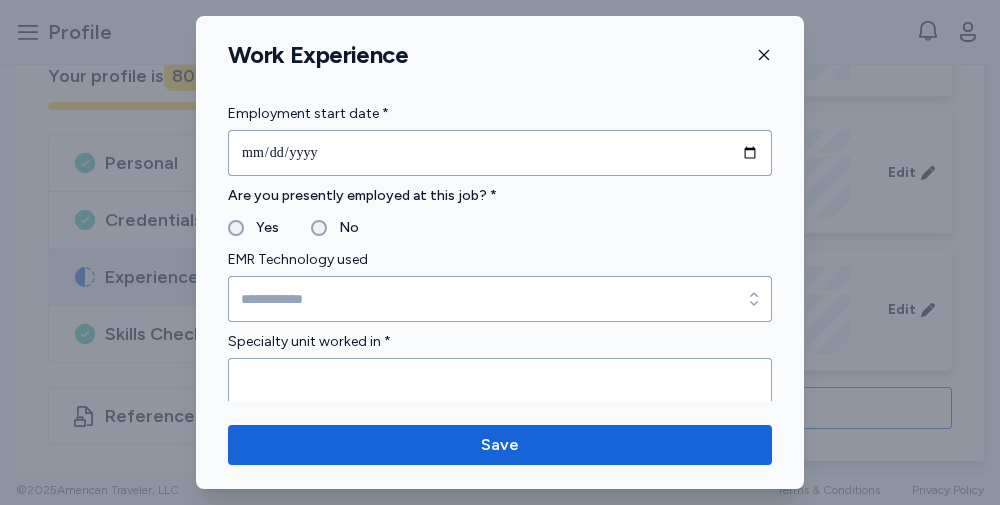scroll, scrollTop: 937, scrollLeft: 0, axis: vertical 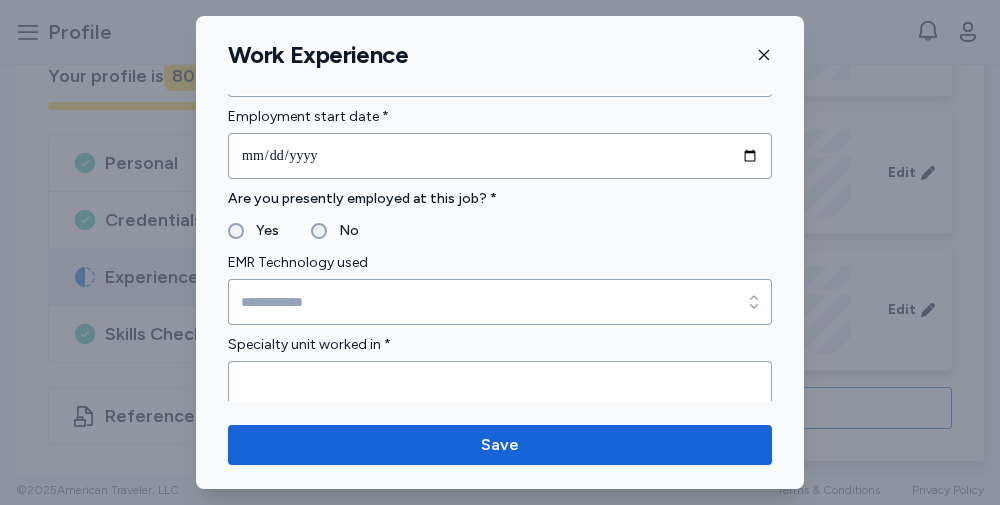 click on "**********" at bounding box center [500, 394] 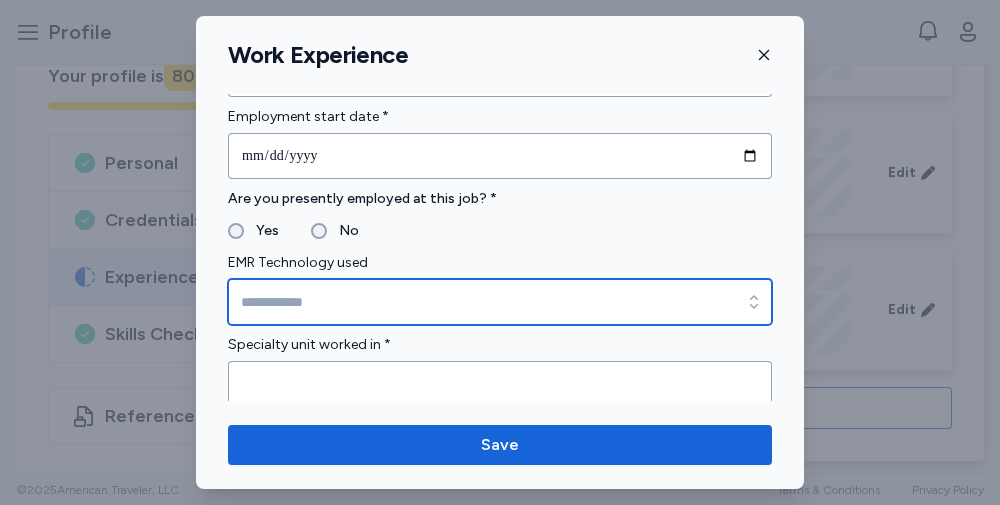 click on "EMR Technology used" at bounding box center (500, 302) 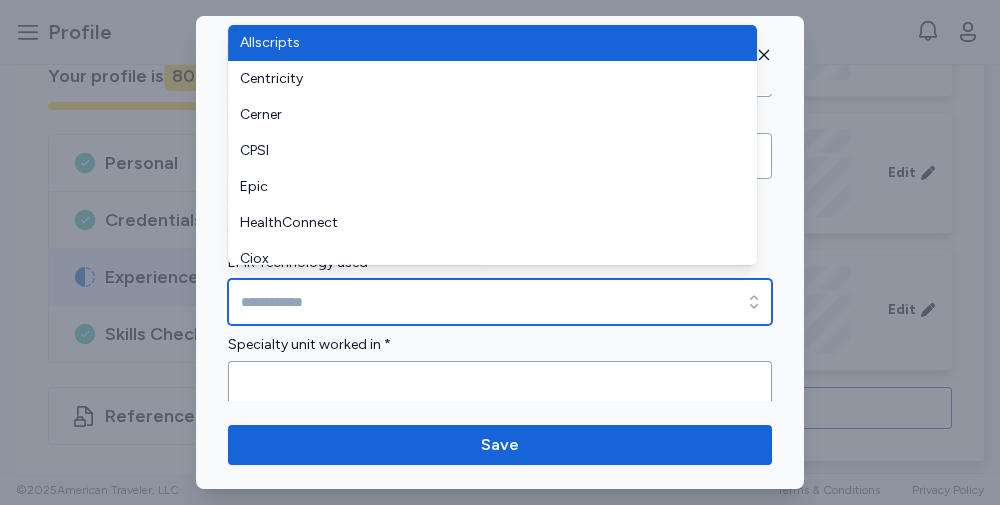 type on "**********" 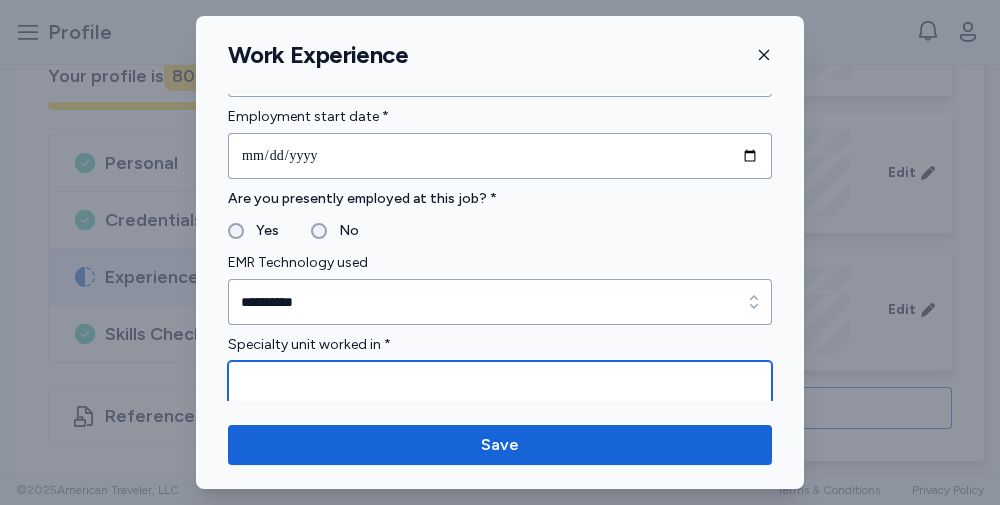 click at bounding box center (500, 384) 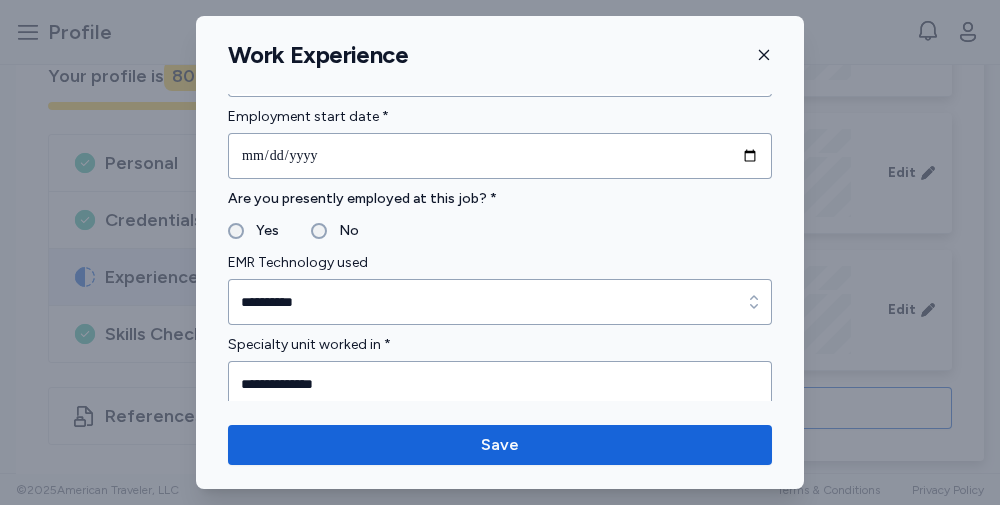 scroll, scrollTop: 1150, scrollLeft: 0, axis: vertical 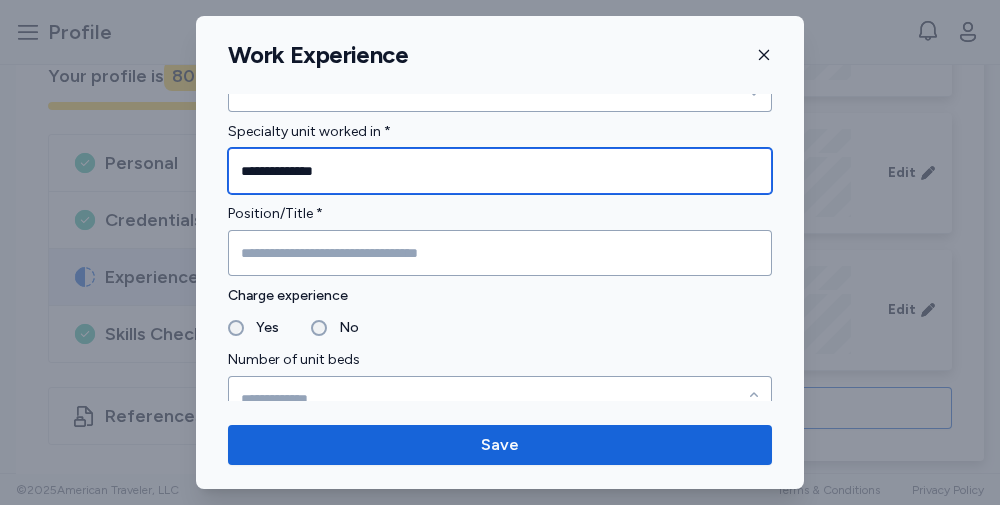 click on "**********" at bounding box center [500, 171] 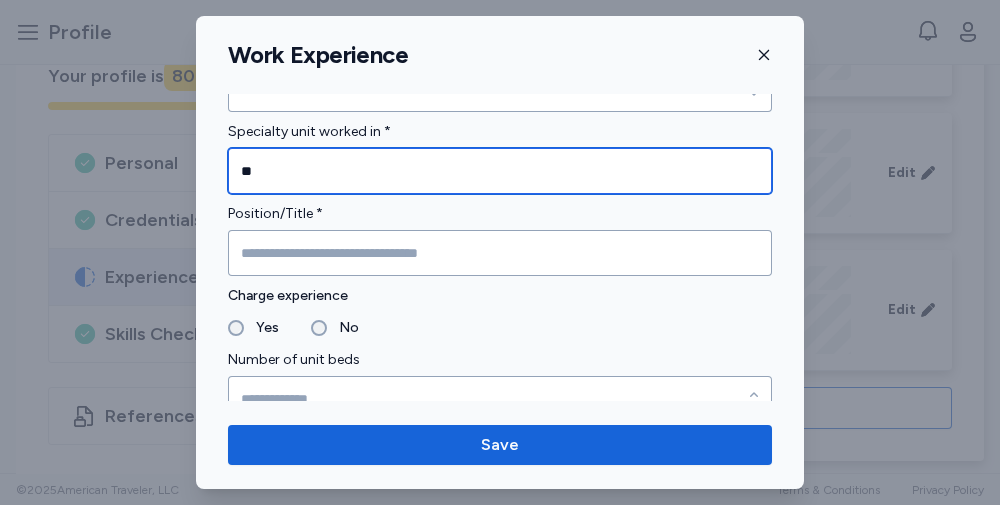type on "*" 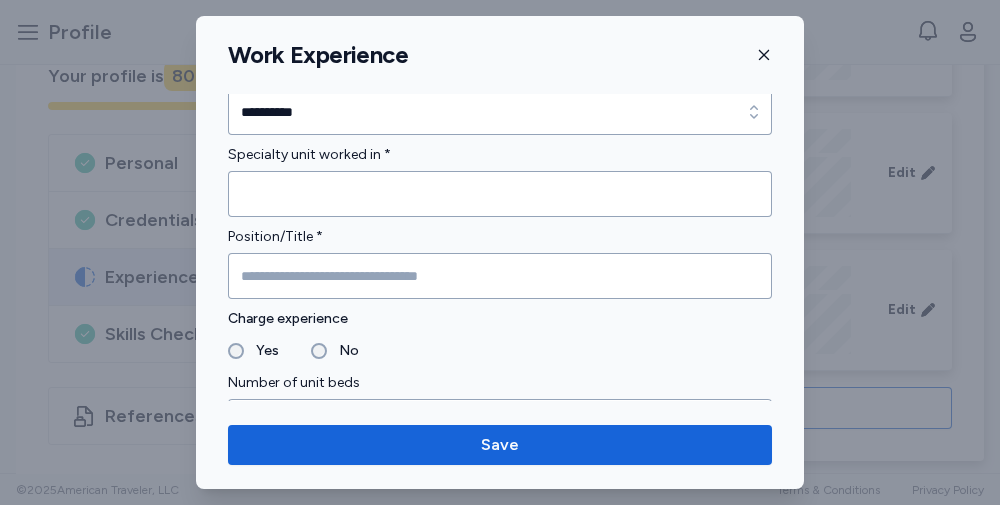 scroll, scrollTop: 1110, scrollLeft: 0, axis: vertical 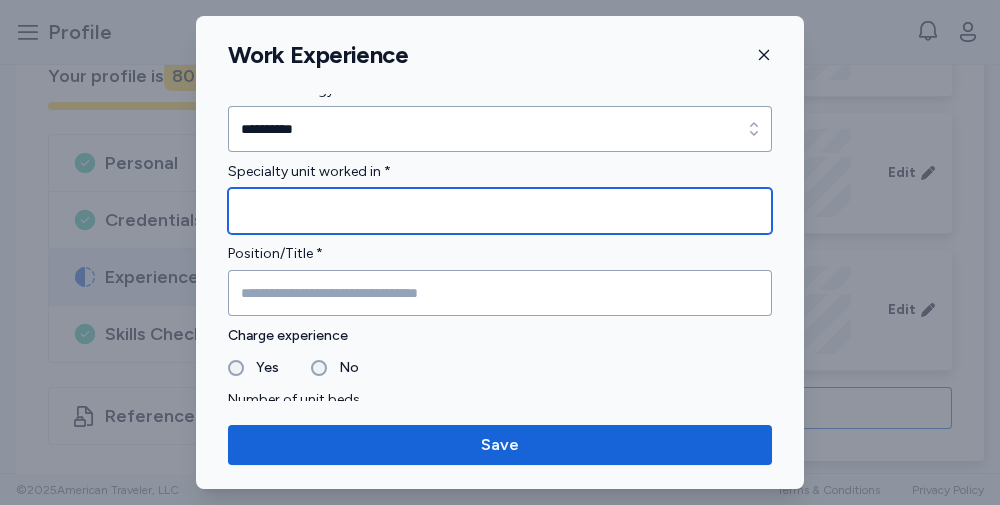 click at bounding box center (500, 211) 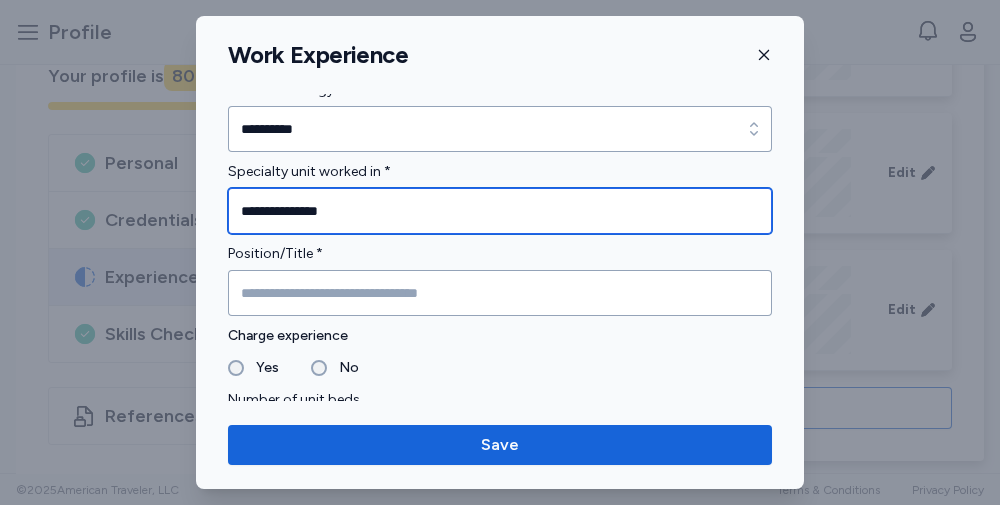 type on "**********" 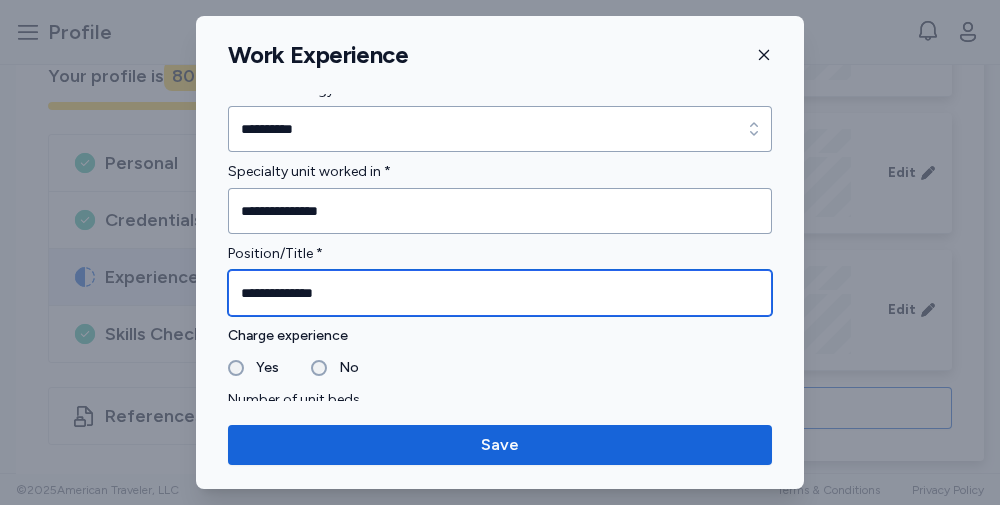 type on "**********" 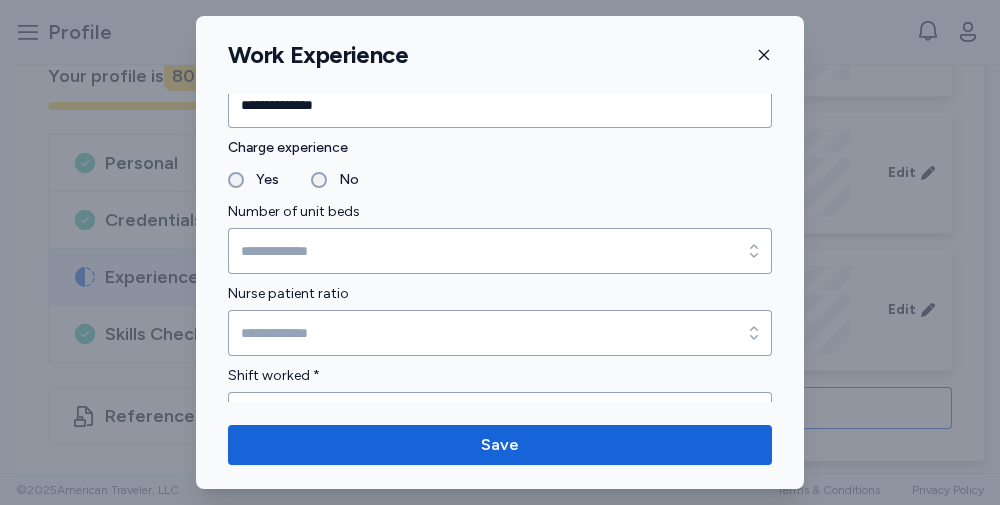 scroll, scrollTop: 1301, scrollLeft: 0, axis: vertical 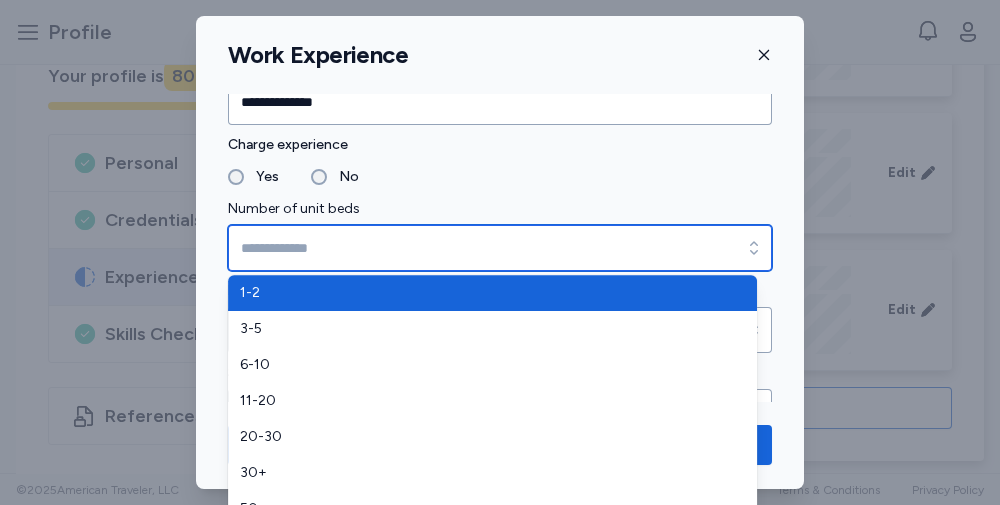 click 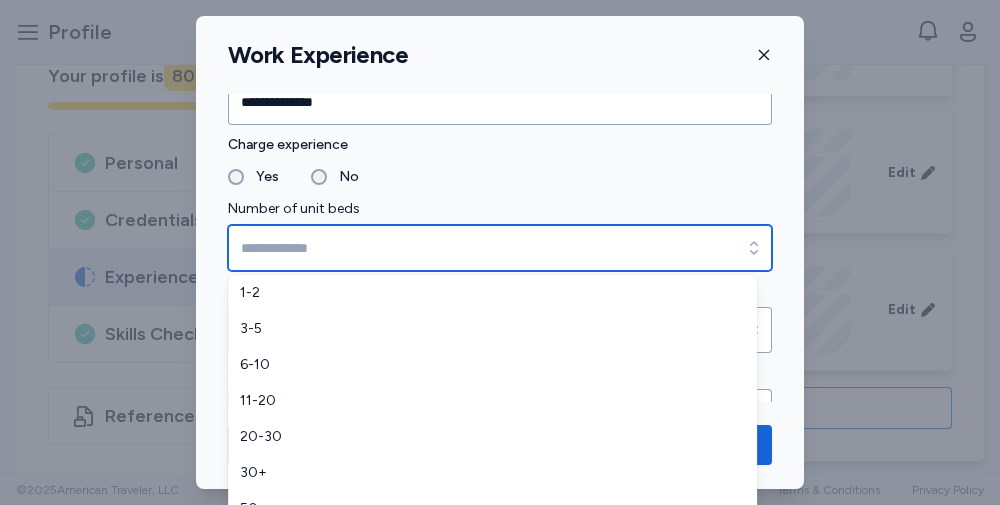 scroll, scrollTop: 12, scrollLeft: 0, axis: vertical 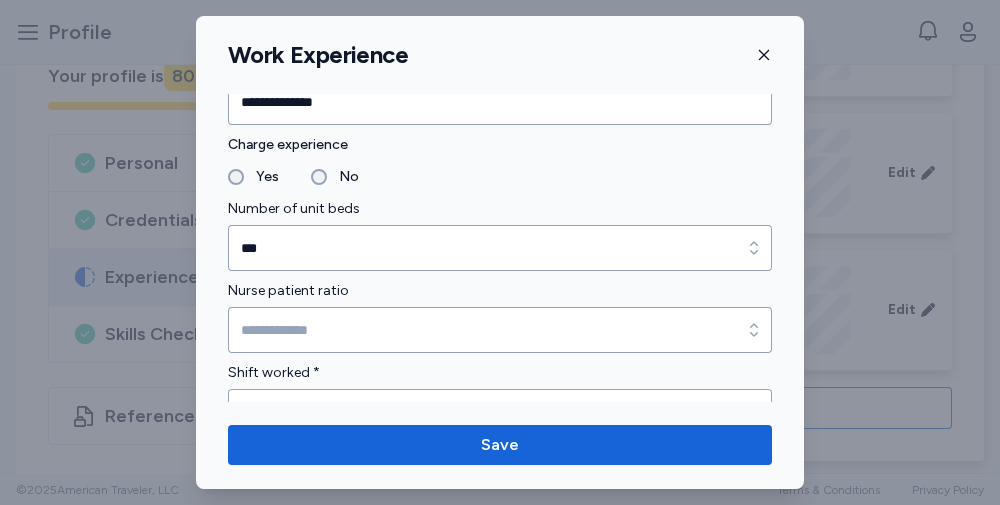 click at bounding box center (500, 252) 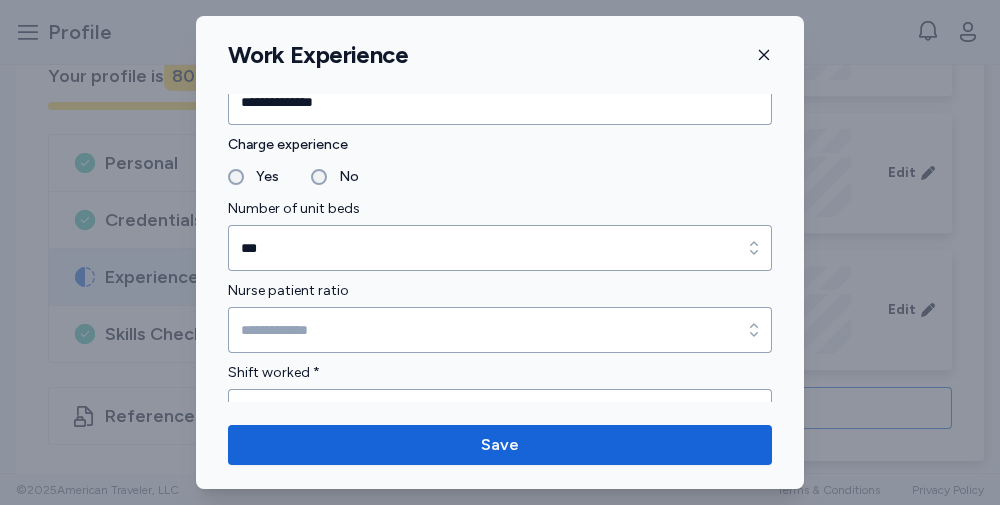 click on "**********" at bounding box center (500, 69) 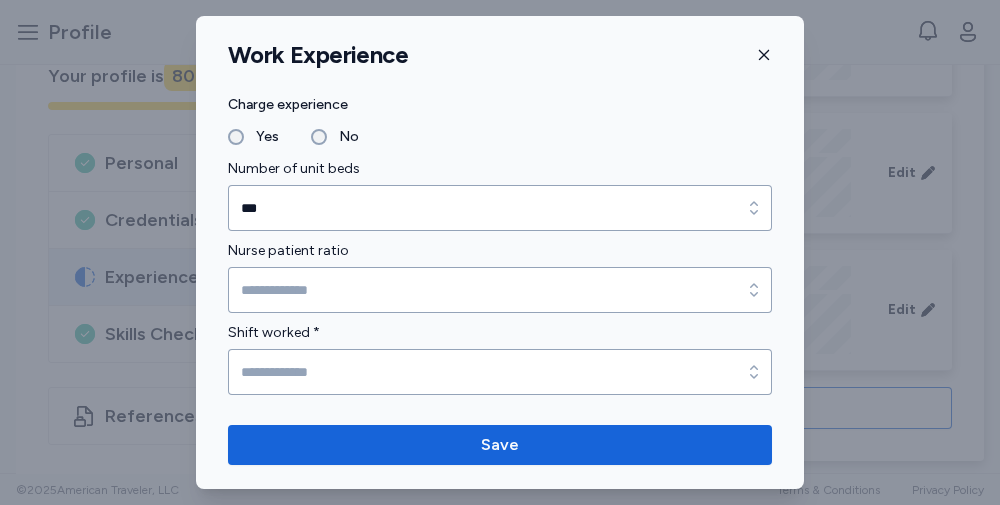 scroll, scrollTop: 1398, scrollLeft: 0, axis: vertical 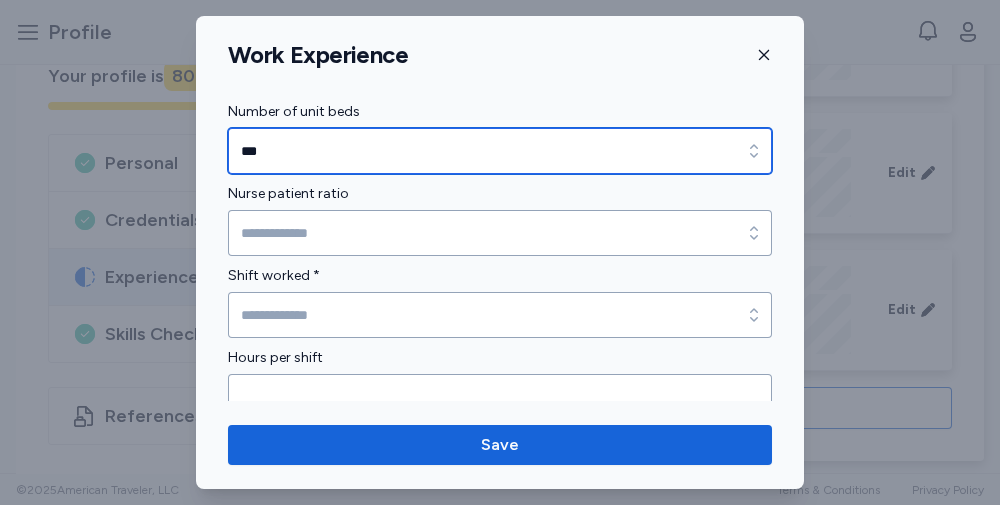 type on "***" 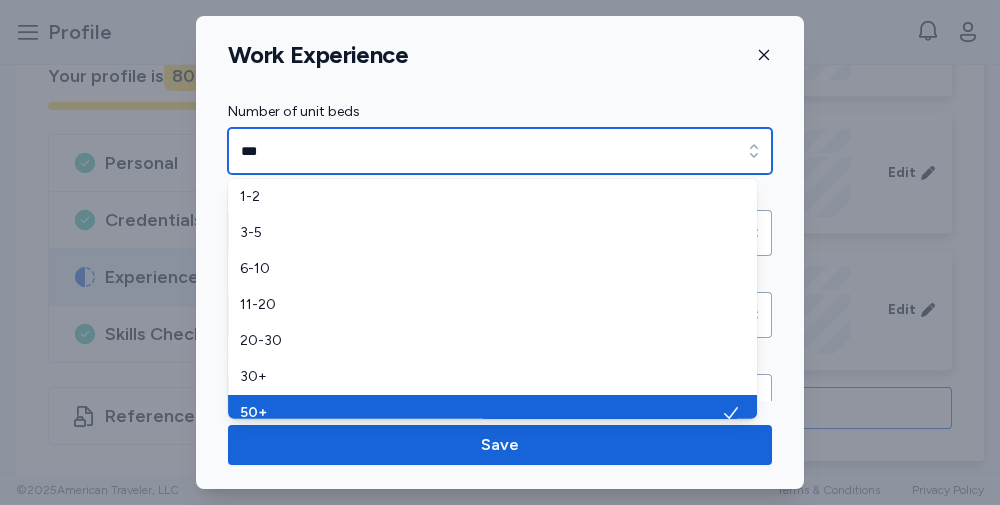 scroll, scrollTop: 11, scrollLeft: 0, axis: vertical 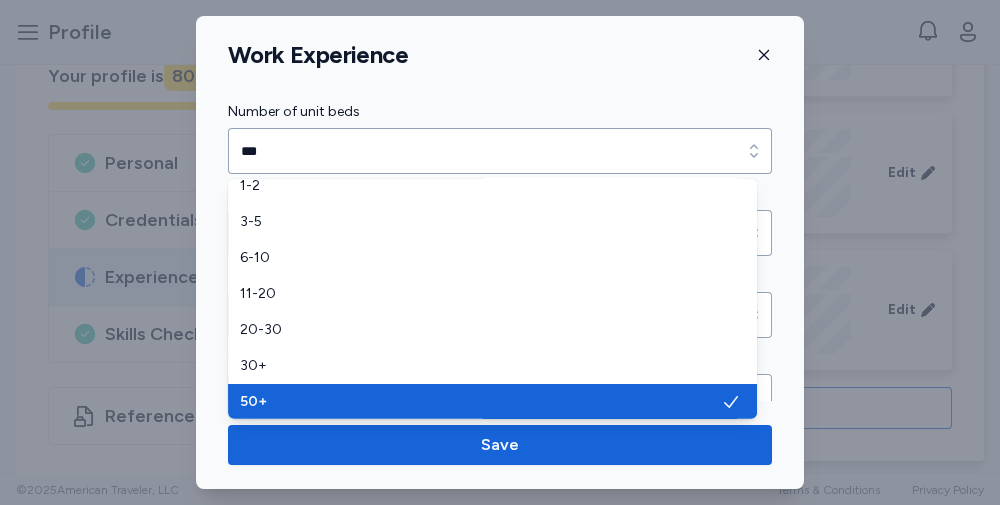 click on "**********" at bounding box center [500, -28] 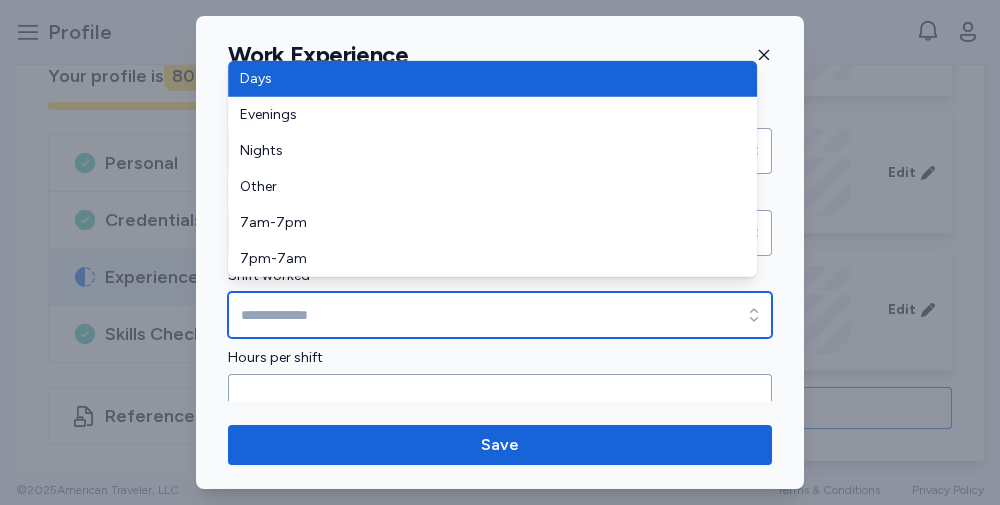 click on "Shift worked *" at bounding box center [500, 315] 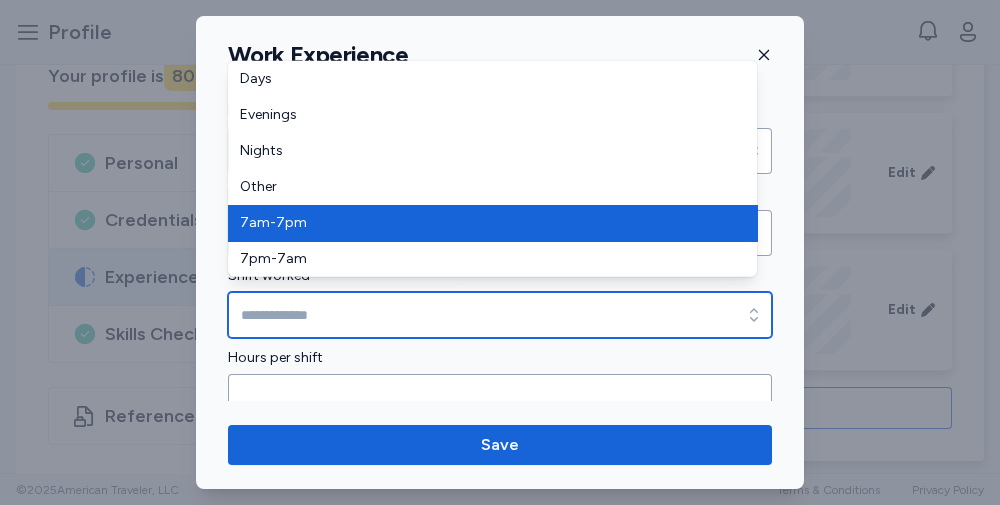 type on "*******" 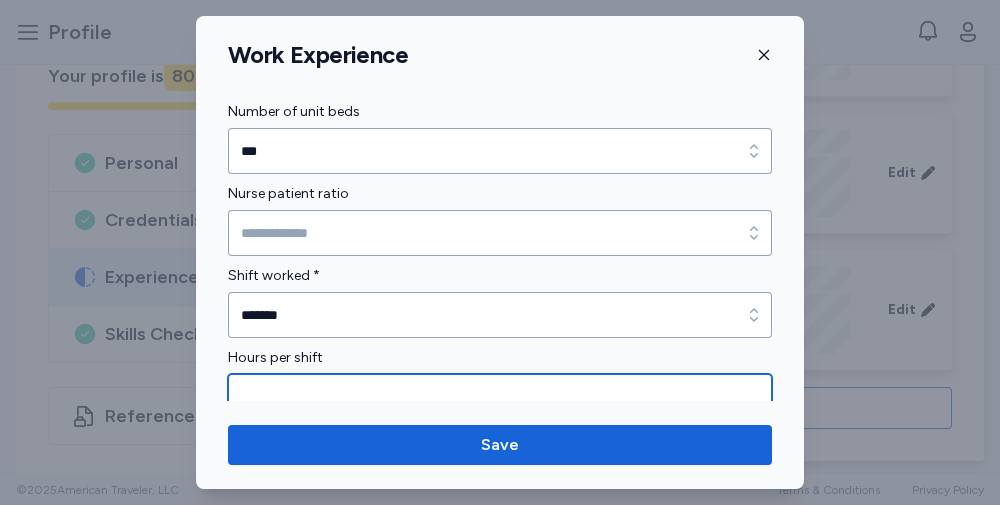 click at bounding box center (500, 397) 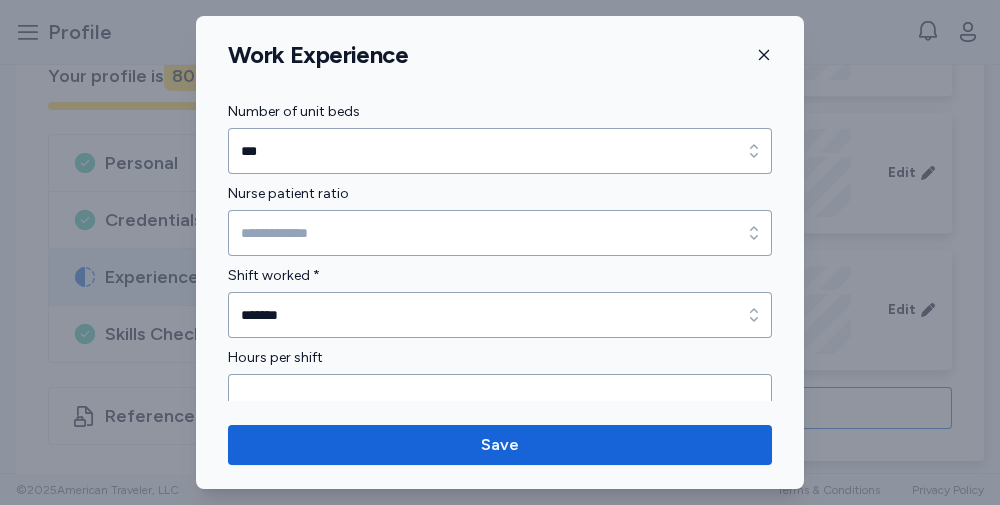 click on "**********" at bounding box center [500, -67] 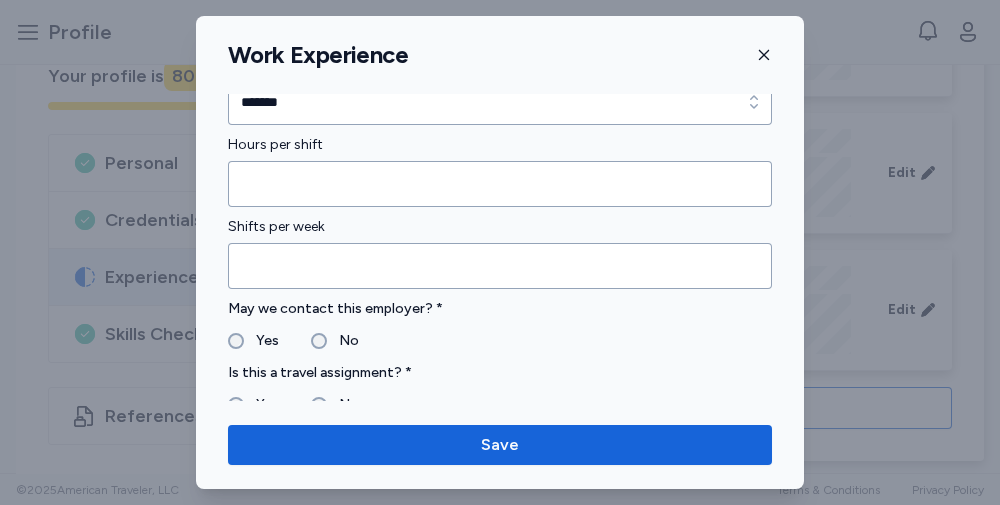 scroll, scrollTop: 1607, scrollLeft: 0, axis: vertical 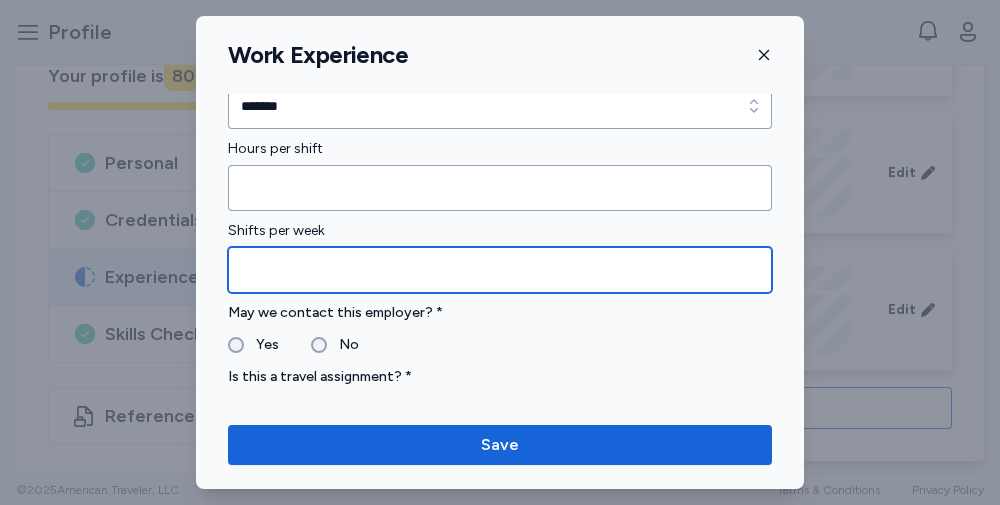 click at bounding box center [500, 270] 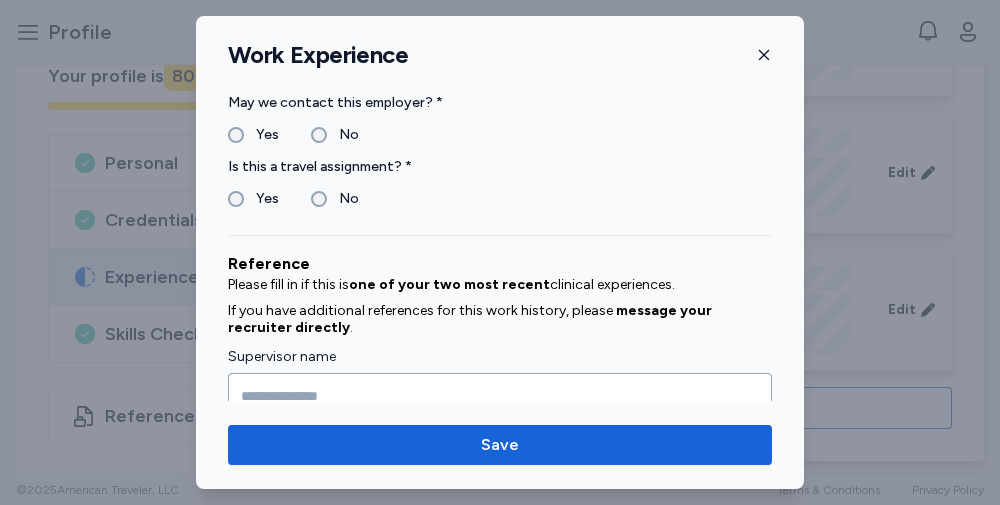 scroll, scrollTop: 1814, scrollLeft: 0, axis: vertical 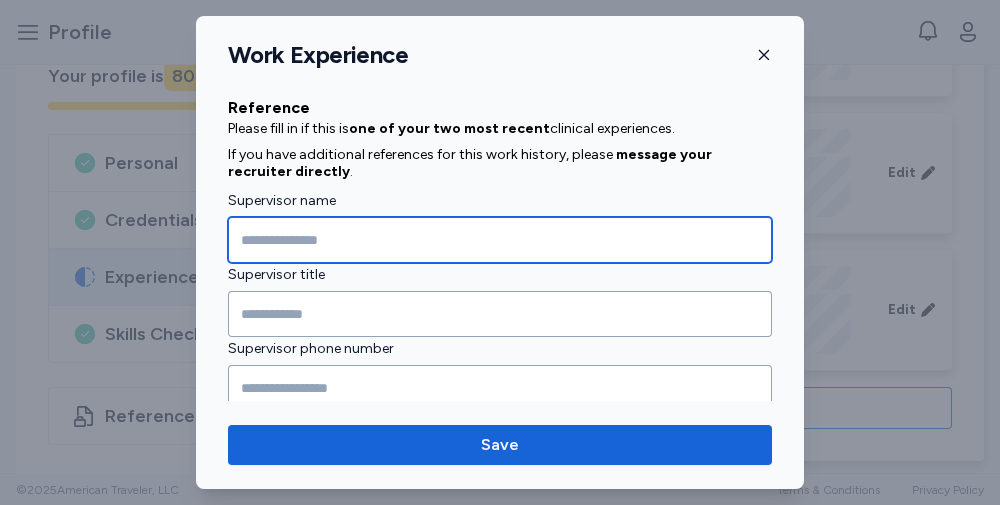 click at bounding box center [500, 240] 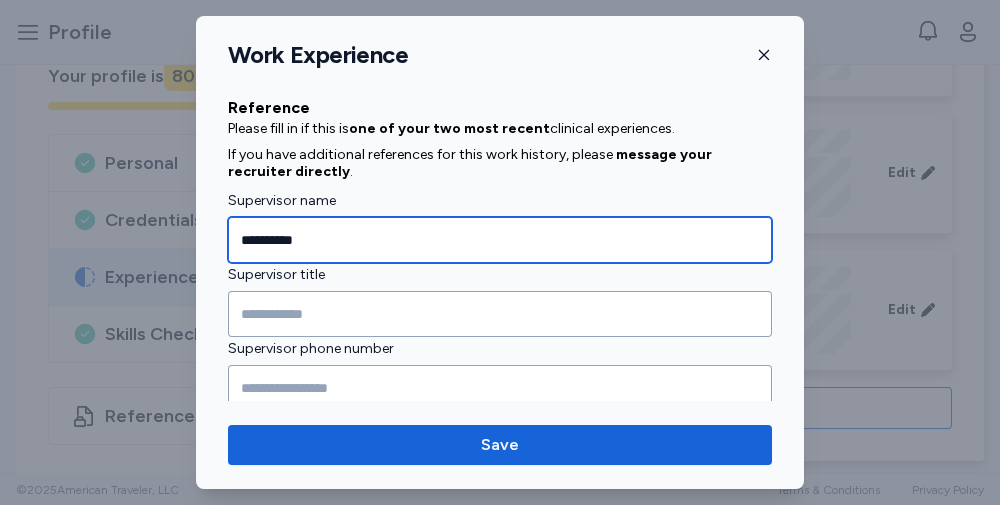 type on "**********" 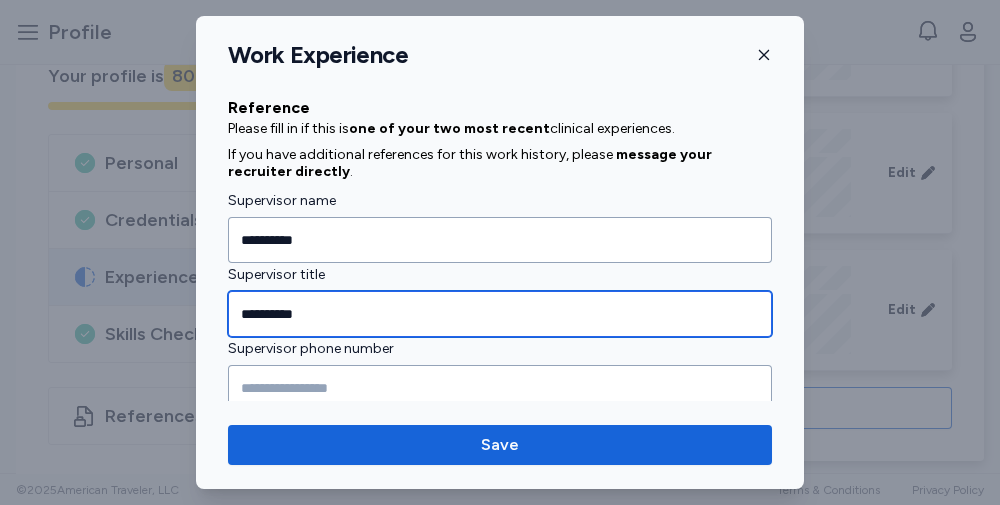 type on "**********" 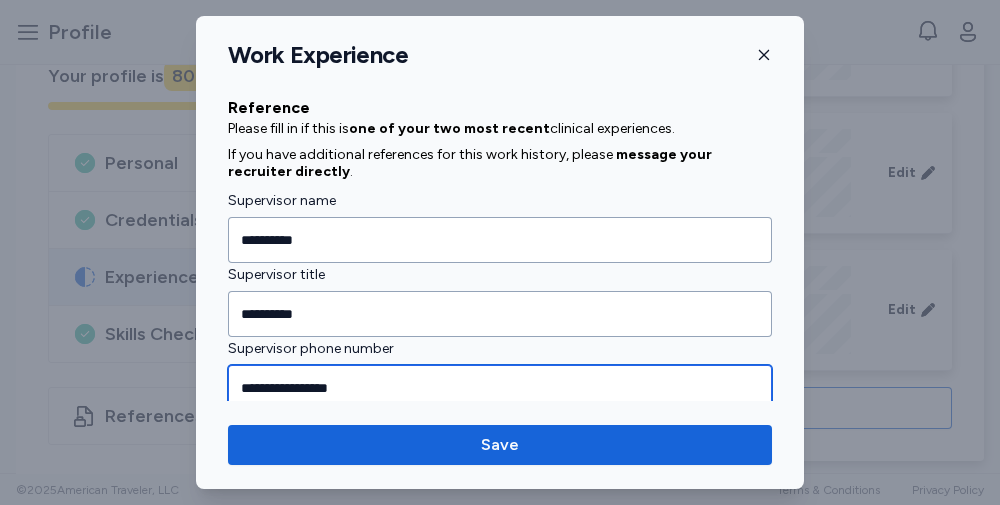 type on "**********" 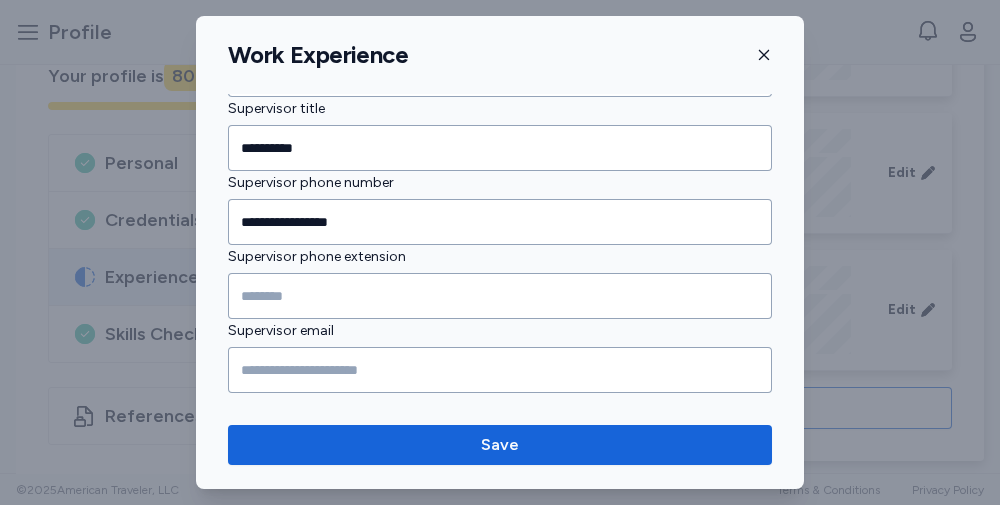 scroll, scrollTop: 2156, scrollLeft: 0, axis: vertical 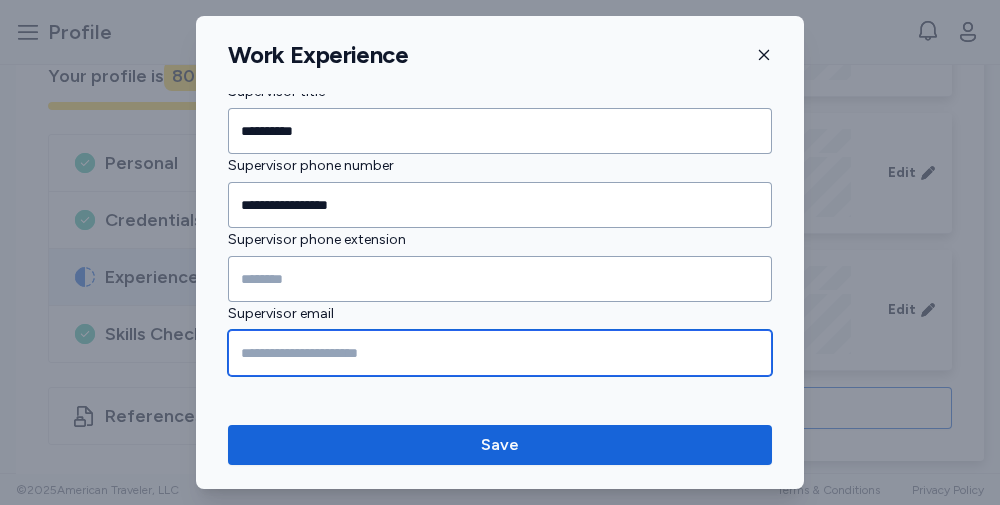 click at bounding box center [500, 353] 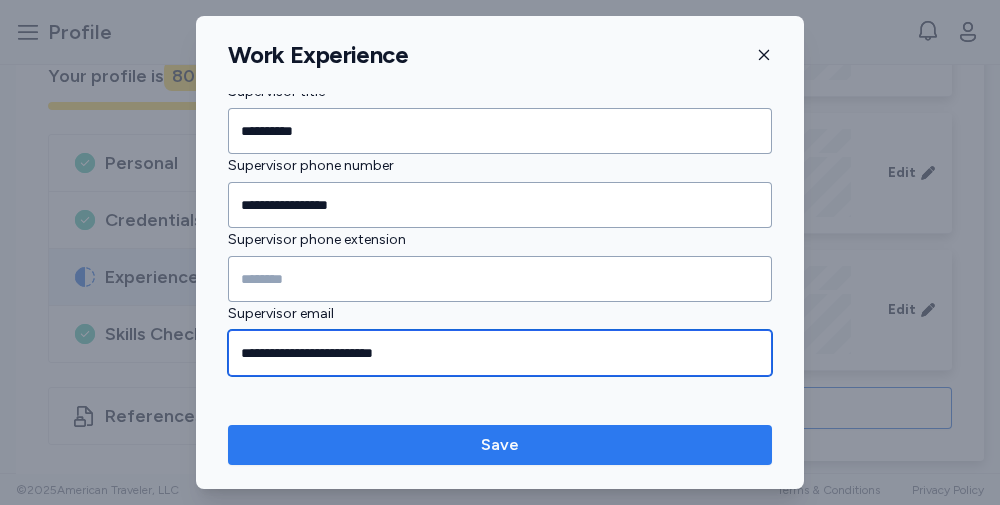 type on "**********" 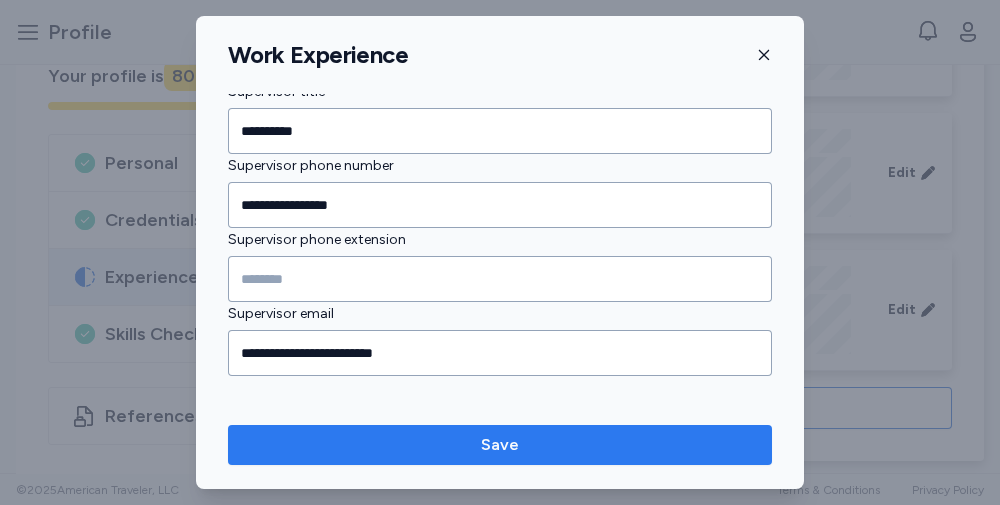 click on "Save" at bounding box center (500, 445) 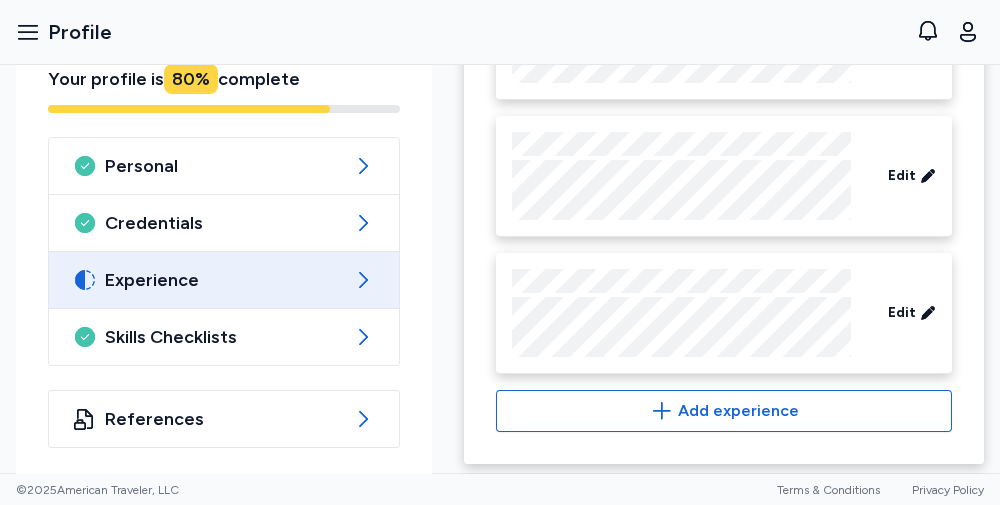 scroll, scrollTop: 816, scrollLeft: 0, axis: vertical 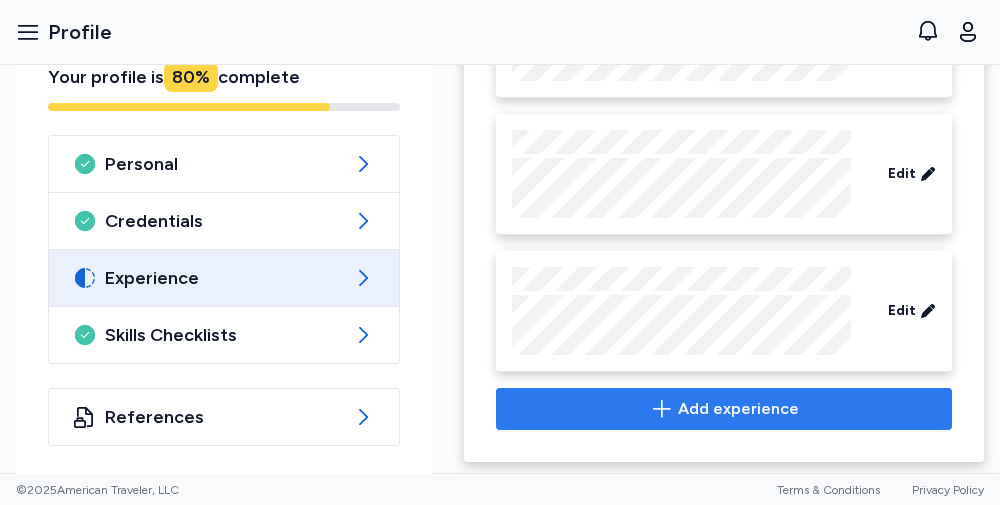 click on "Add experience" at bounding box center (738, 409) 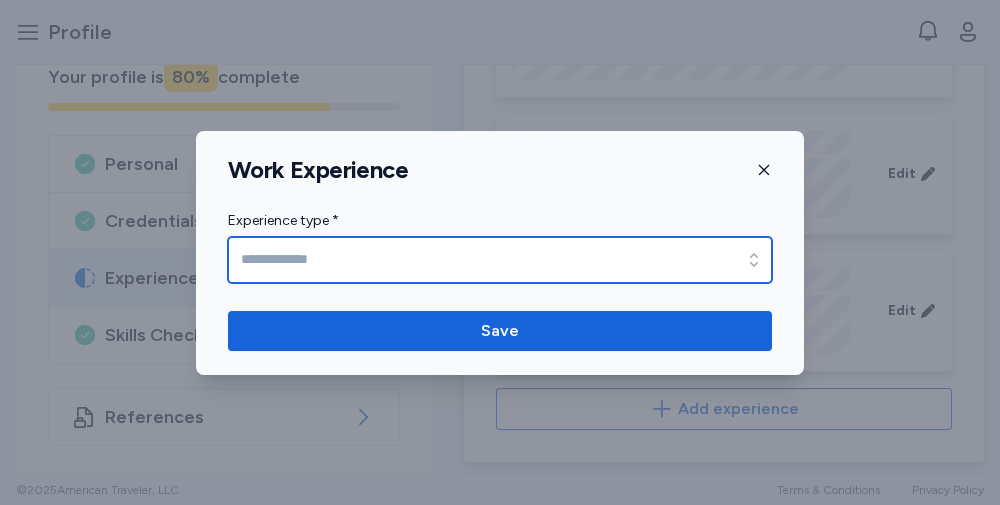 click on "Experience type *" at bounding box center [500, 260] 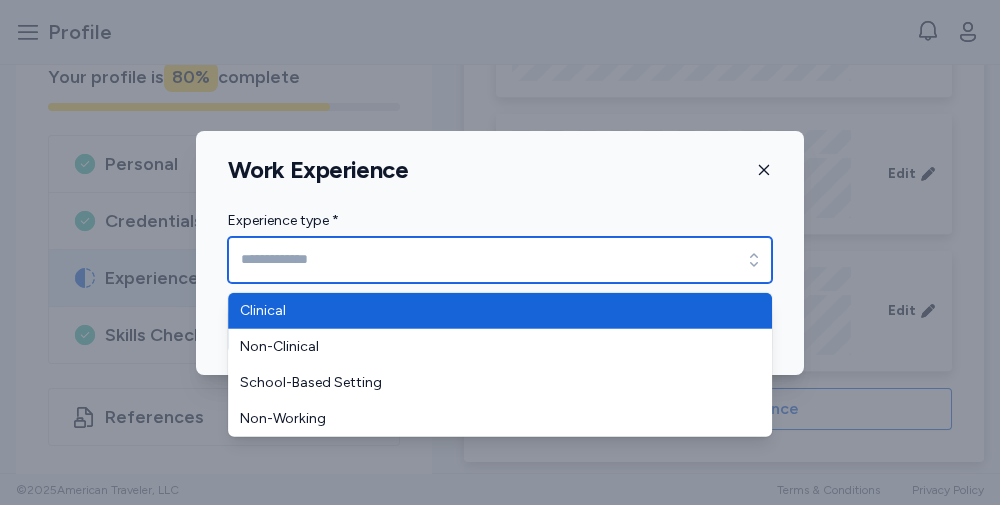 type on "********" 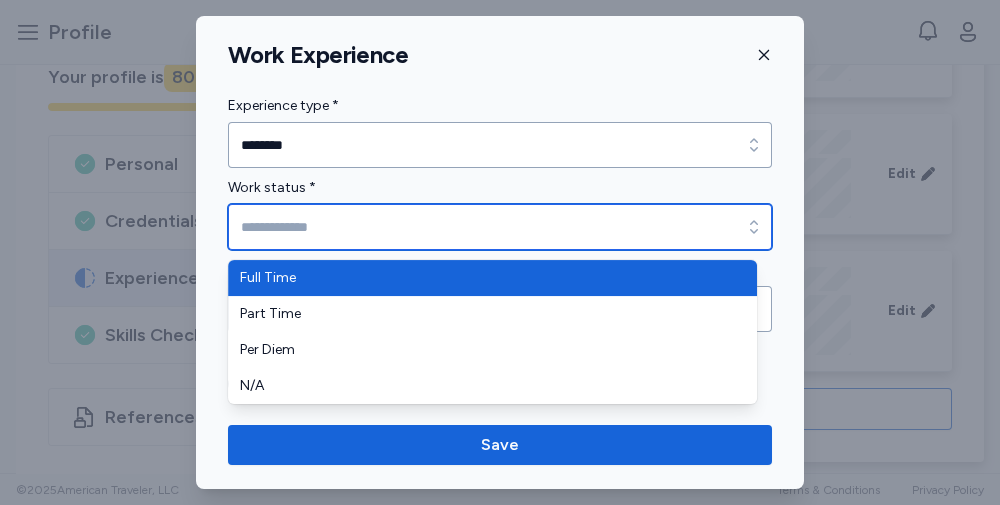 click on "Work status *" at bounding box center [500, 227] 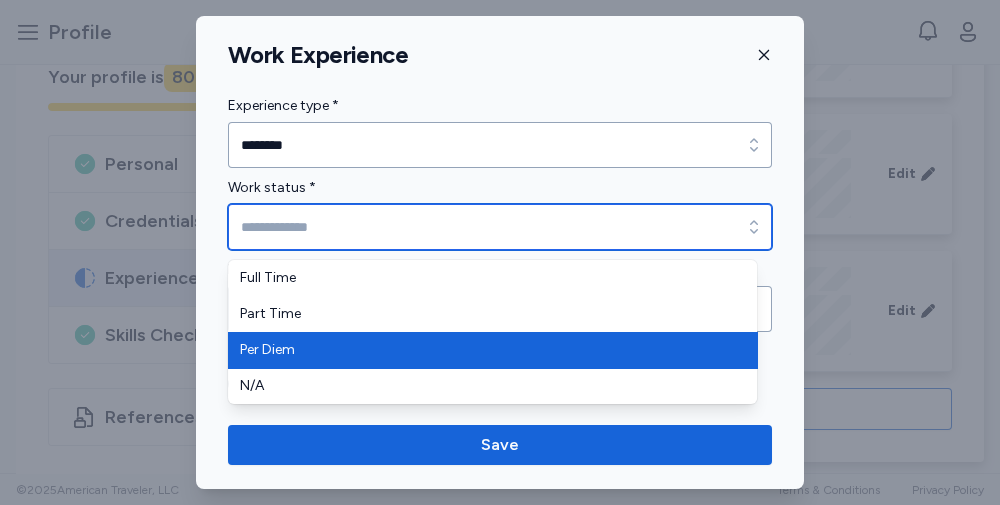 type on "********" 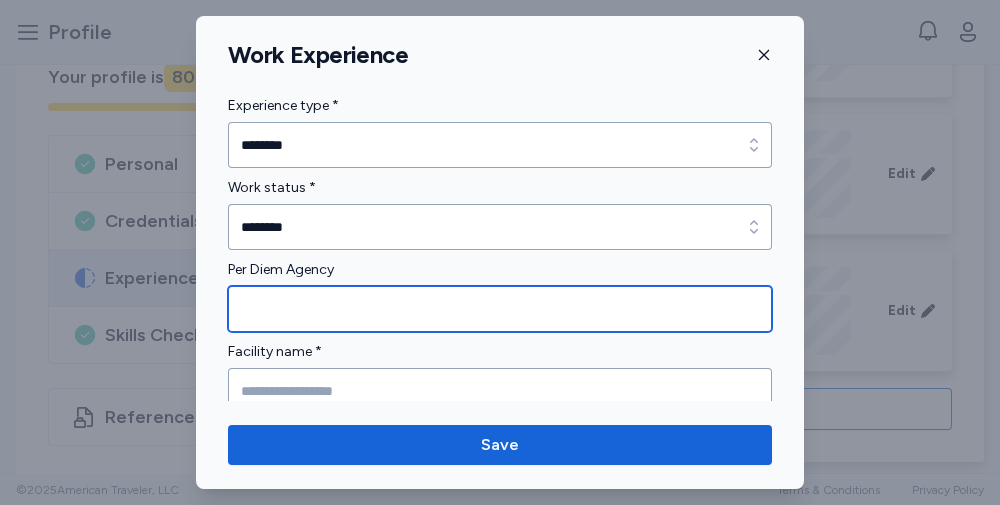 click at bounding box center [500, 309] 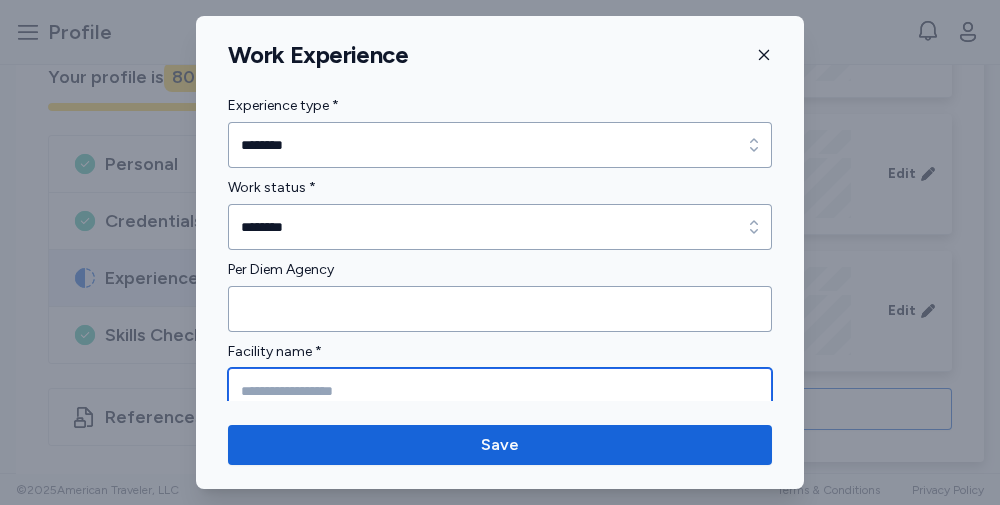 click at bounding box center [500, 391] 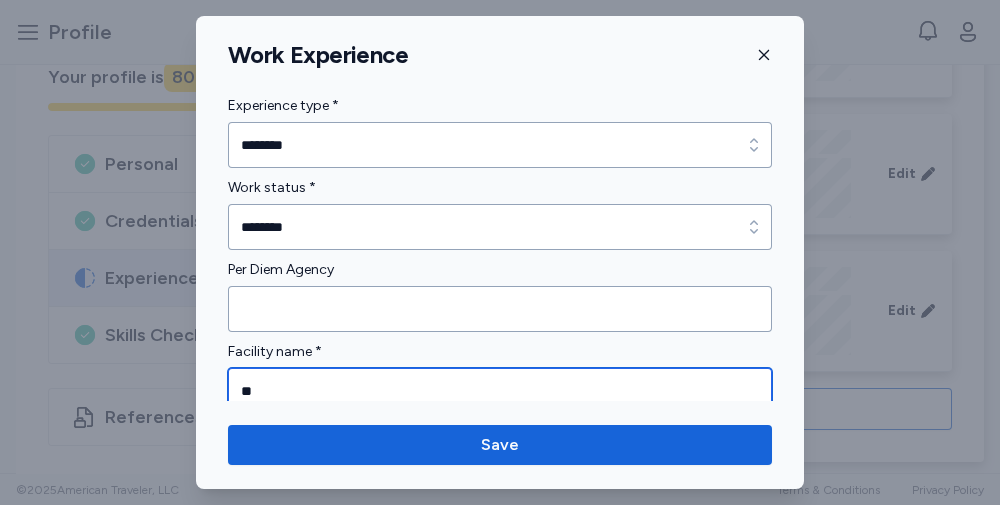 type on "*" 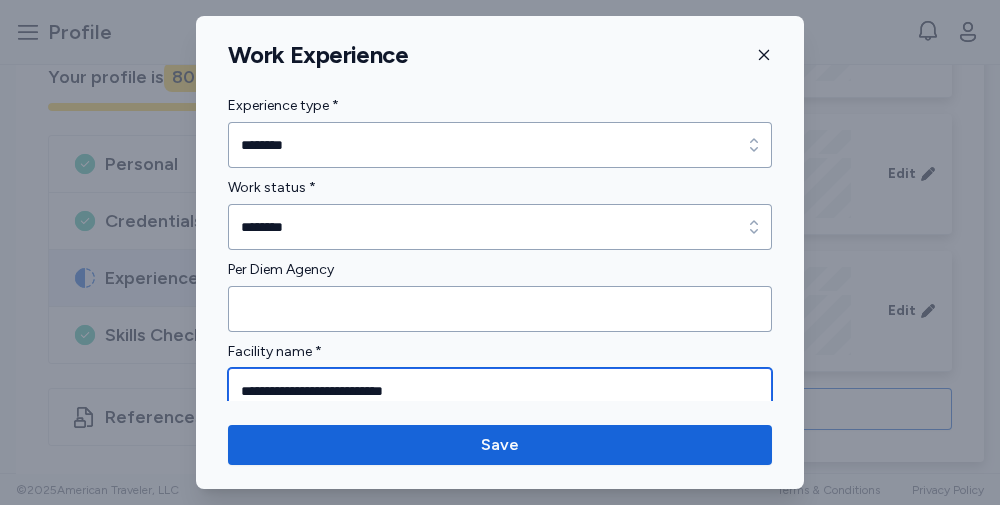 type on "**********" 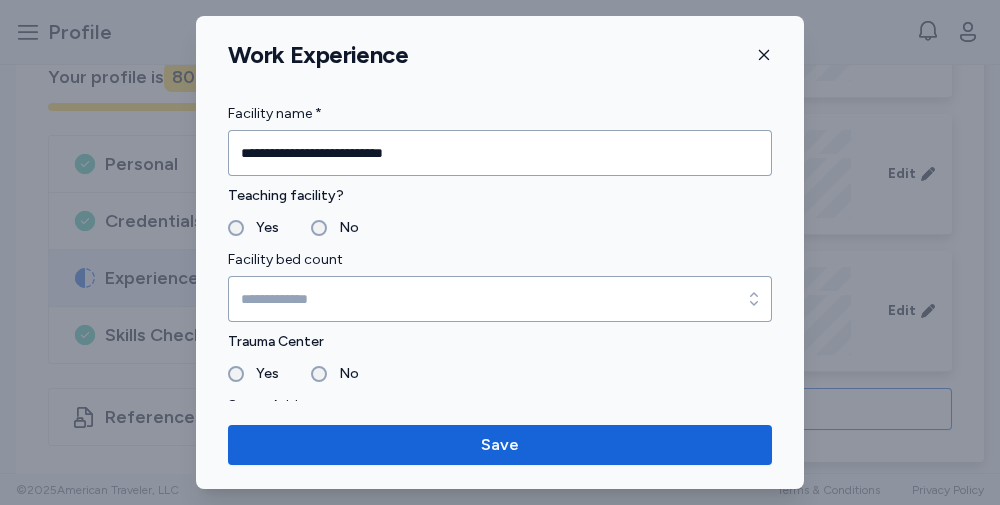 scroll, scrollTop: 291, scrollLeft: 0, axis: vertical 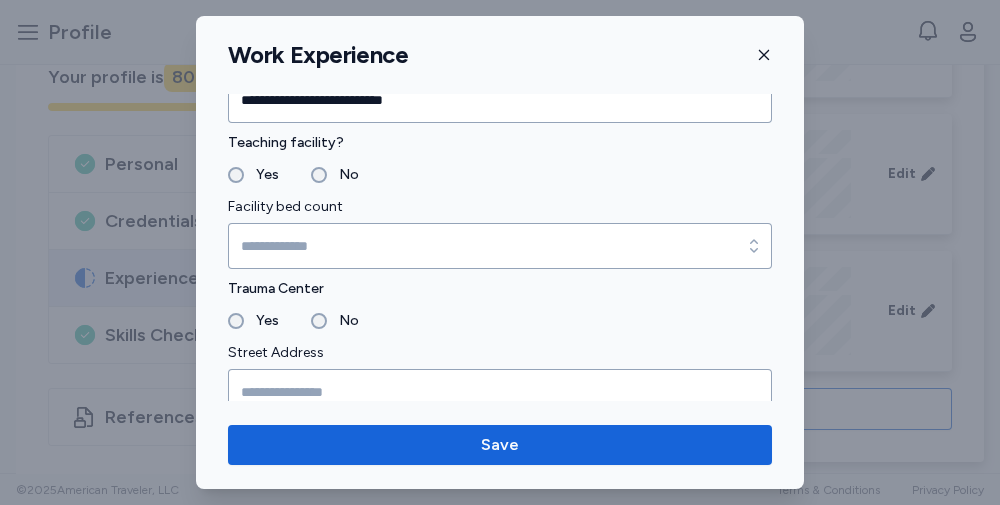 click on "No" at bounding box center [335, 175] 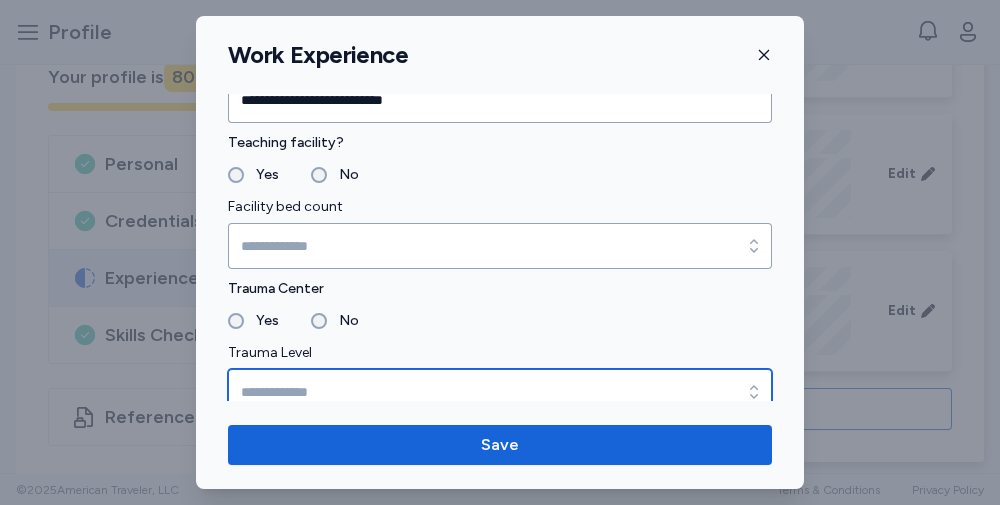 click on "Trauma Level" at bounding box center [500, 392] 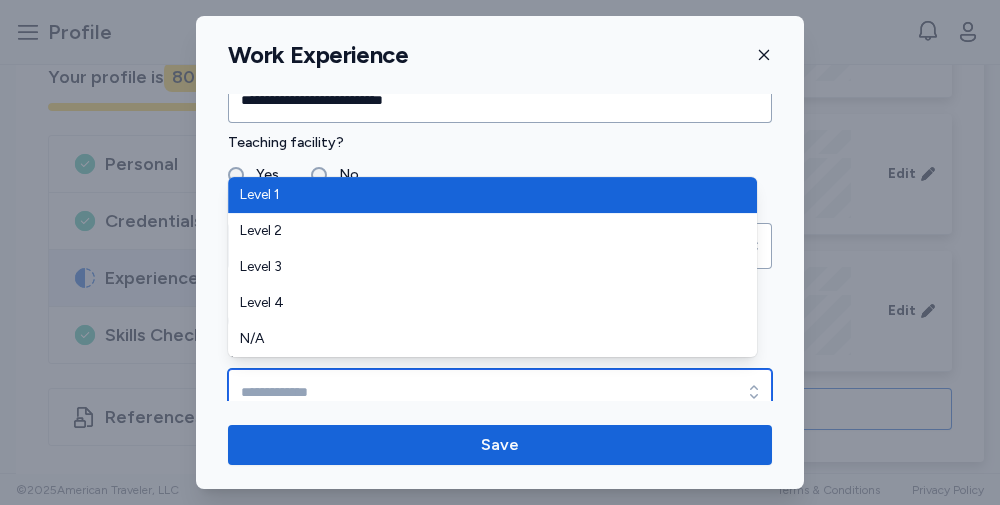 type on "*******" 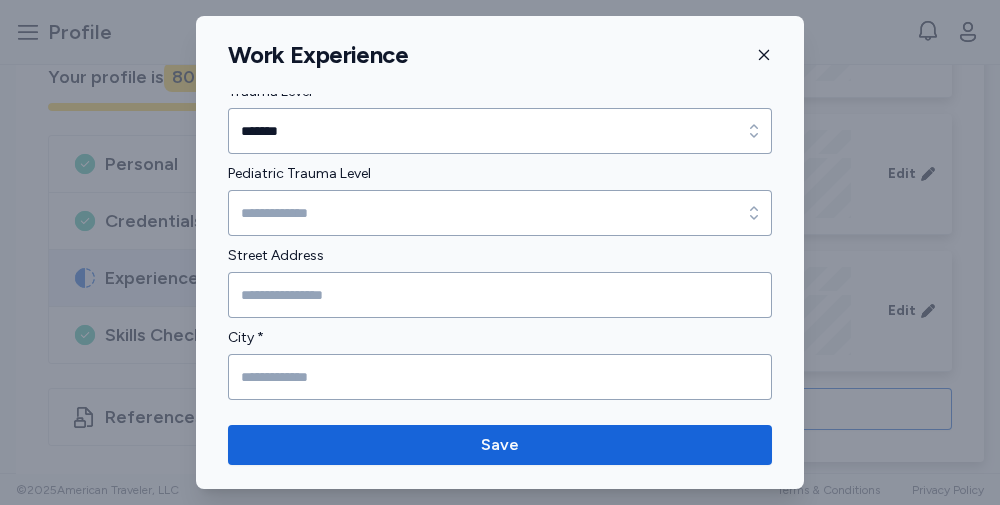 scroll, scrollTop: 565, scrollLeft: 0, axis: vertical 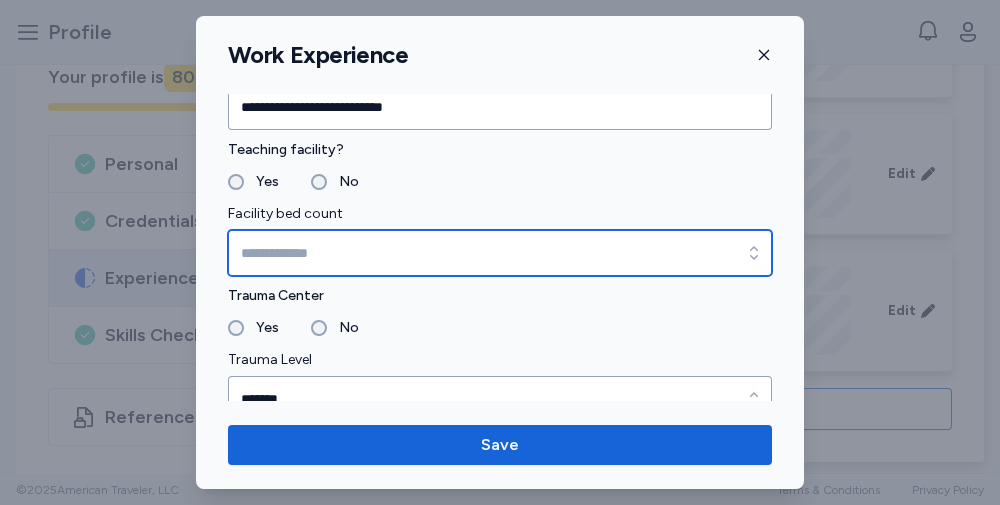 click on "Facility bed count" at bounding box center [500, 253] 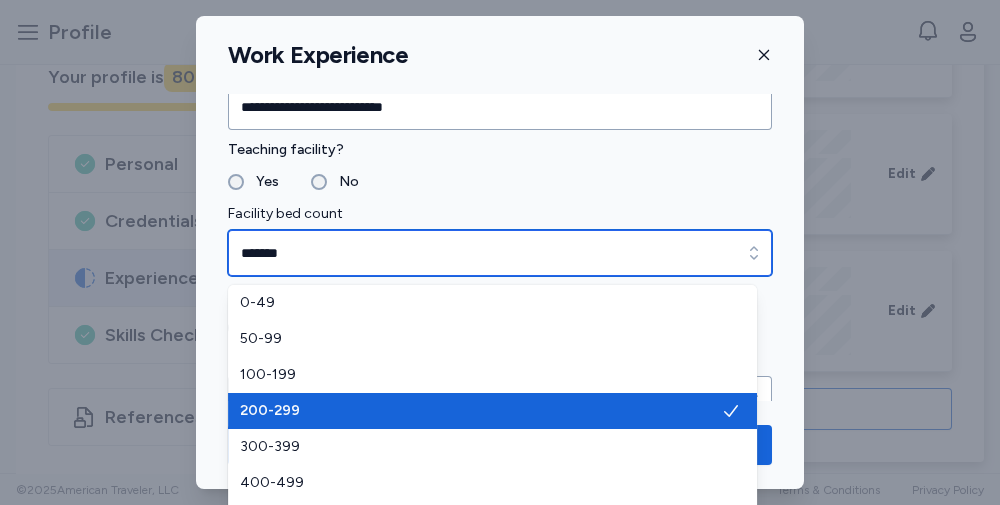 type on "*******" 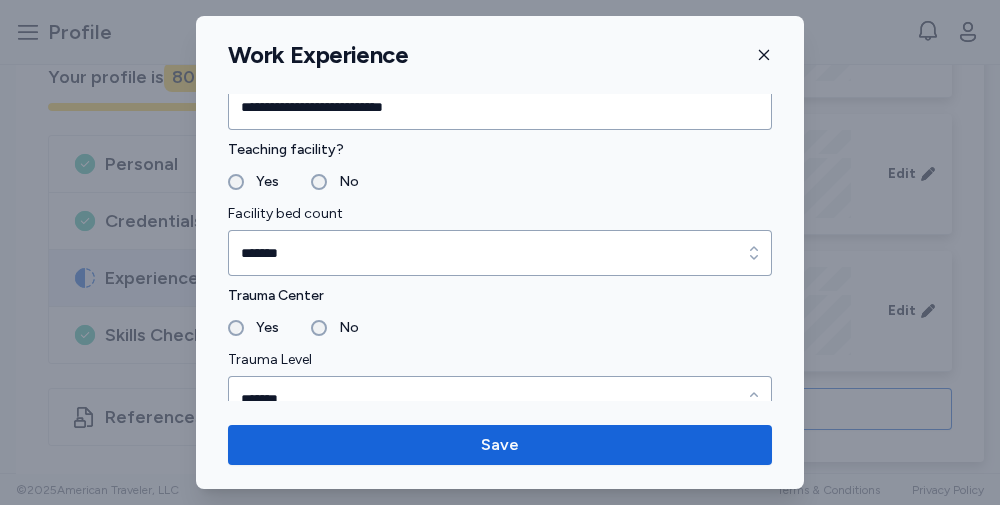 click on "**********" at bounding box center (500, 1168) 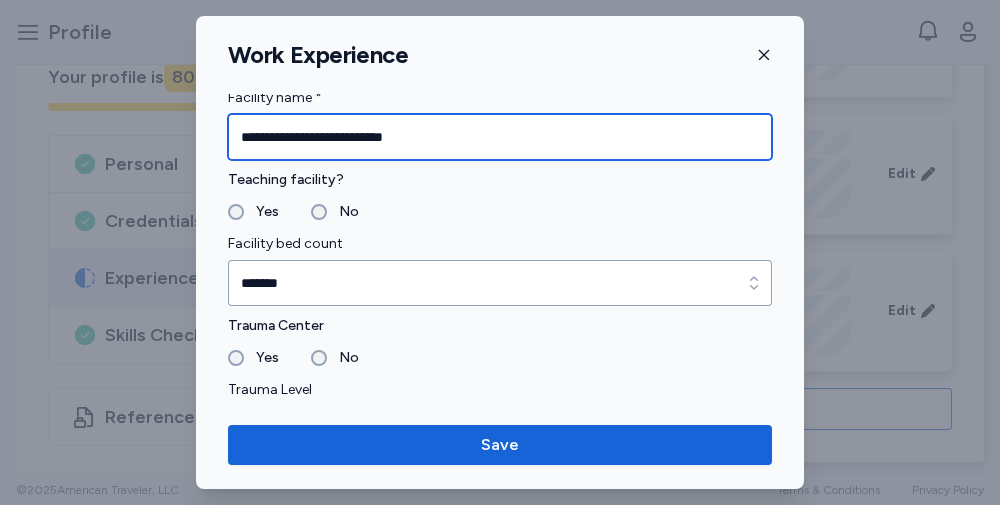 drag, startPoint x: 429, startPoint y: 108, endPoint x: 118, endPoint y: 92, distance: 311.41132 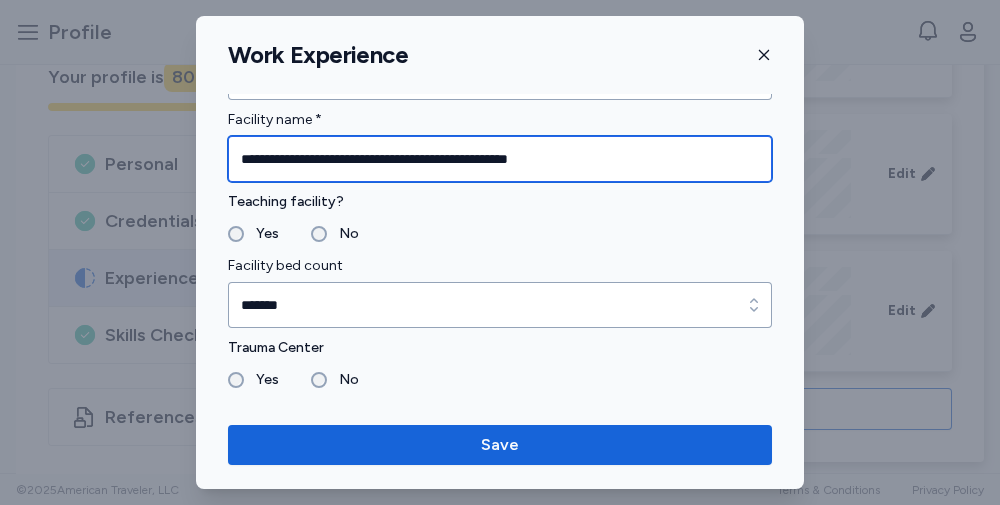 click on "**********" at bounding box center (500, 159) 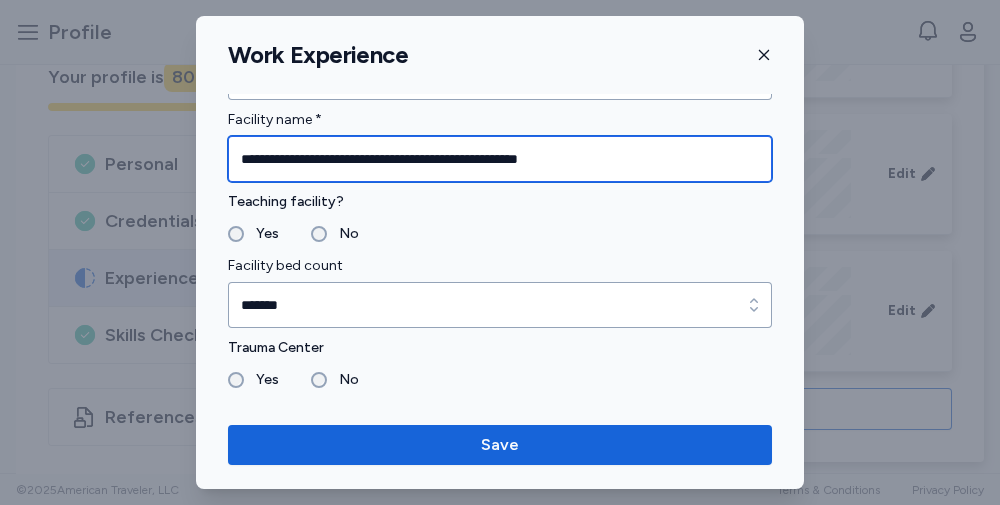 type on "**********" 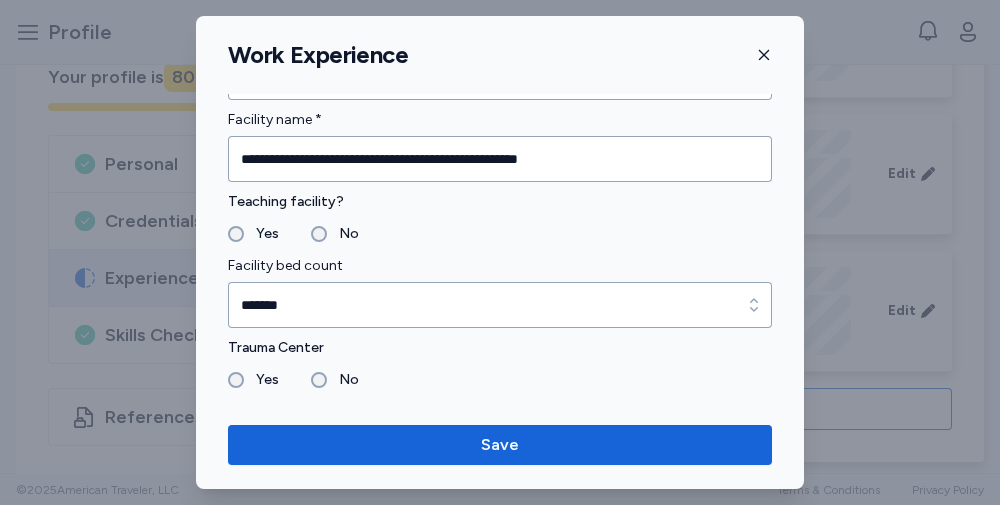 click on "**********" at bounding box center (500, 1220) 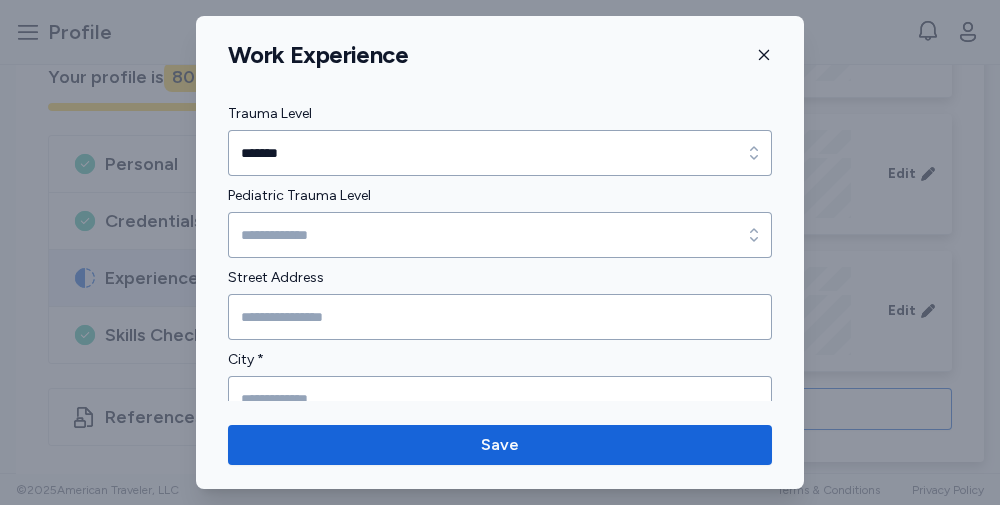 scroll, scrollTop: 553, scrollLeft: 0, axis: vertical 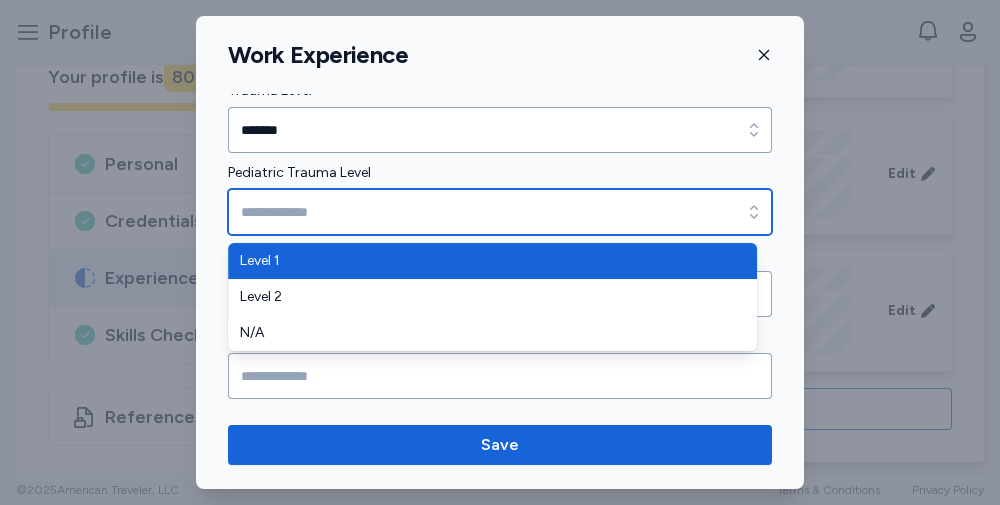 click on "Pediatric Trauma Level" at bounding box center [500, 212] 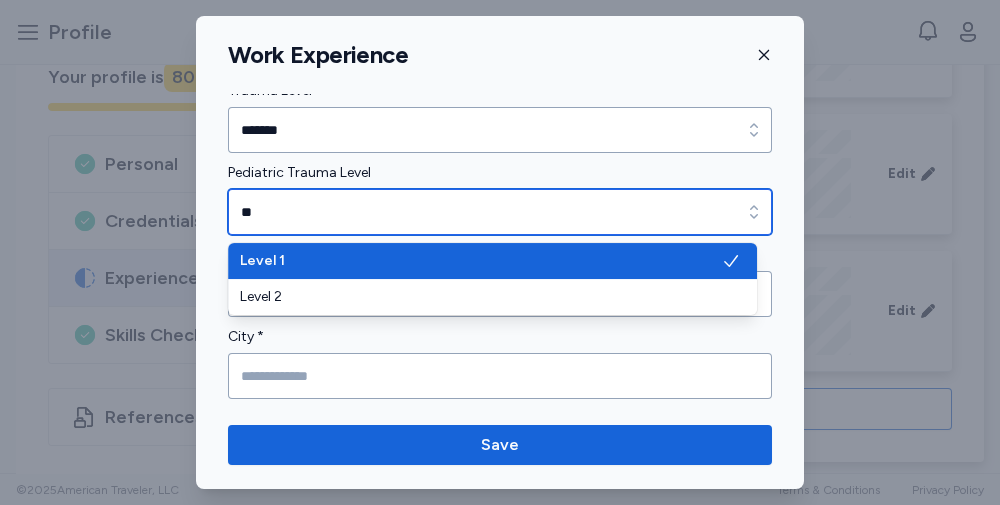 type on "*" 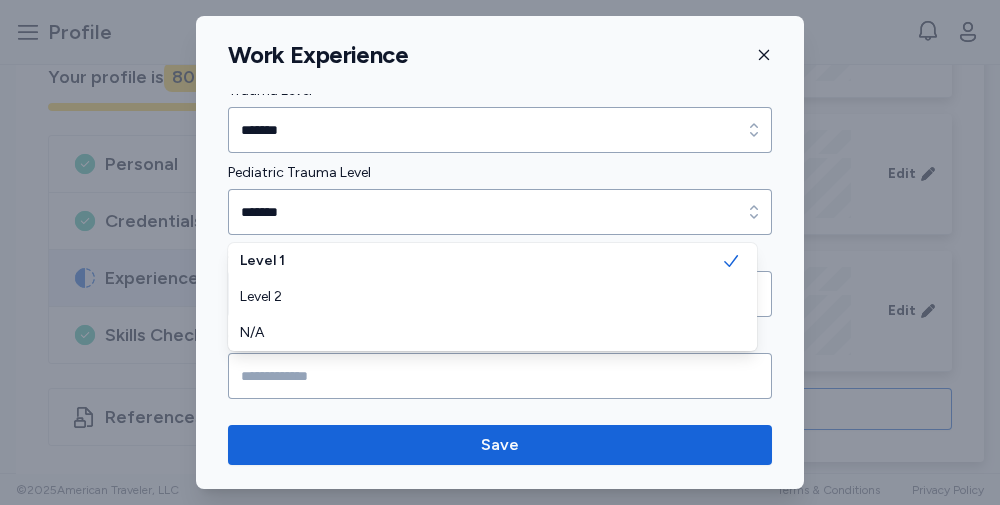 click on "Pediatric Trauma Level *******" at bounding box center (500, 198) 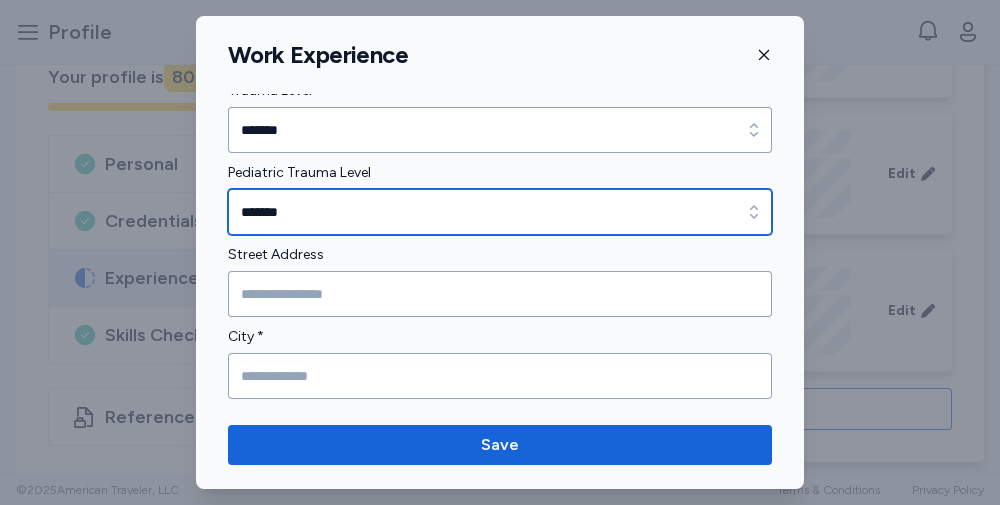 click on "*******" at bounding box center [500, 212] 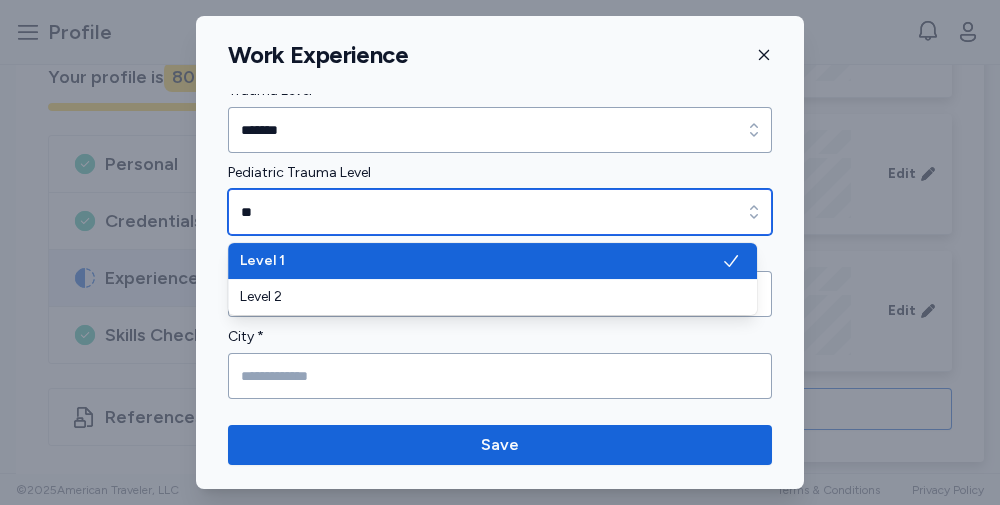 type on "*" 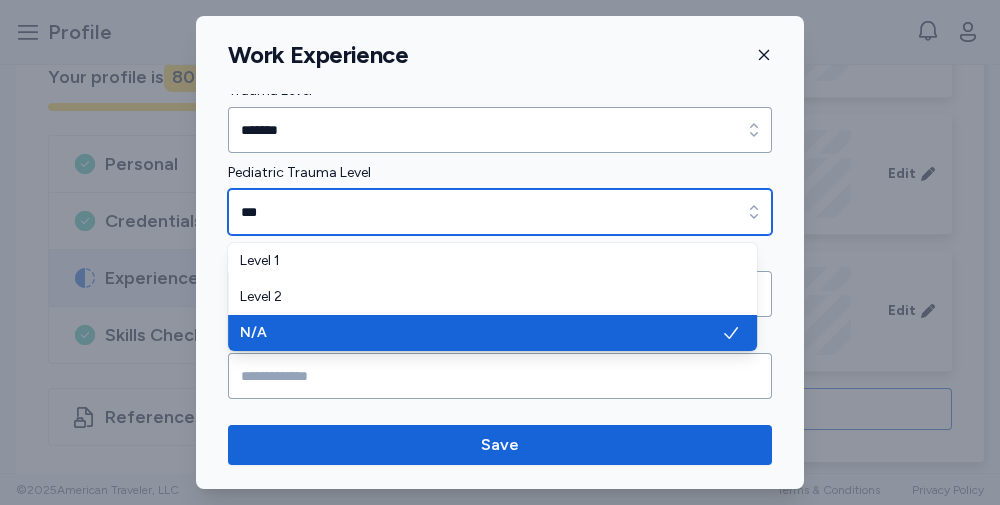 type on "***" 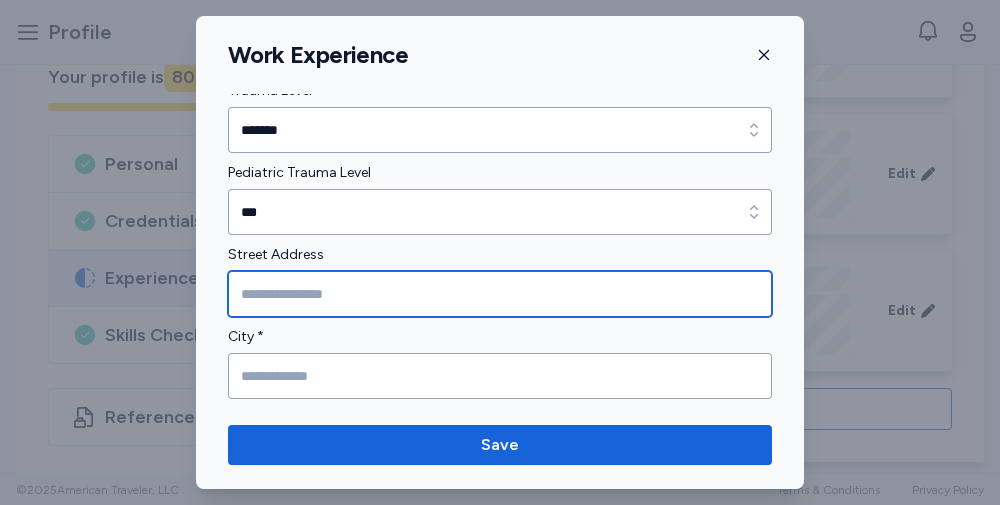 click at bounding box center (500, 294) 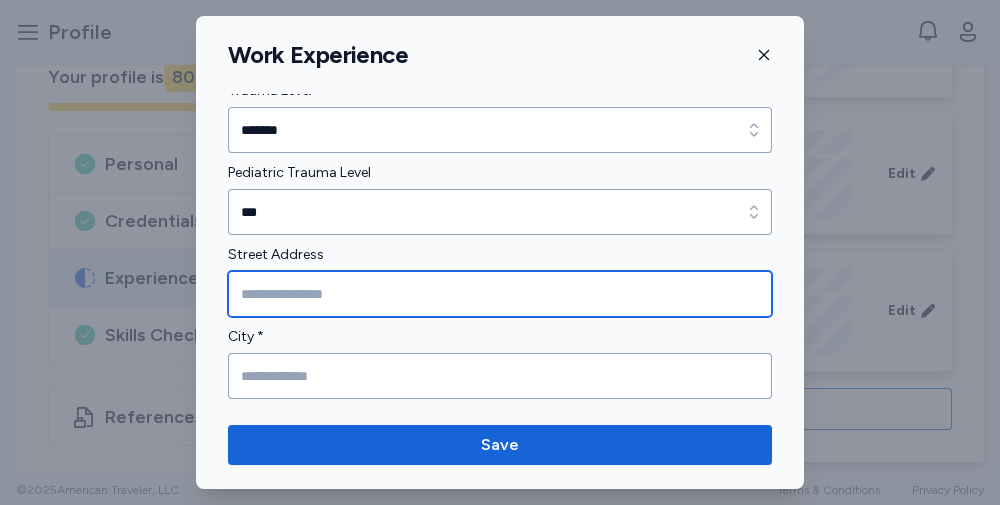 paste on "**********" 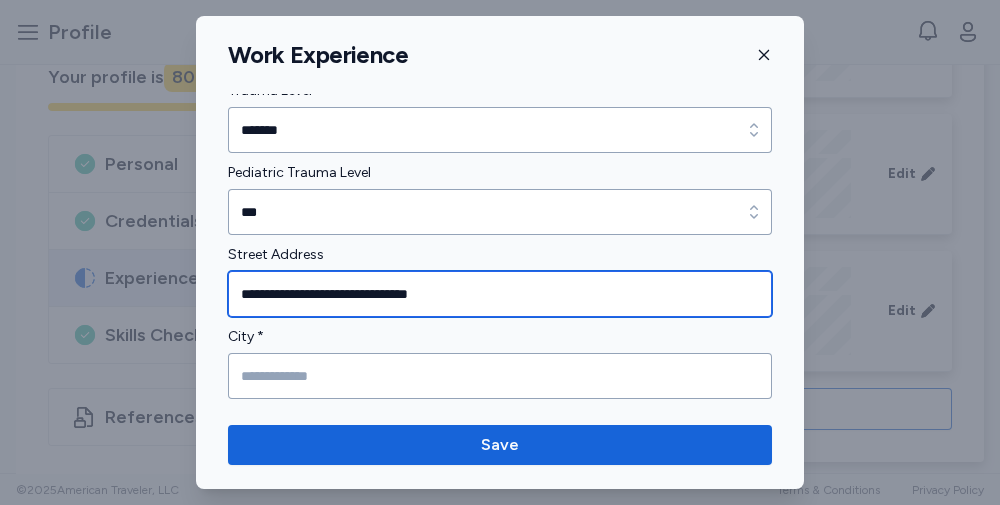 type on "**********" 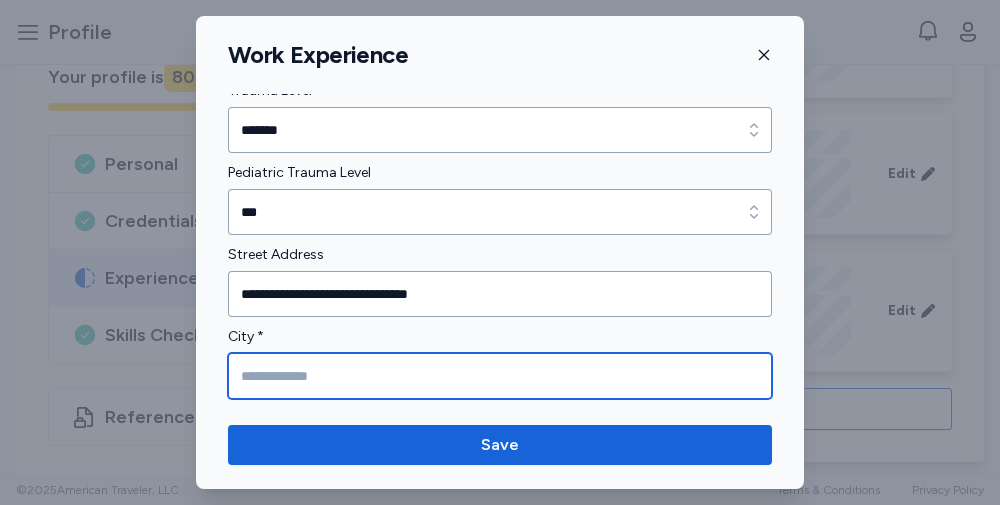 click at bounding box center [500, 376] 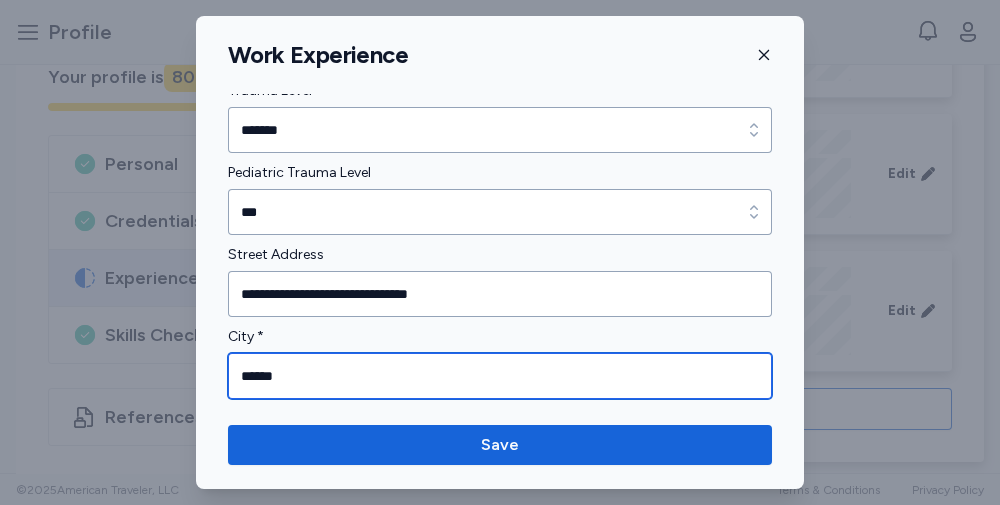 type on "******" 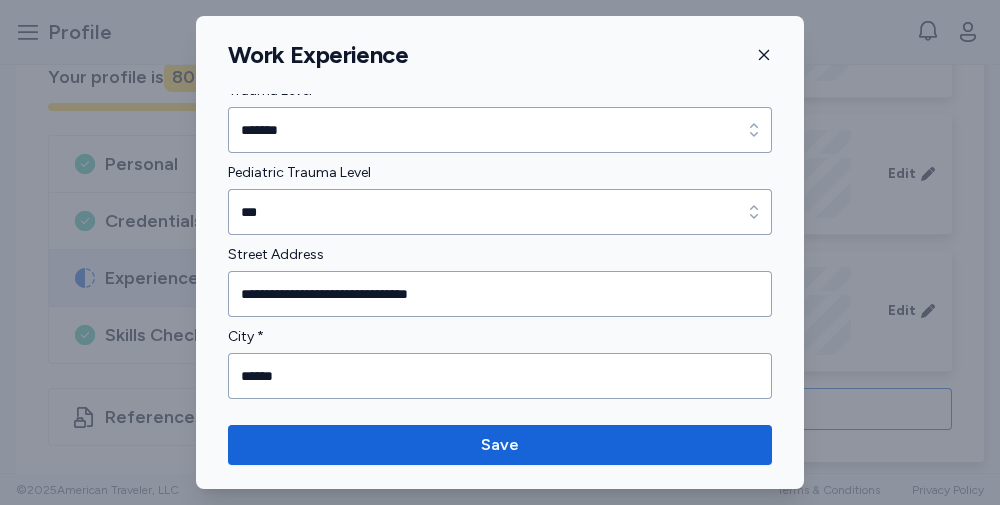 scroll, scrollTop: 760, scrollLeft: 0, axis: vertical 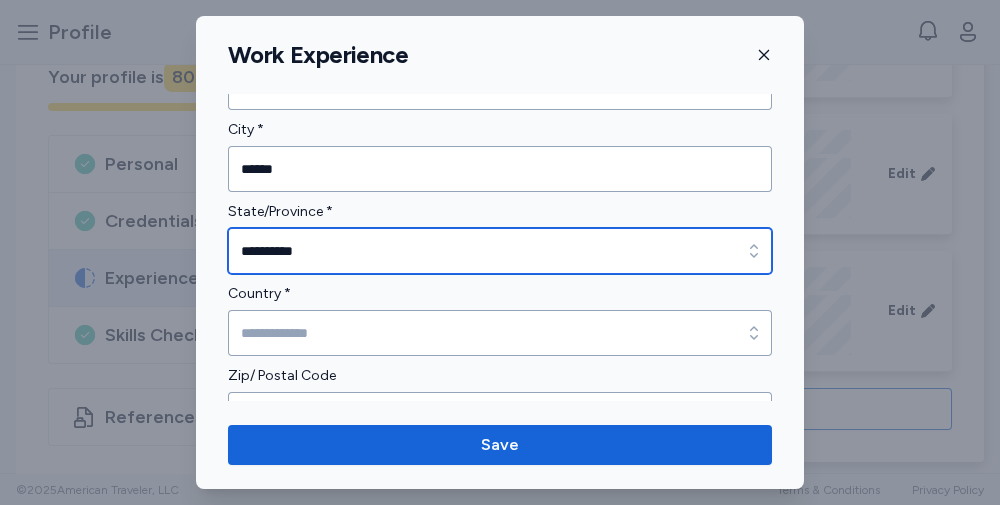 type on "**********" 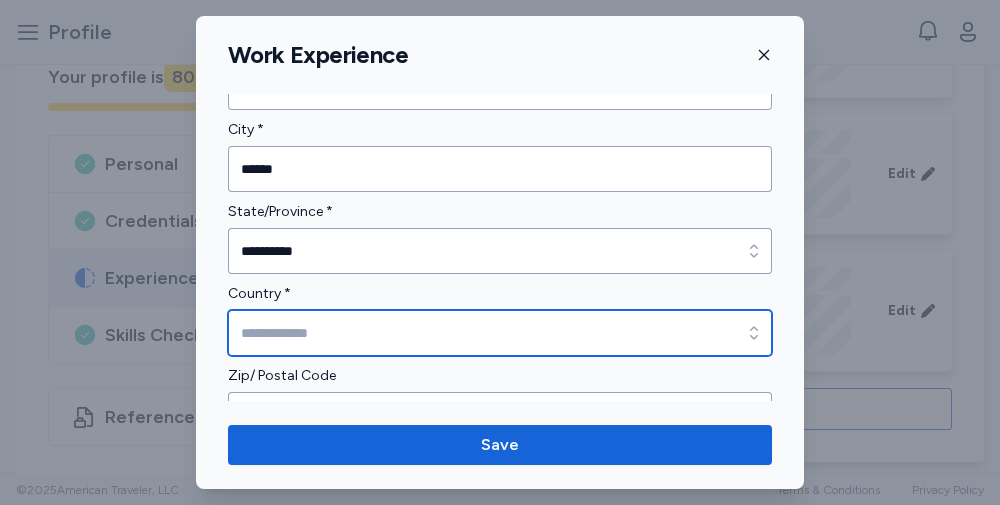 click on "Country *" at bounding box center [500, 333] 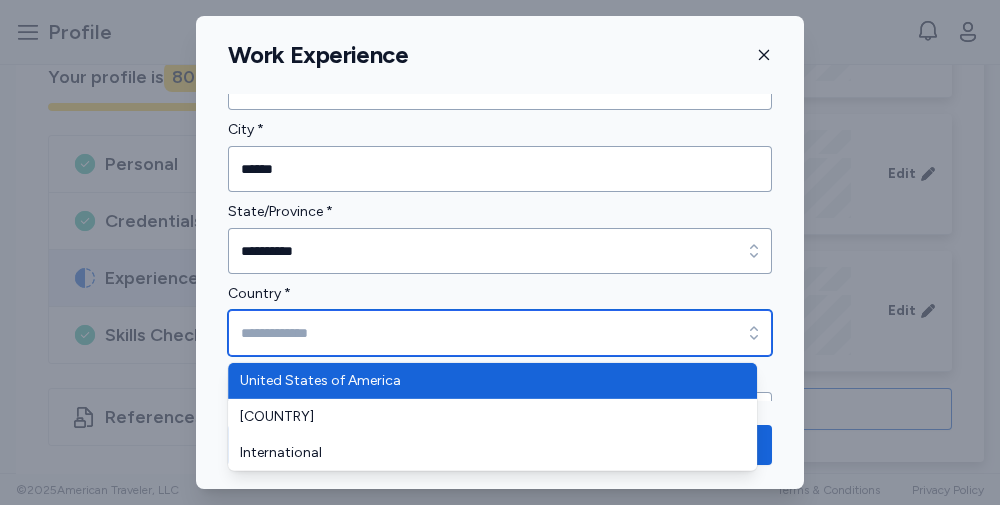 type on "**********" 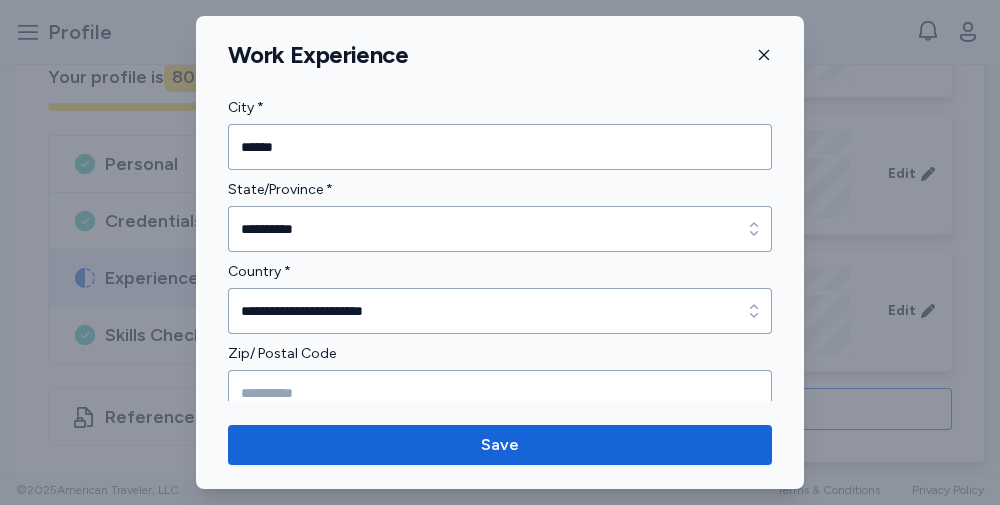 scroll, scrollTop: 779, scrollLeft: 0, axis: vertical 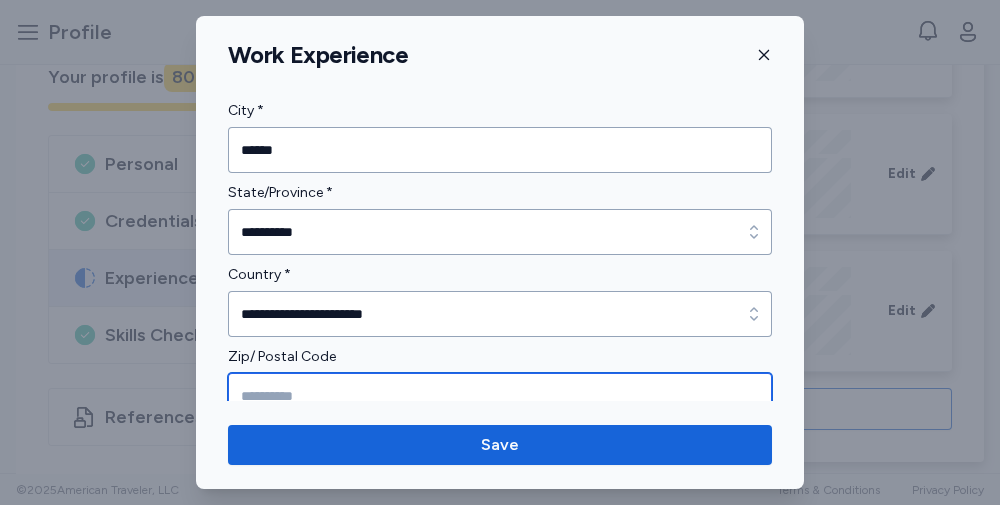 click at bounding box center (500, 396) 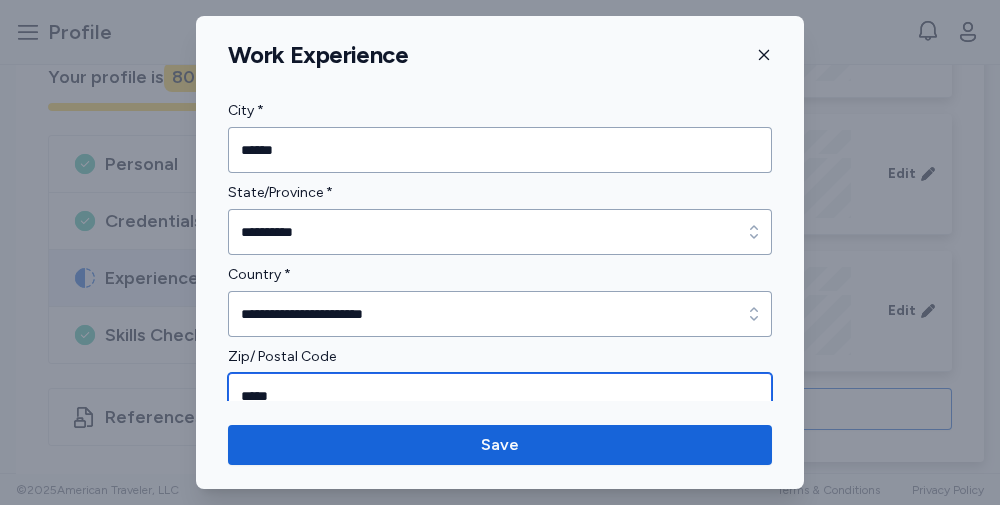 type on "*****" 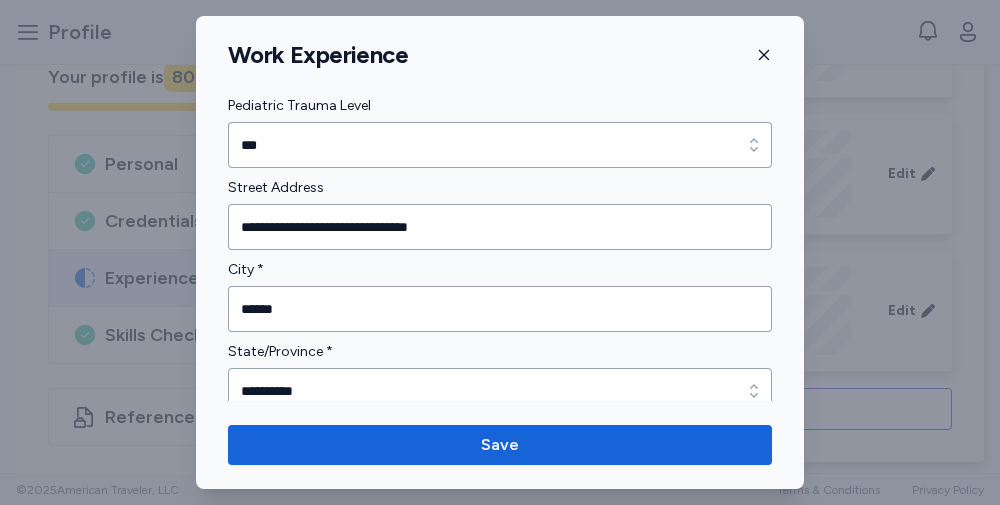 scroll, scrollTop: 603, scrollLeft: 0, axis: vertical 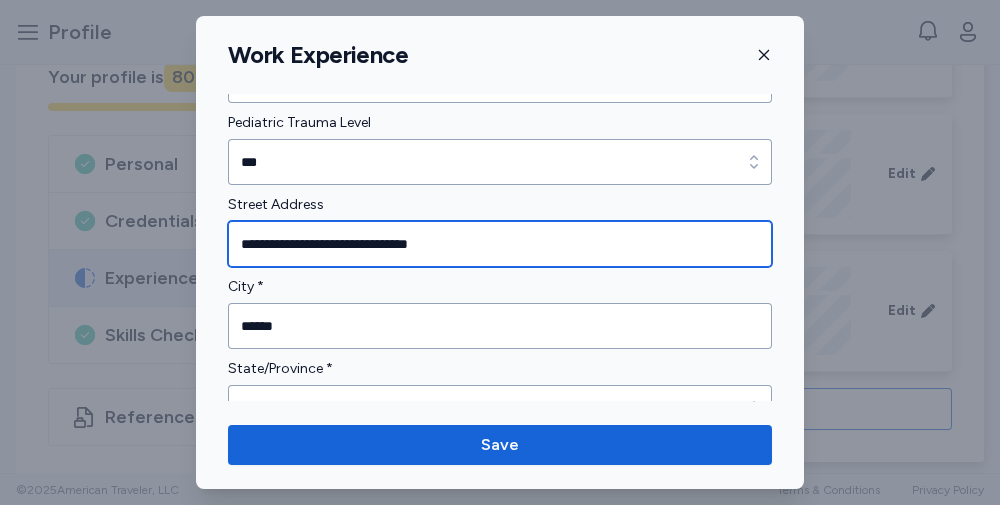 click on "**********" at bounding box center [500, 244] 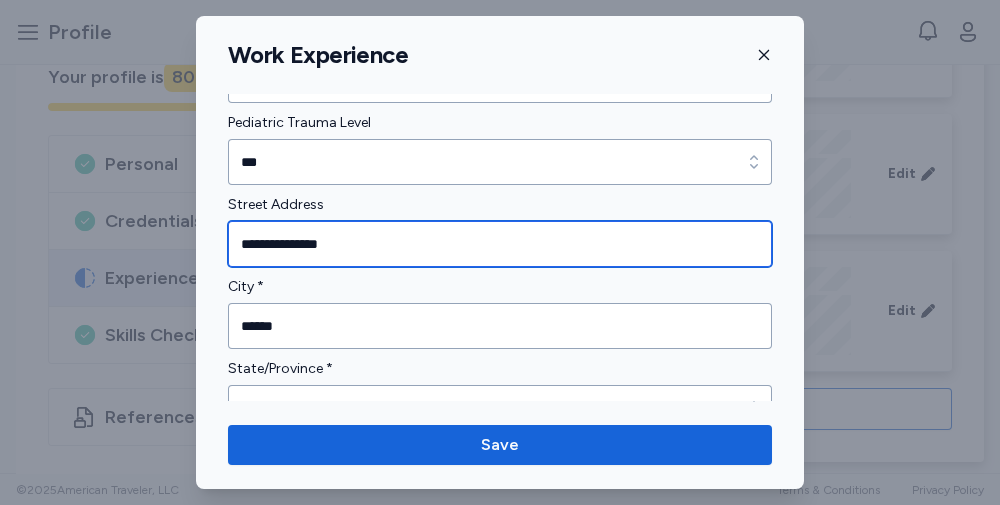 type on "**********" 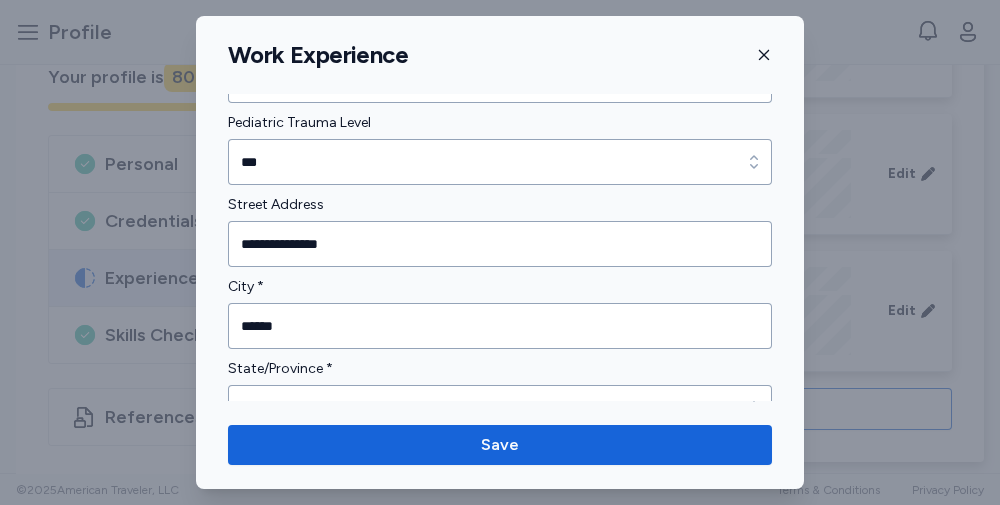 click on "Street Address" at bounding box center [500, 205] 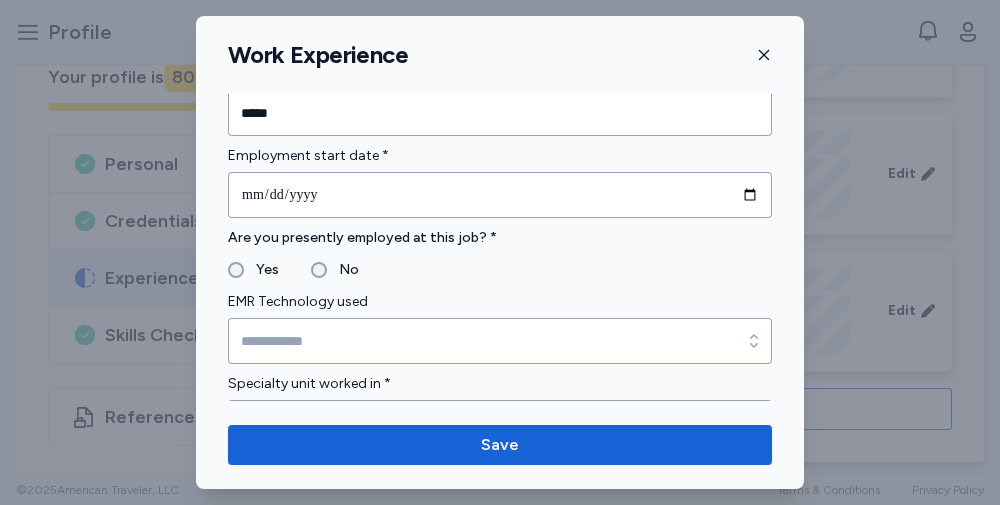 scroll, scrollTop: 1055, scrollLeft: 0, axis: vertical 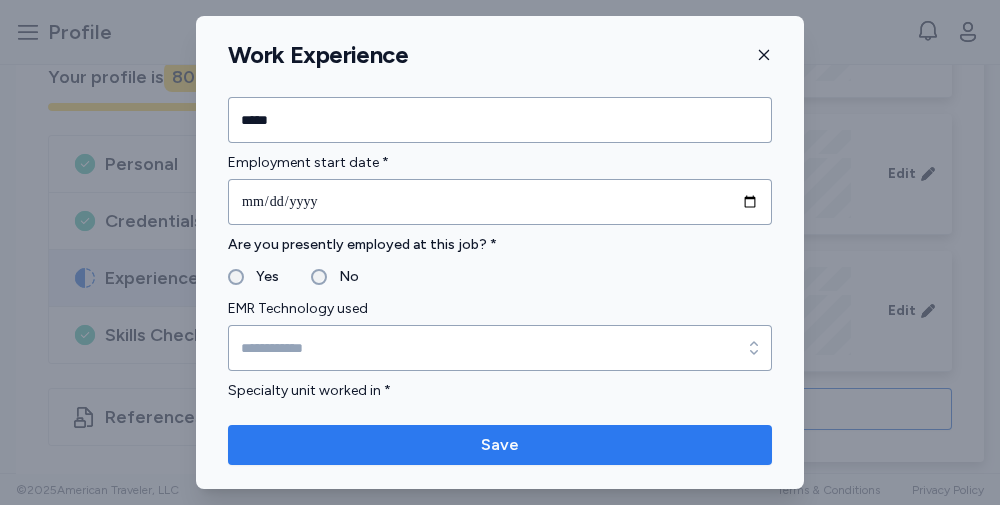 click on "Save" at bounding box center (500, 445) 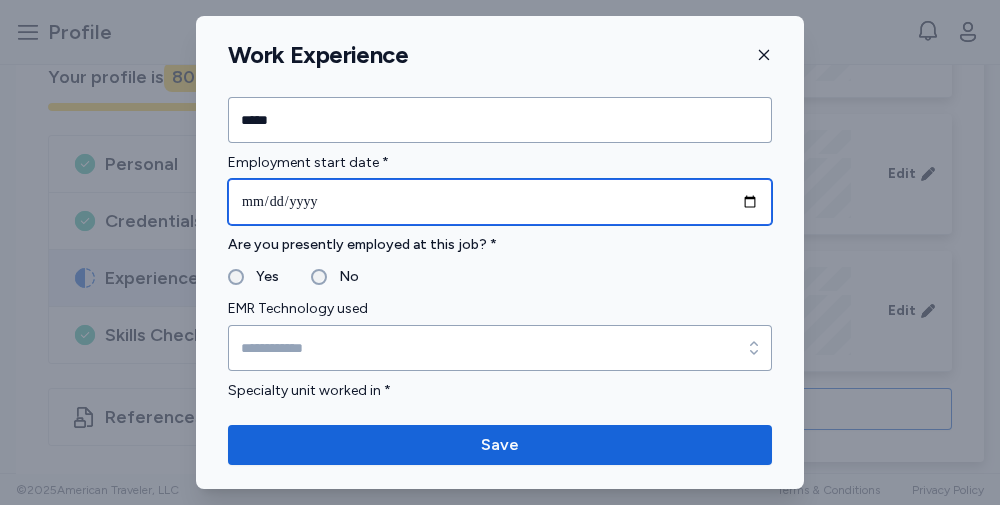 click at bounding box center (500, 202) 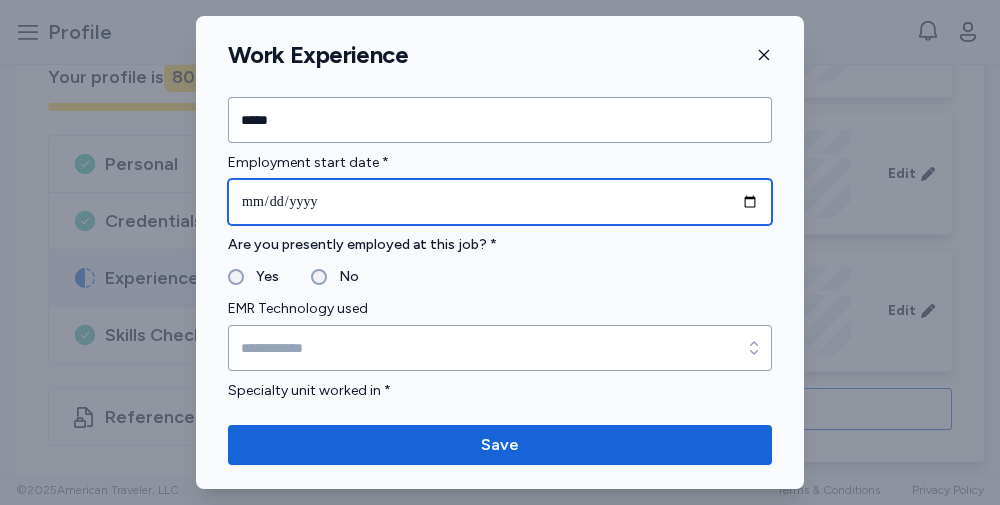 type on "**********" 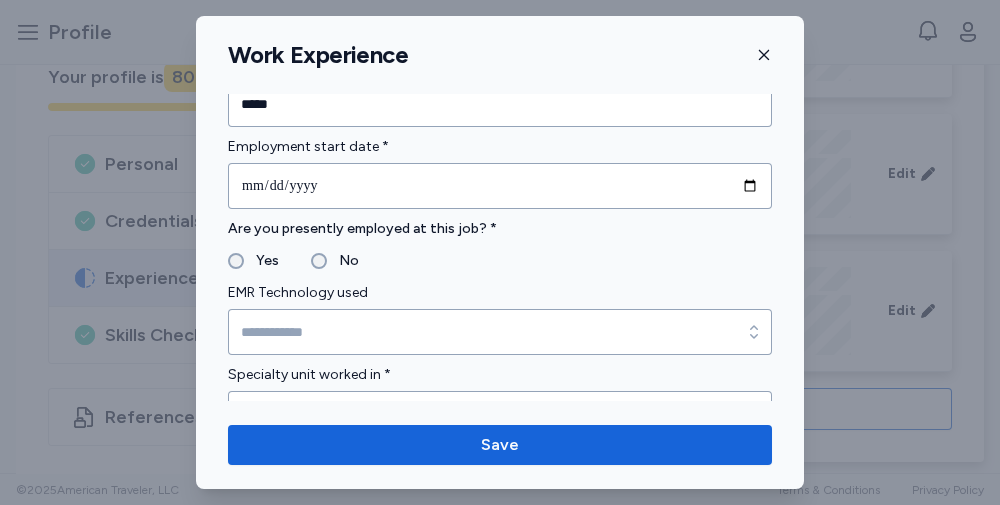 scroll, scrollTop: 1074, scrollLeft: 0, axis: vertical 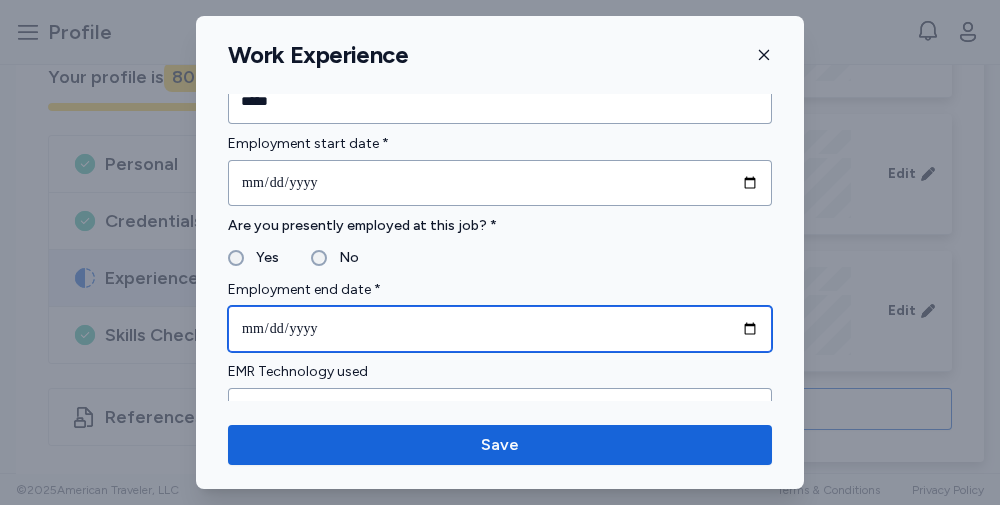 click at bounding box center [500, 329] 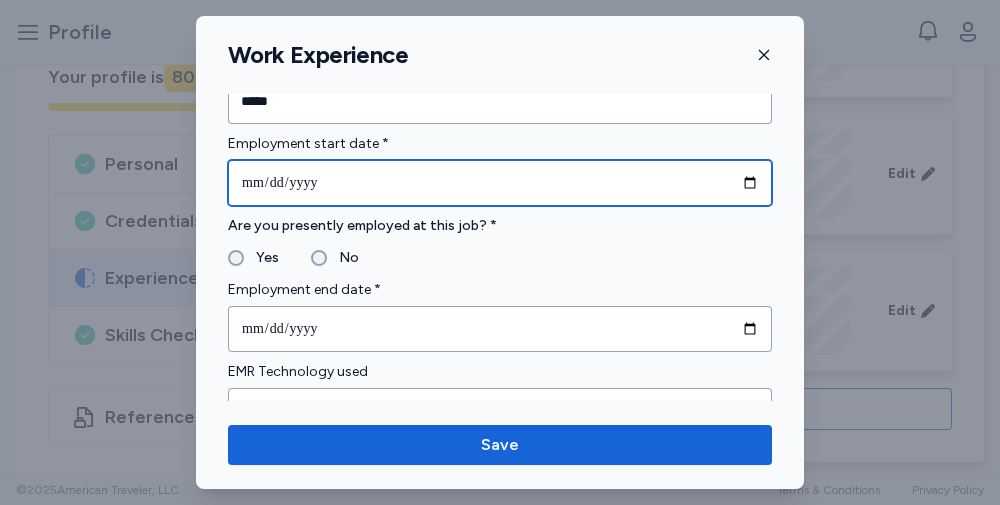 click on "**********" at bounding box center [500, 183] 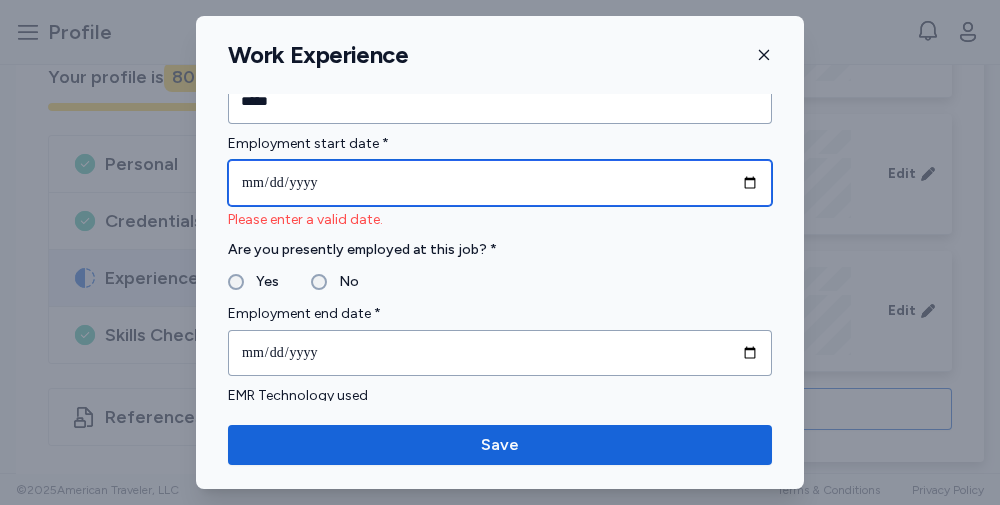 type on "**********" 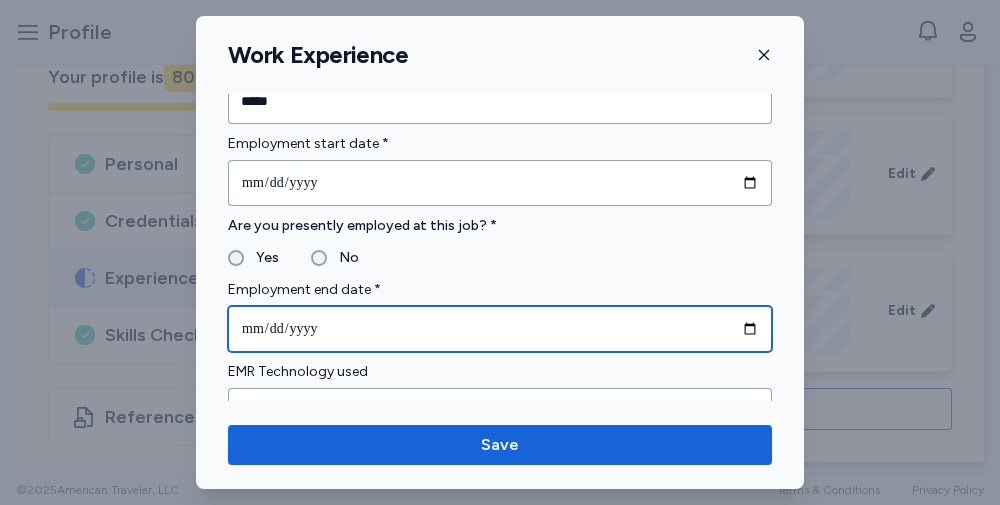 click at bounding box center (500, 329) 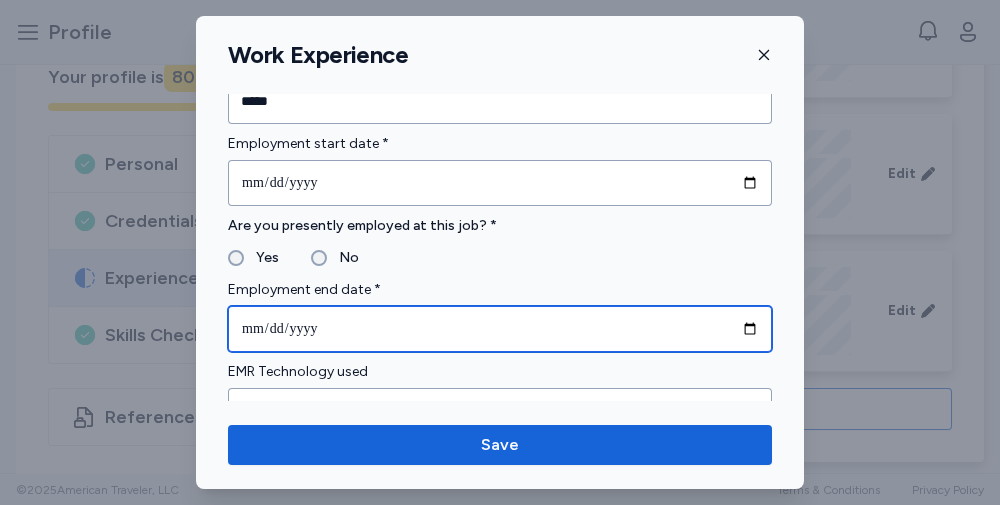 type on "**********" 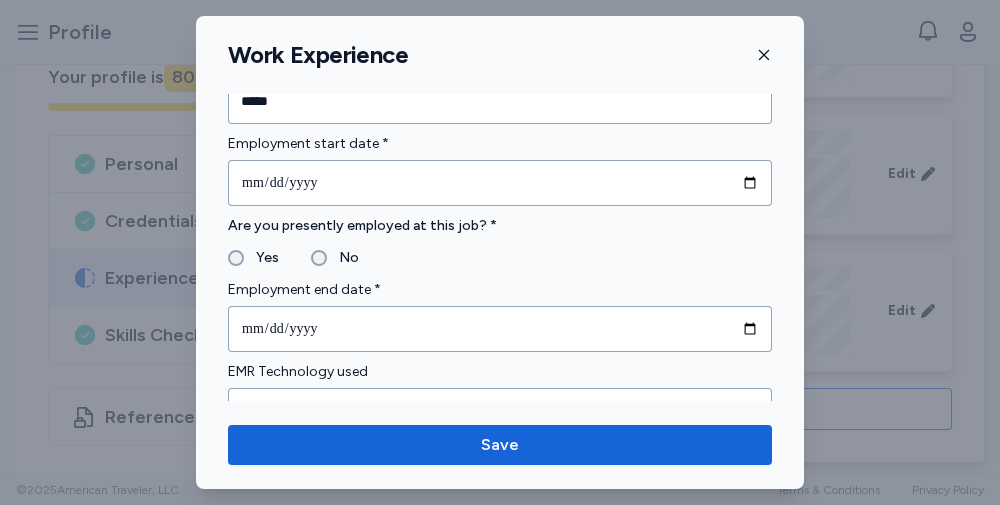 click on "Yes No" at bounding box center (500, 258) 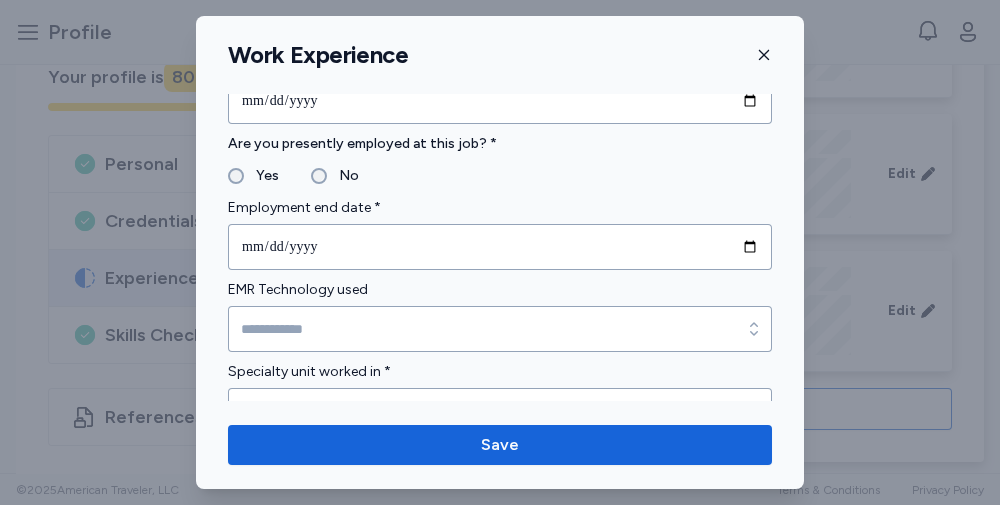 scroll, scrollTop: 1194, scrollLeft: 0, axis: vertical 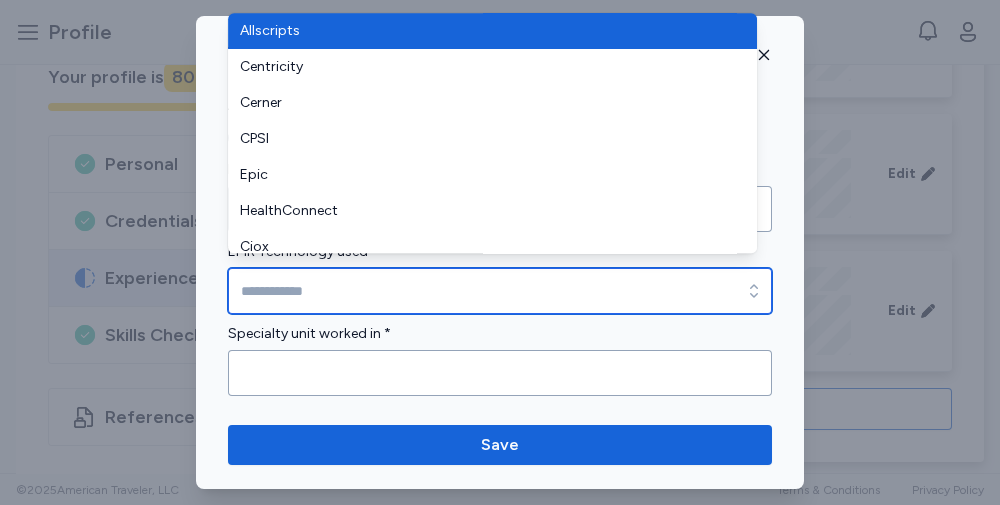 click on "EMR Technology used" at bounding box center (500, 291) 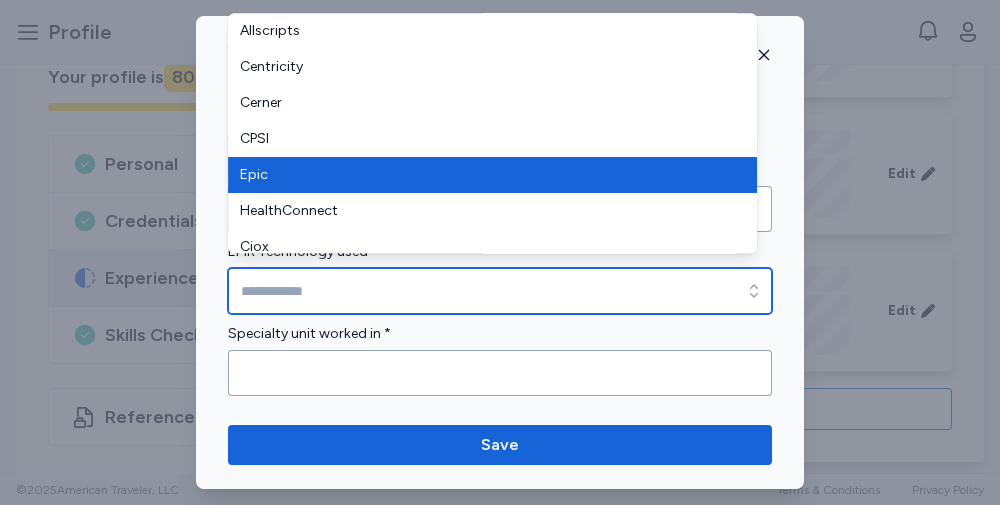 type on "****" 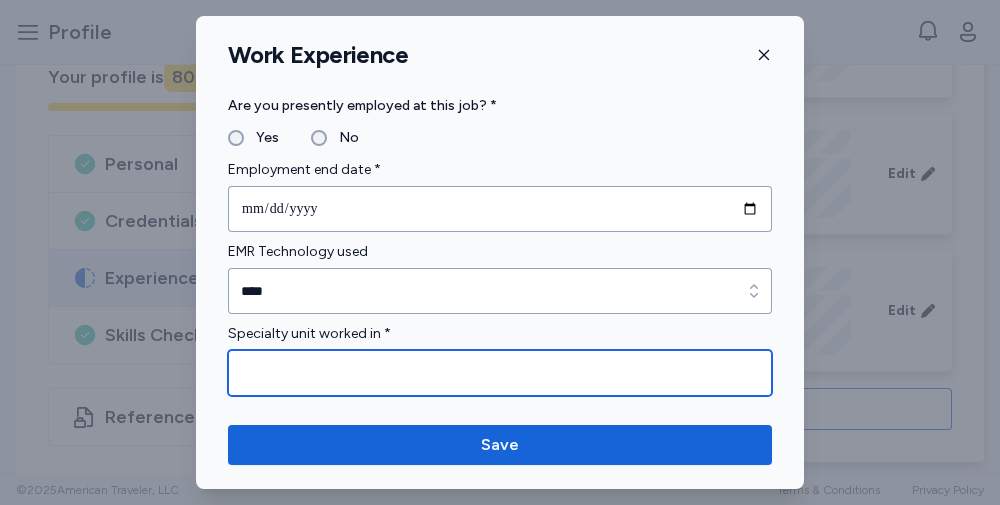 click at bounding box center [500, 373] 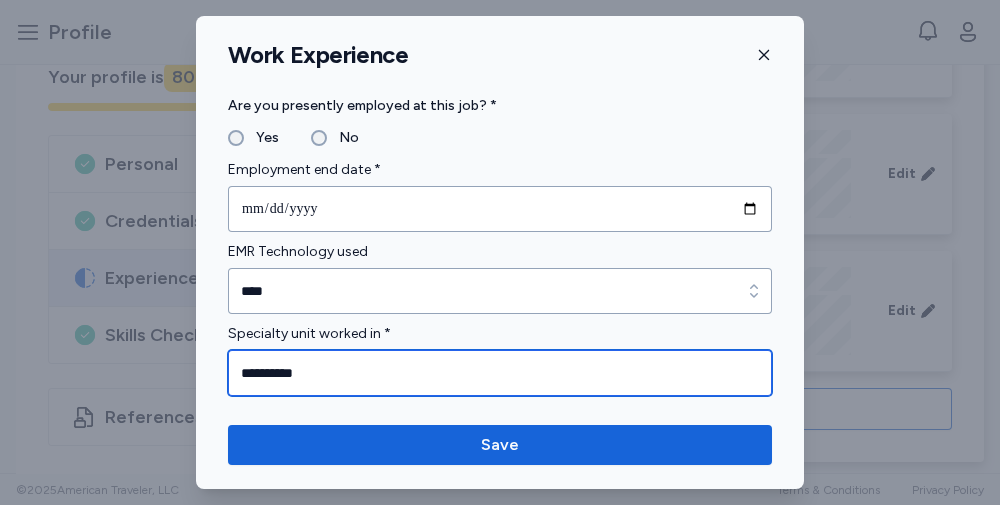 type on "**********" 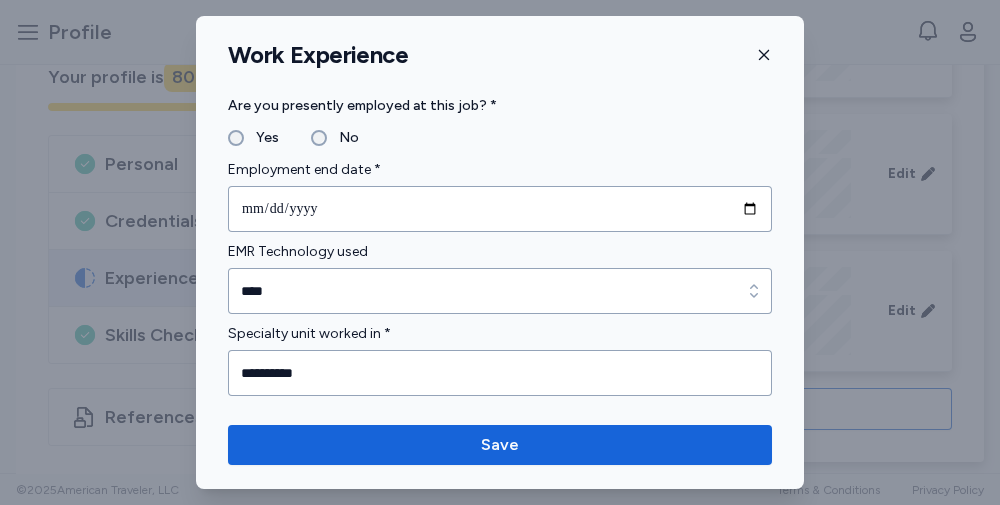 scroll, scrollTop: 1396, scrollLeft: 0, axis: vertical 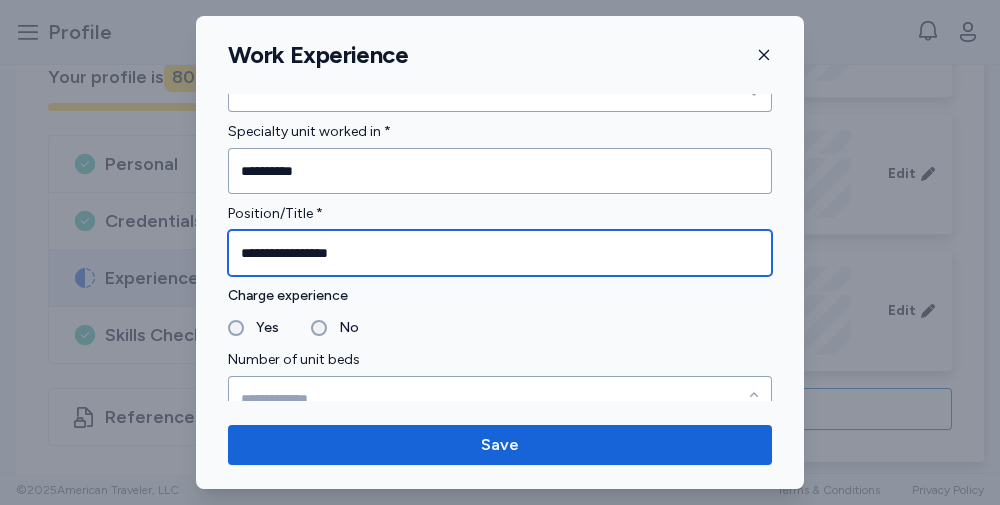 type on "**********" 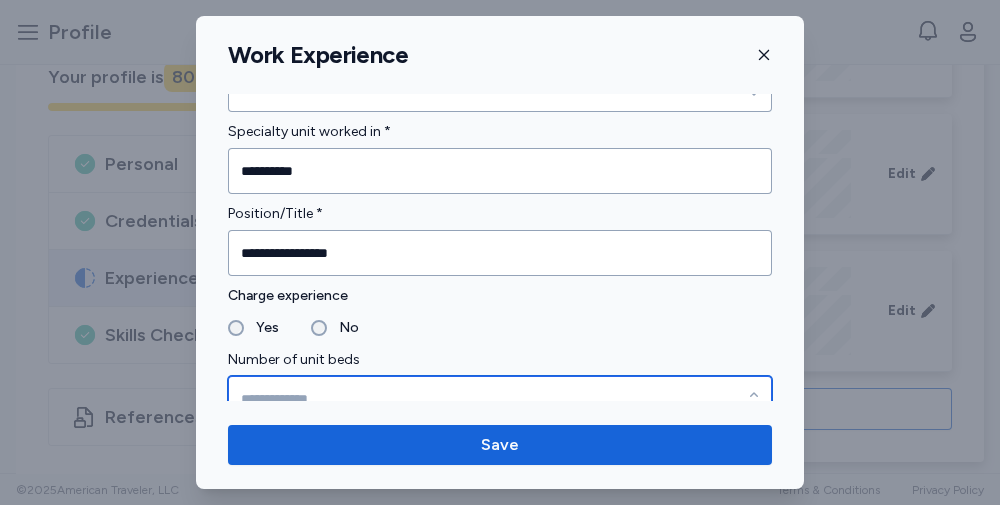 click on "Number of unit beds" at bounding box center [500, 399] 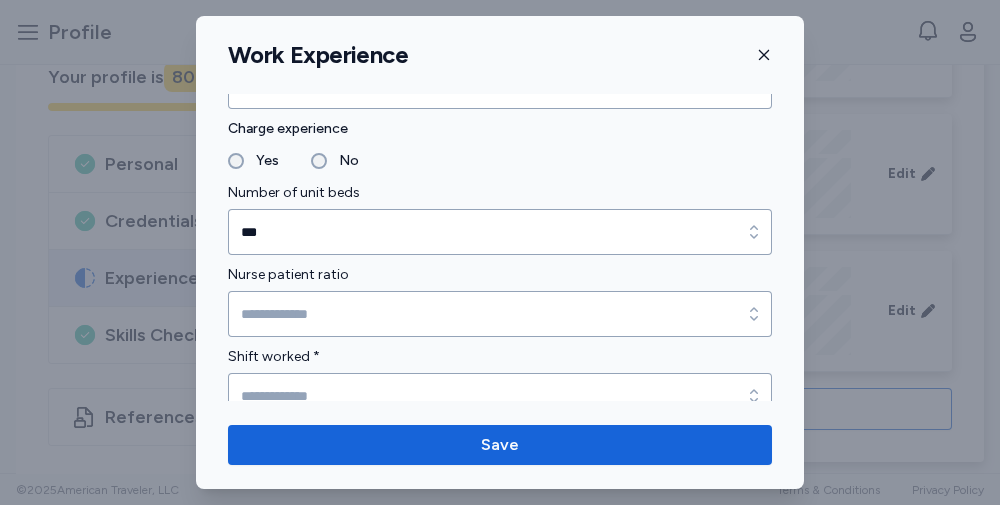 scroll, scrollTop: 1596, scrollLeft: 0, axis: vertical 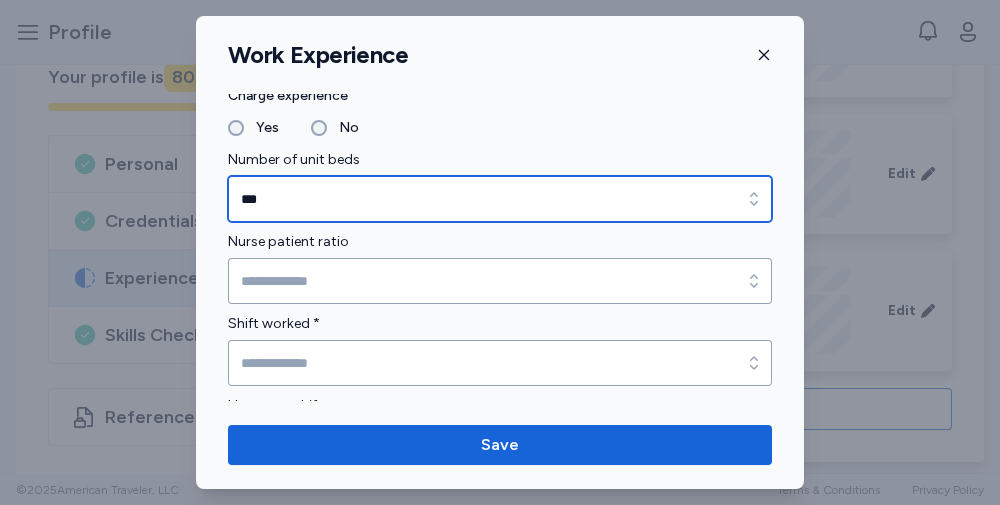 type on "***" 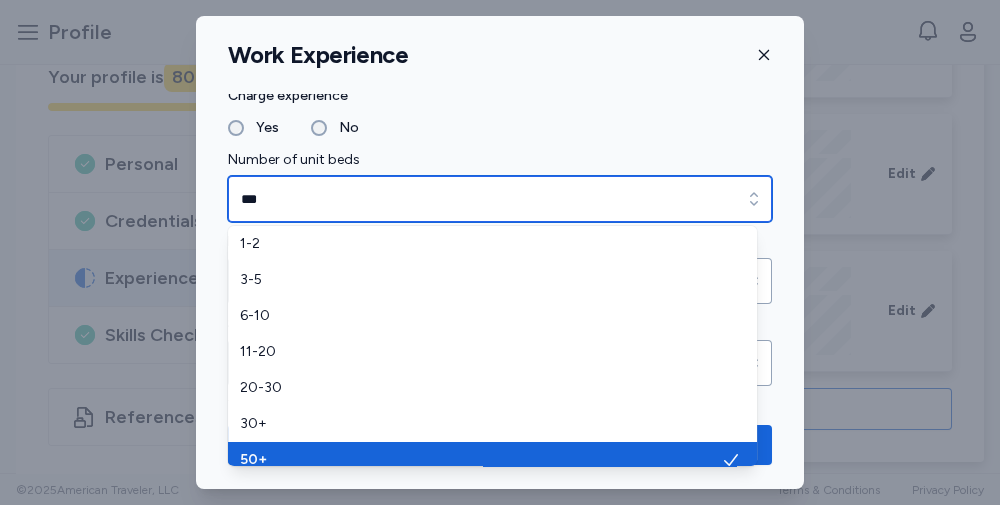 click 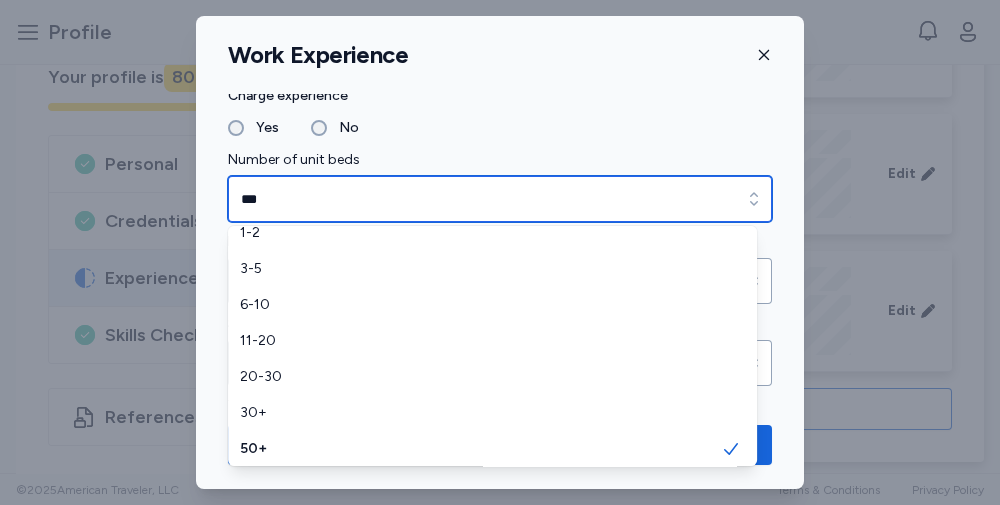 scroll, scrollTop: 47, scrollLeft: 0, axis: vertical 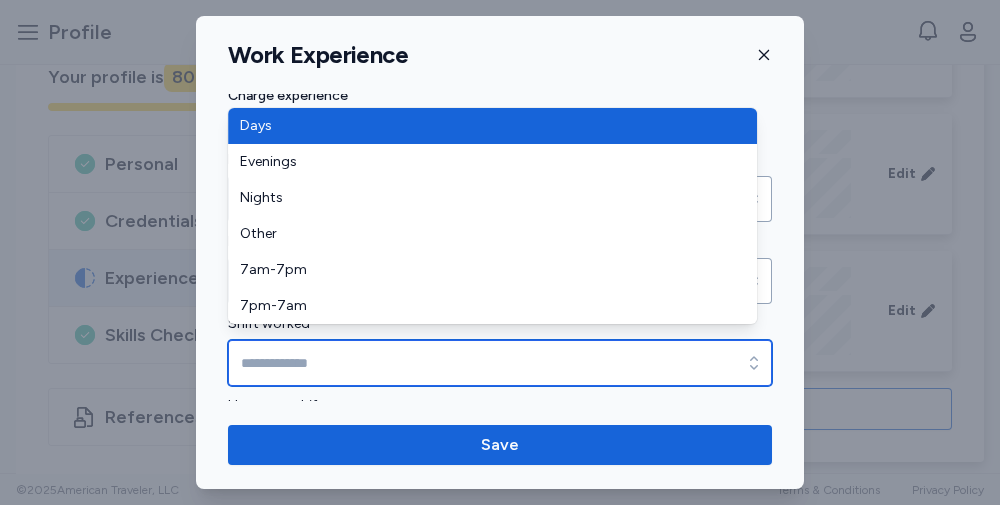 click on "Shift worked *" at bounding box center [500, 363] 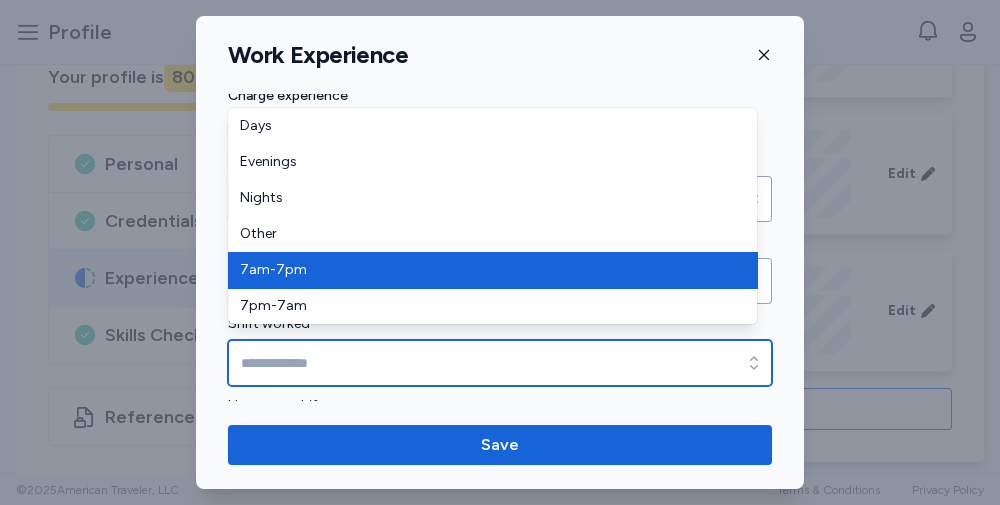 type on "*******" 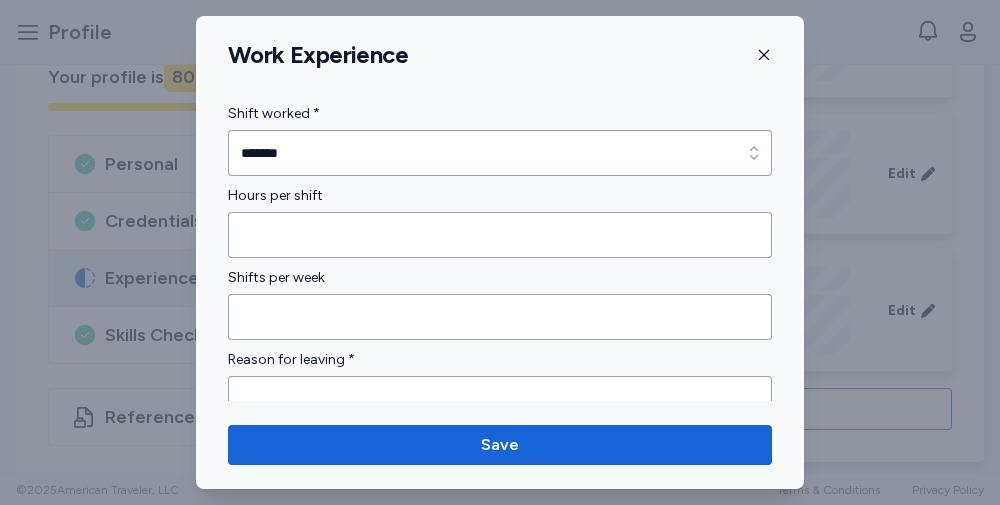 scroll, scrollTop: 1810, scrollLeft: 0, axis: vertical 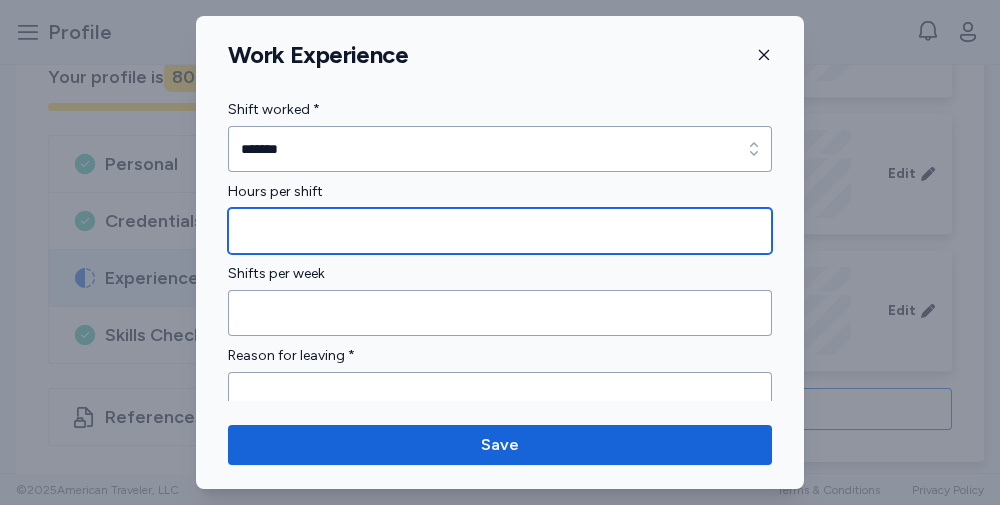click at bounding box center (500, 231) 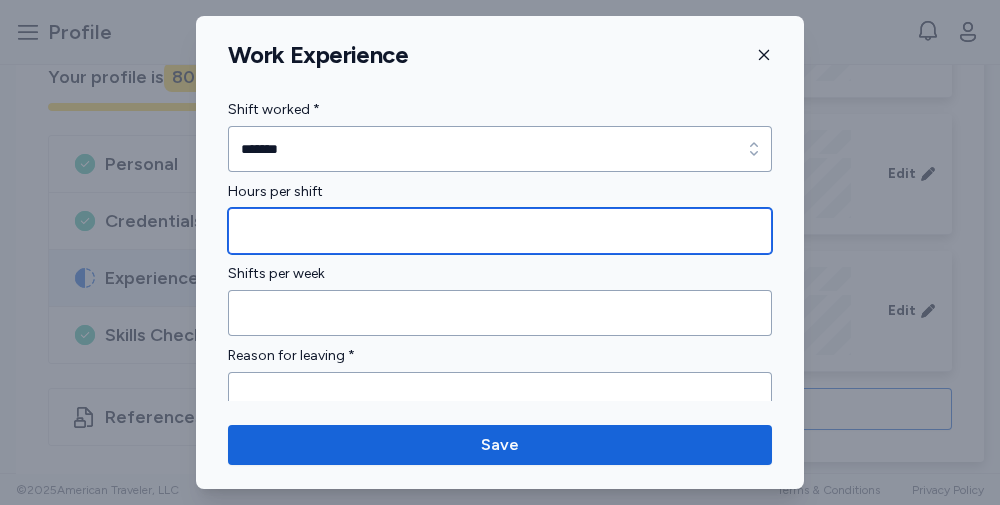 type on "*" 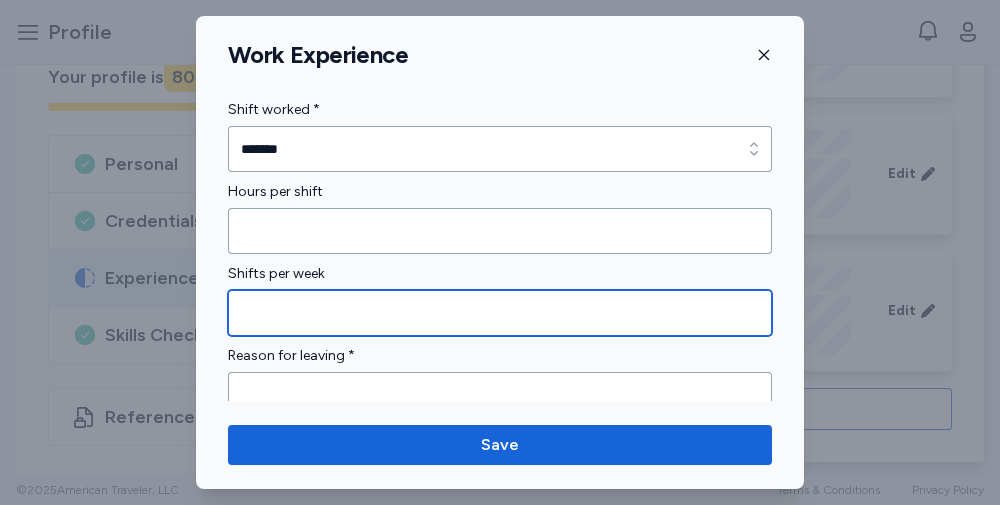 click at bounding box center (500, 313) 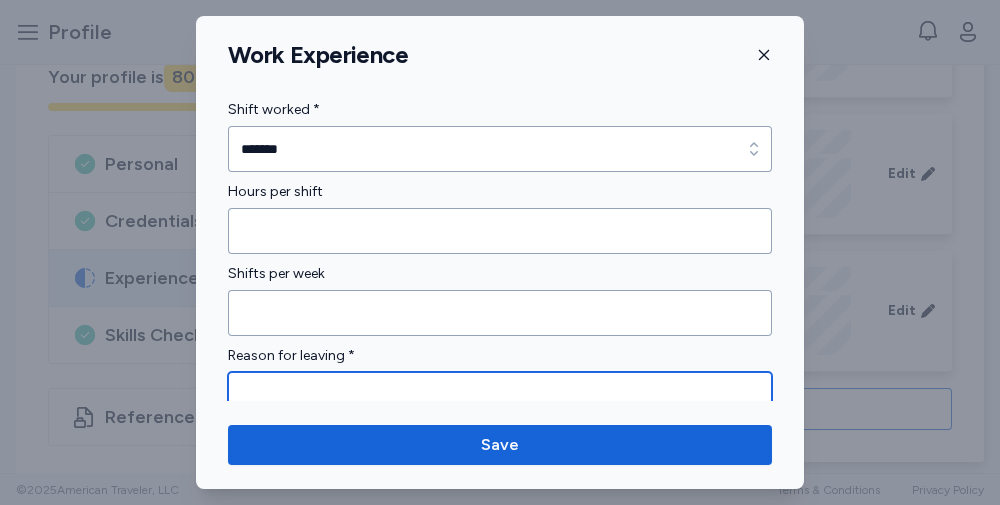 click at bounding box center (500, 405) 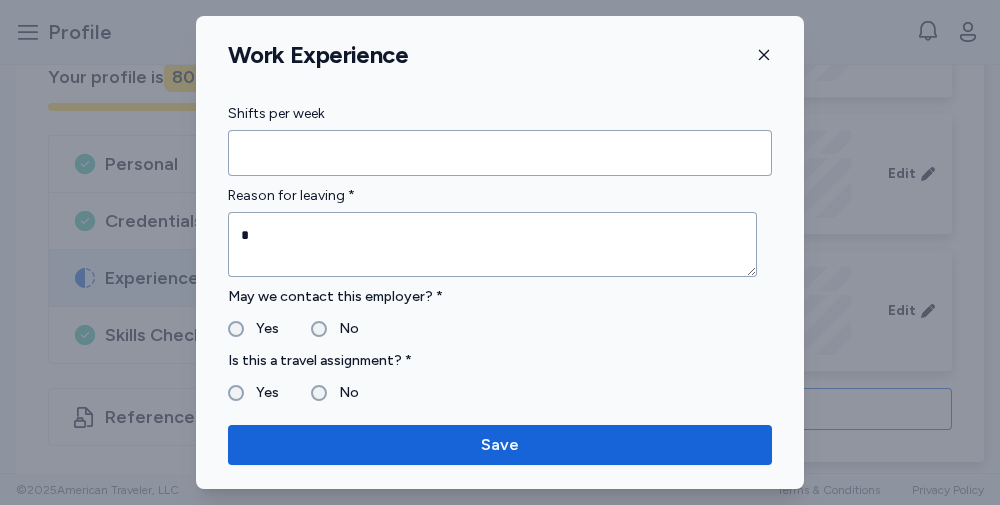 scroll, scrollTop: 1970, scrollLeft: 0, axis: vertical 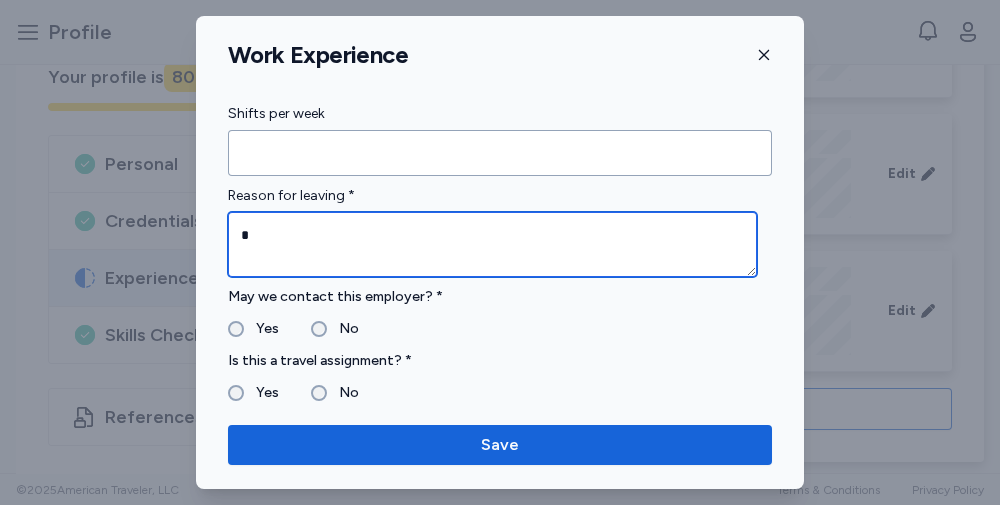 click on "*" at bounding box center (492, 244) 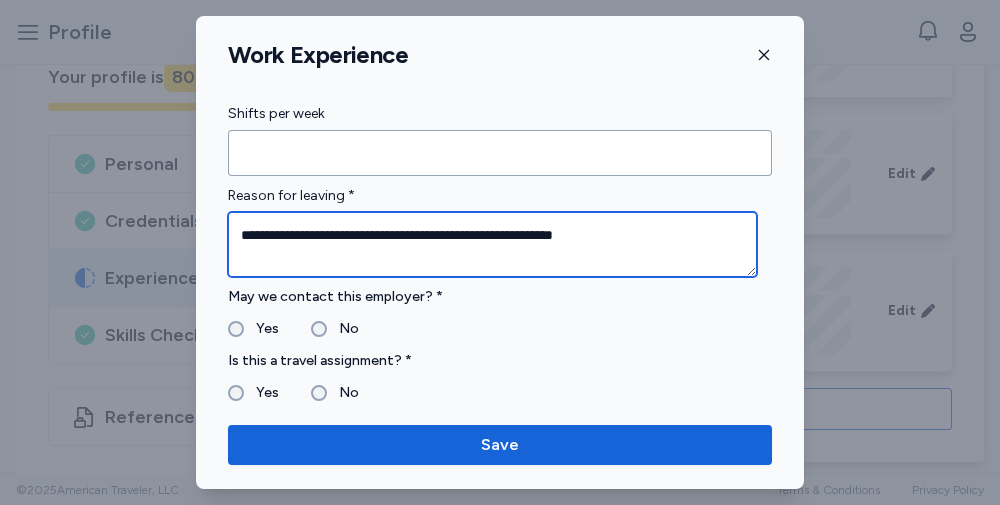 type on "**********" 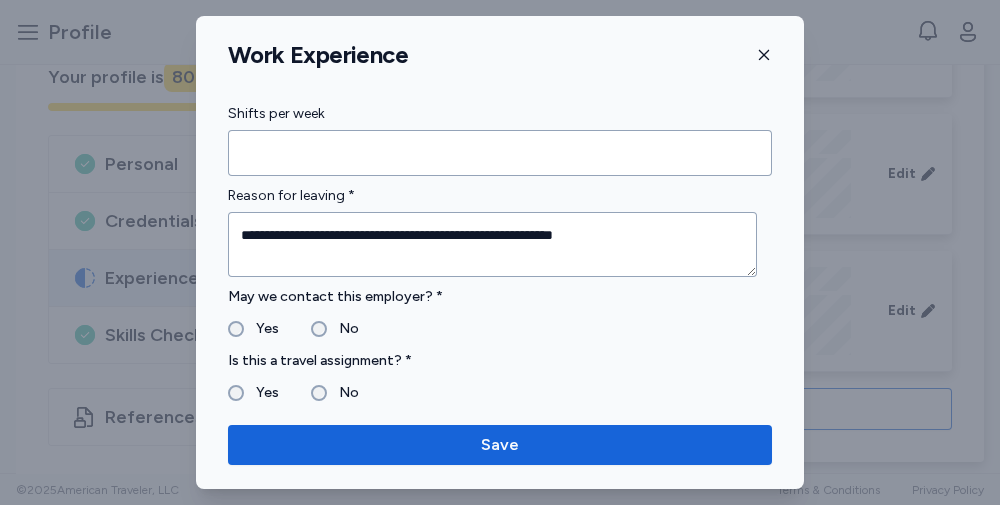 click on "Yes" at bounding box center [253, 329] 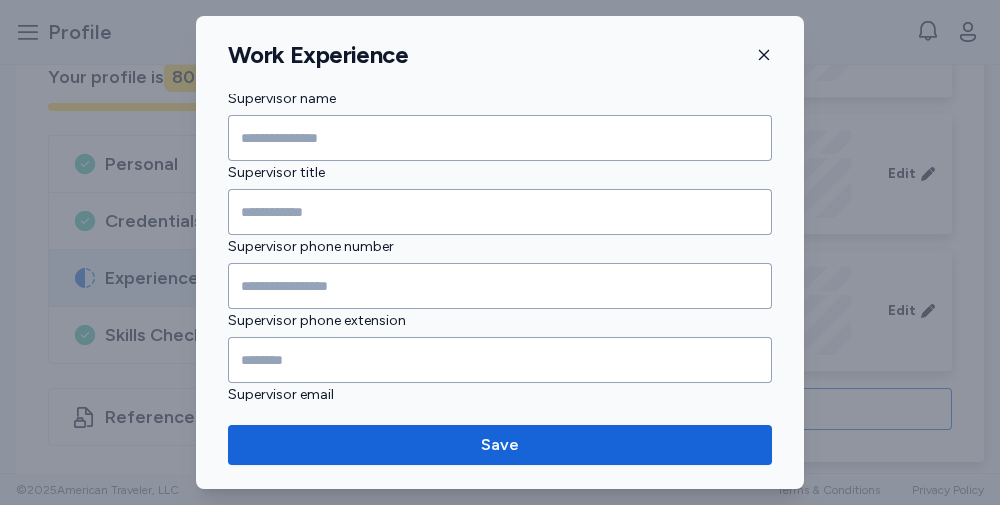 scroll, scrollTop: 2503, scrollLeft: 0, axis: vertical 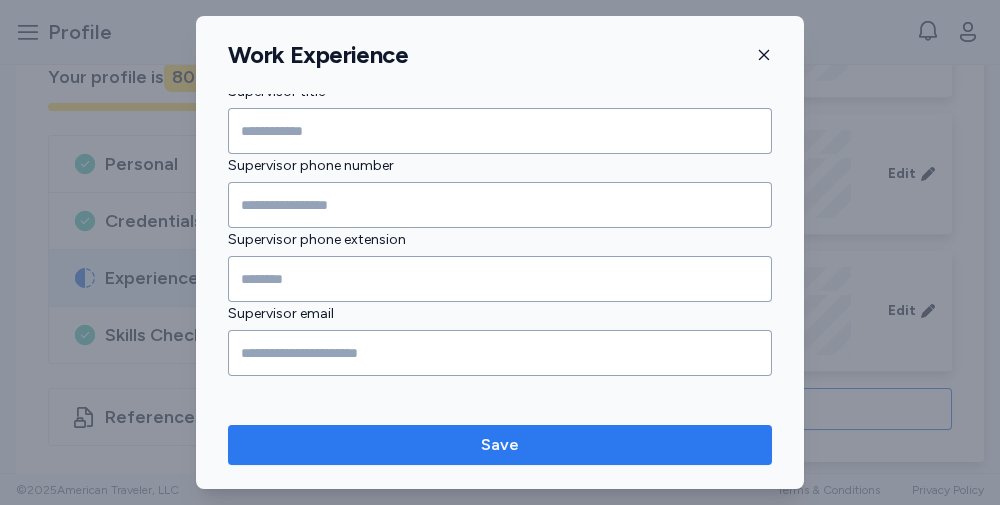 click on "Save" at bounding box center (500, 445) 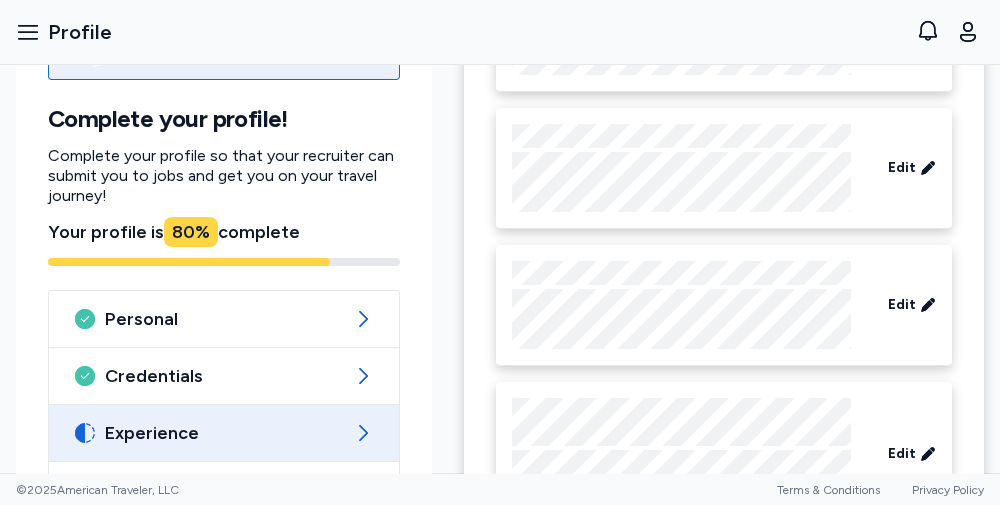 scroll, scrollTop: 977, scrollLeft: 0, axis: vertical 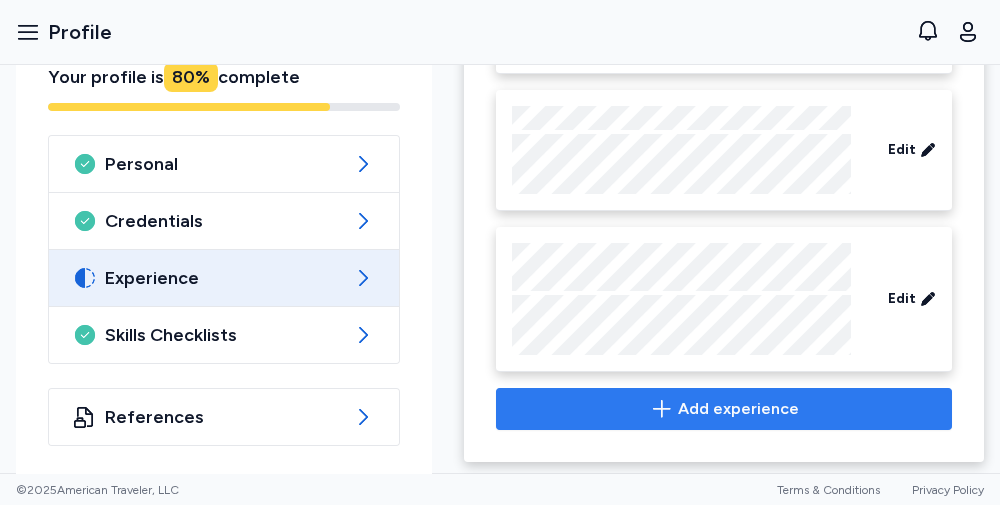 click on "Add experience" at bounding box center (738, 409) 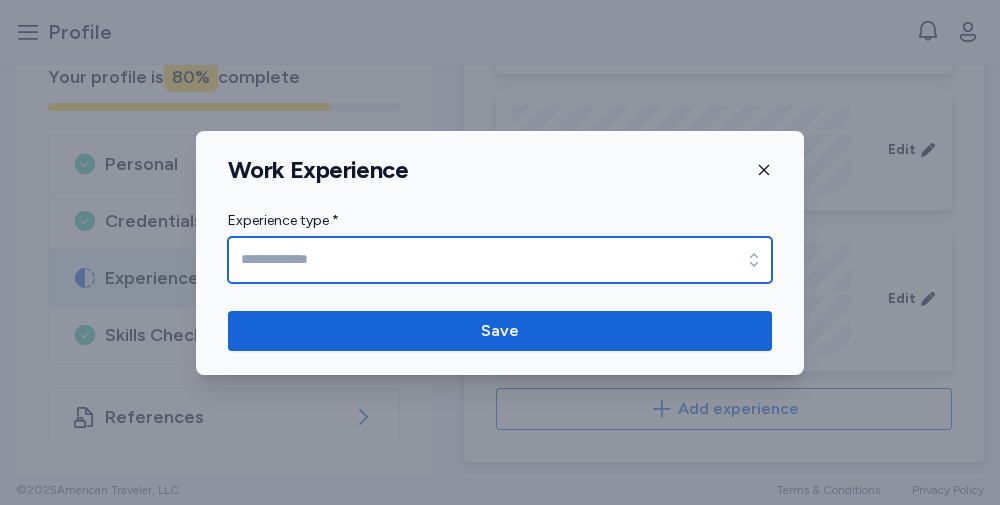 click on "Experience type *" at bounding box center [500, 260] 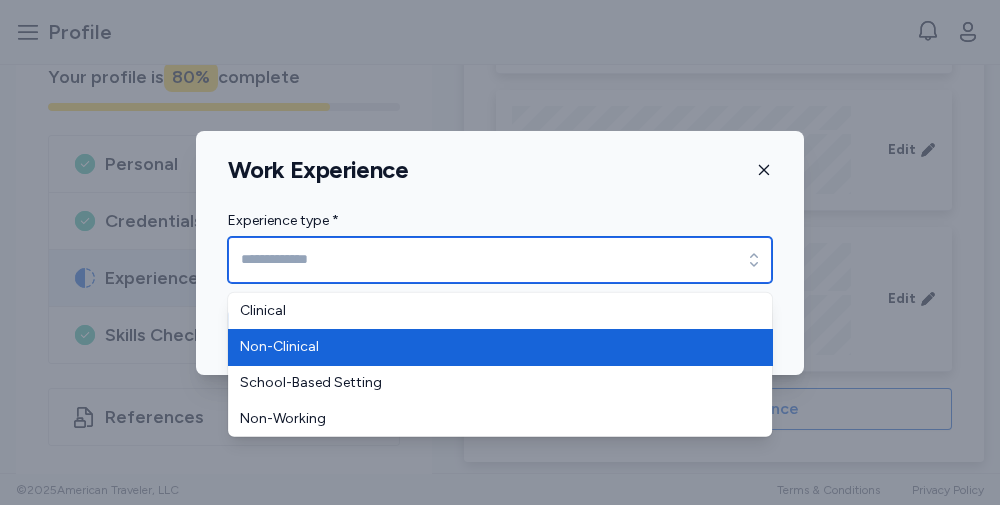type on "**********" 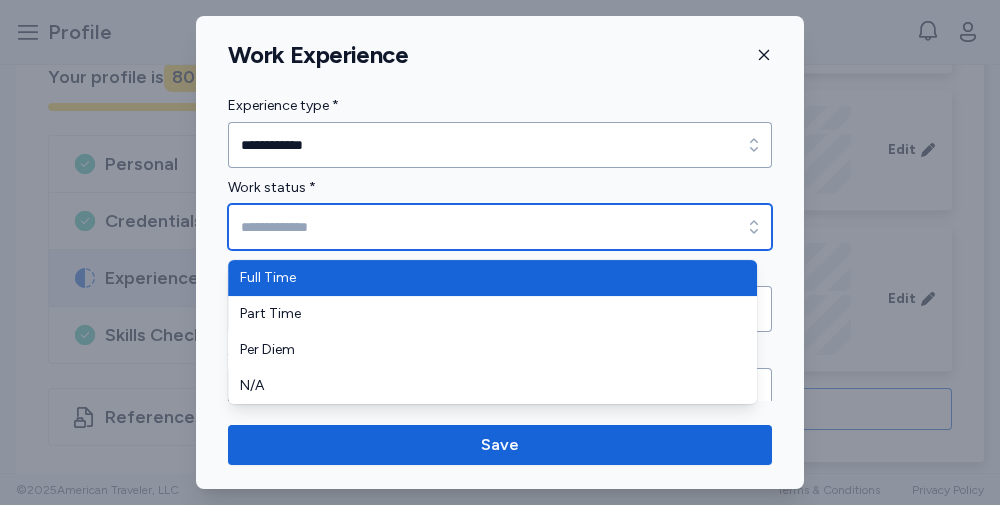 click on "Work status *" at bounding box center (500, 227) 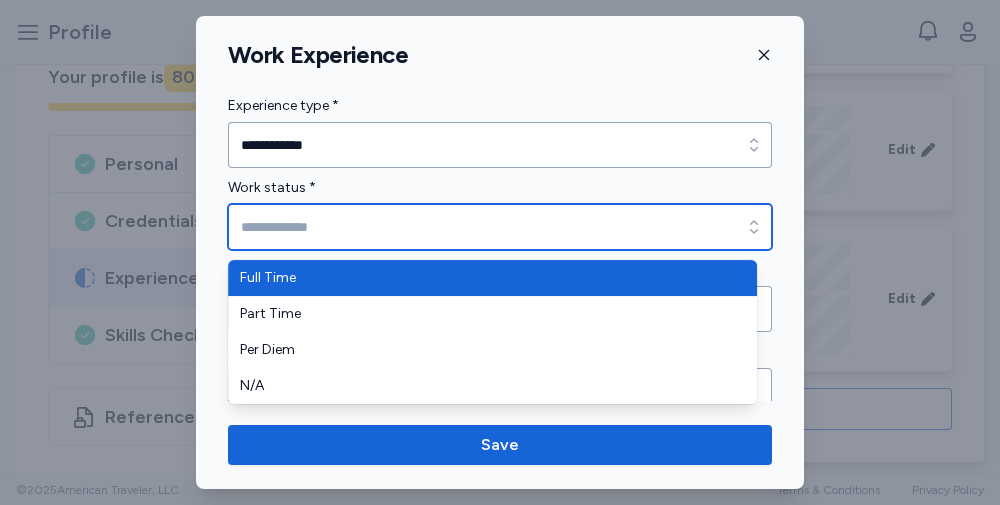 type on "*********" 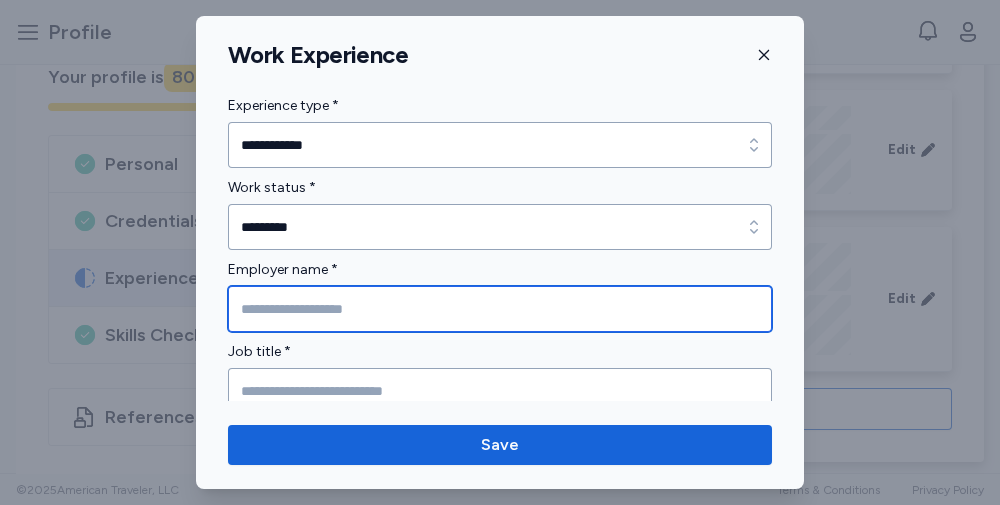 click at bounding box center [500, 309] 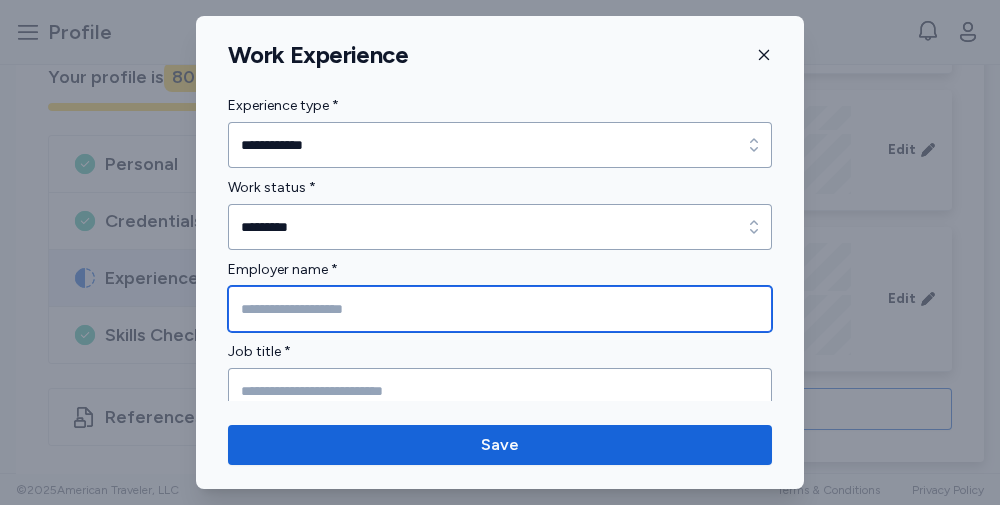 click at bounding box center [500, 309] 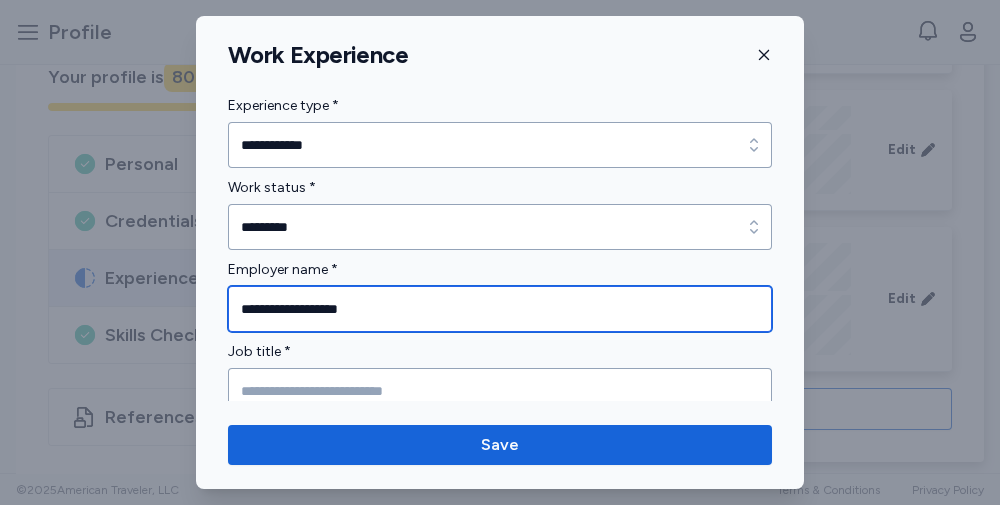 click on "**********" at bounding box center [500, 309] 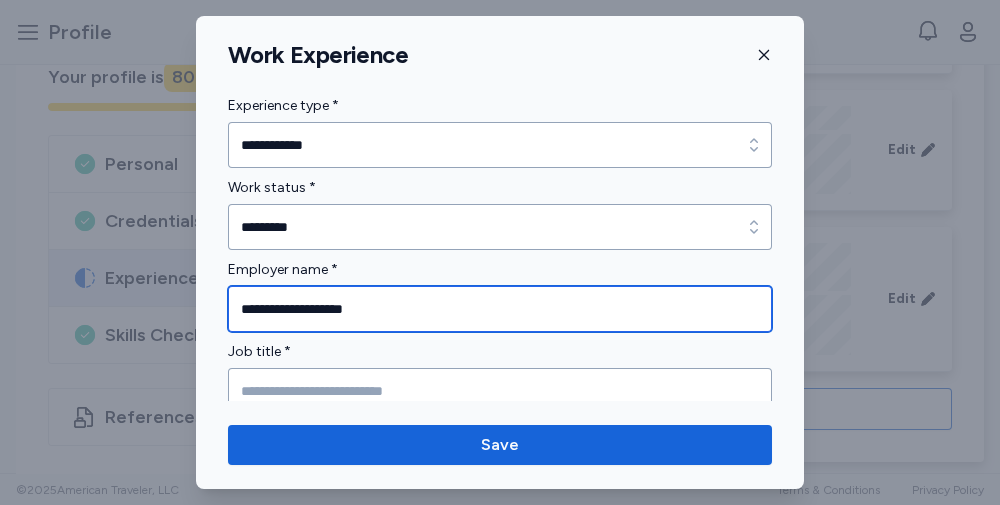 type on "**********" 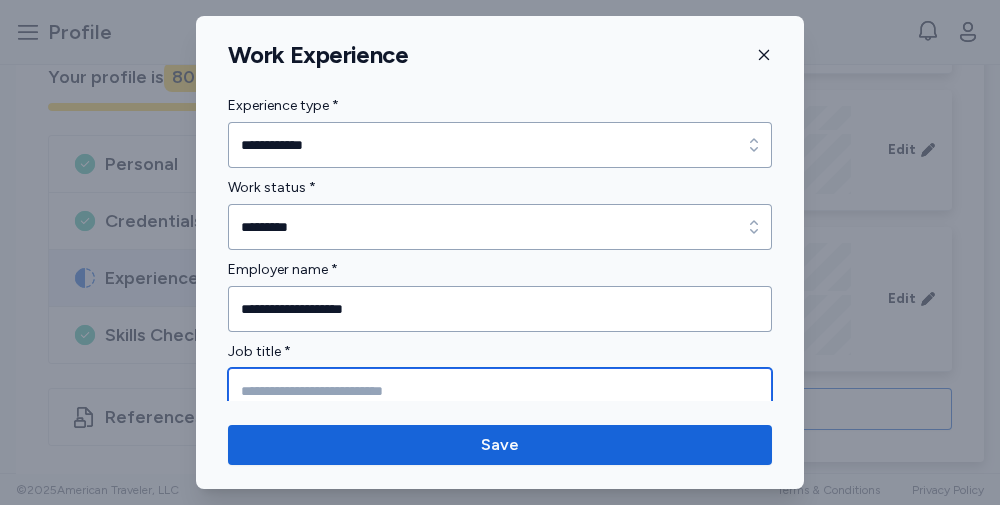click at bounding box center [500, 391] 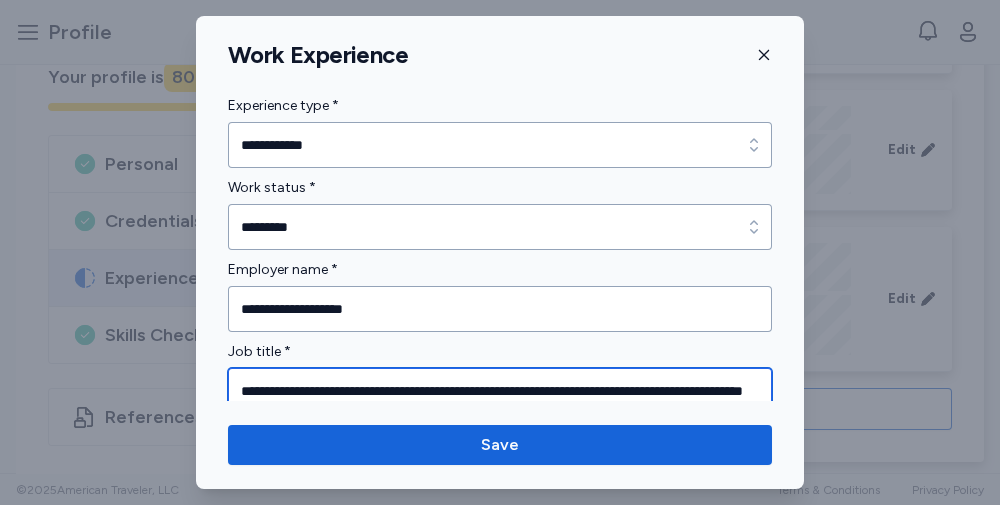scroll, scrollTop: 0, scrollLeft: 166, axis: horizontal 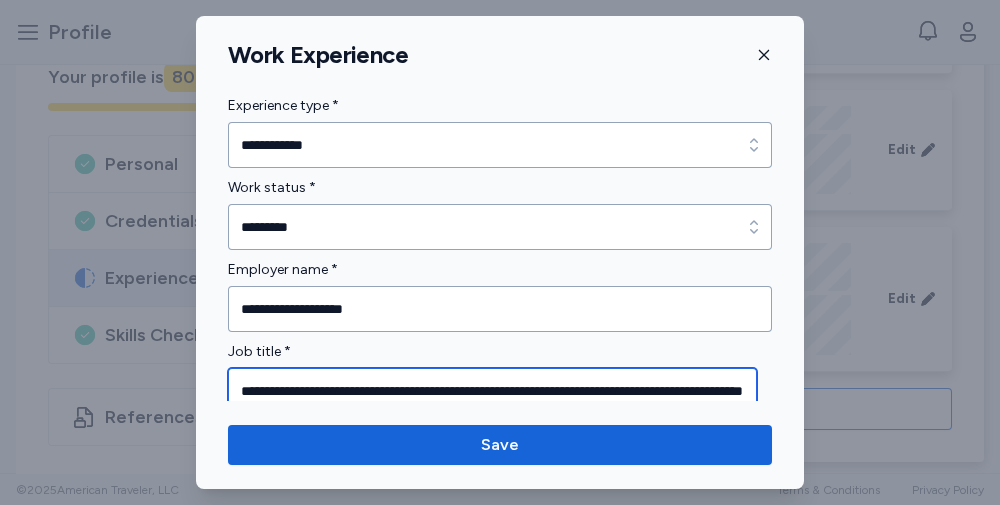 click on "**********" at bounding box center (492, 390) 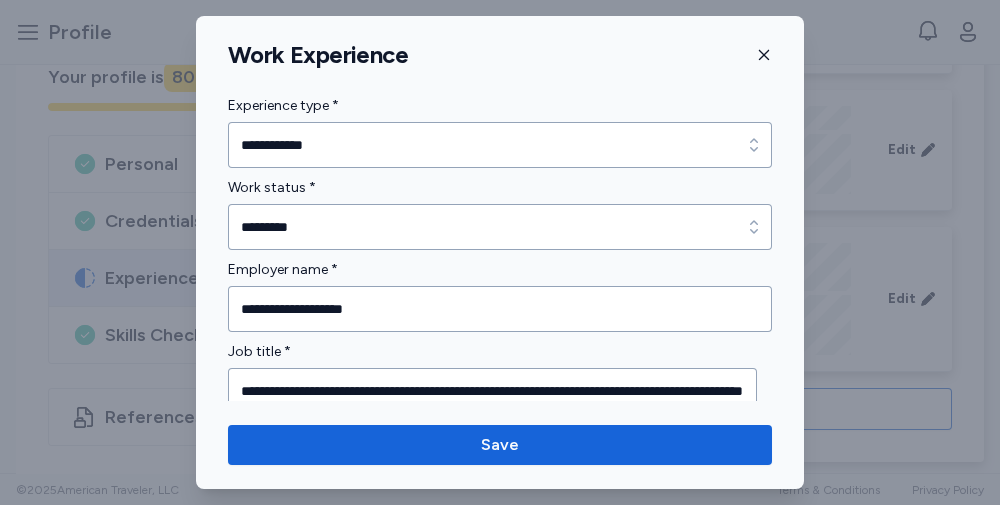 scroll, scrollTop: 0, scrollLeft: 0, axis: both 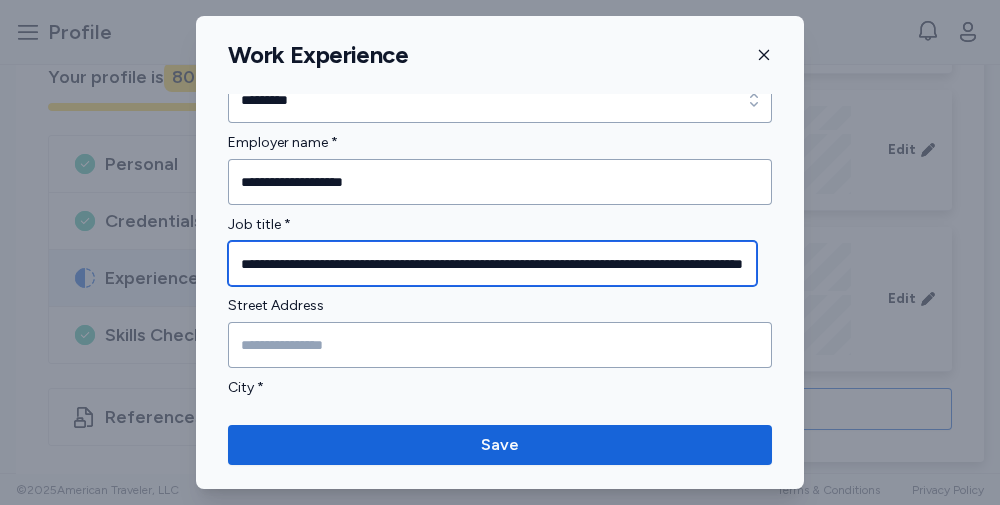 click on "**********" at bounding box center [492, 263] 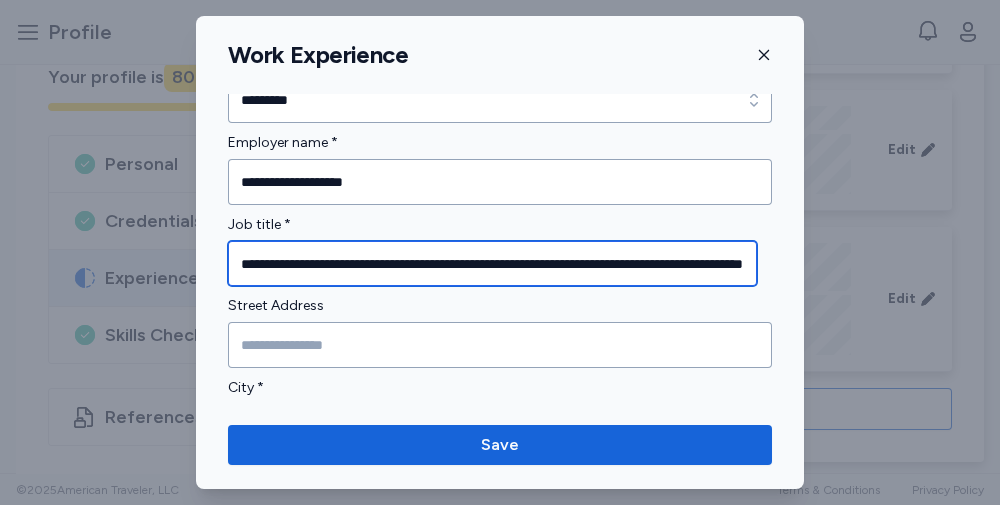click on "**********" at bounding box center (492, 263) 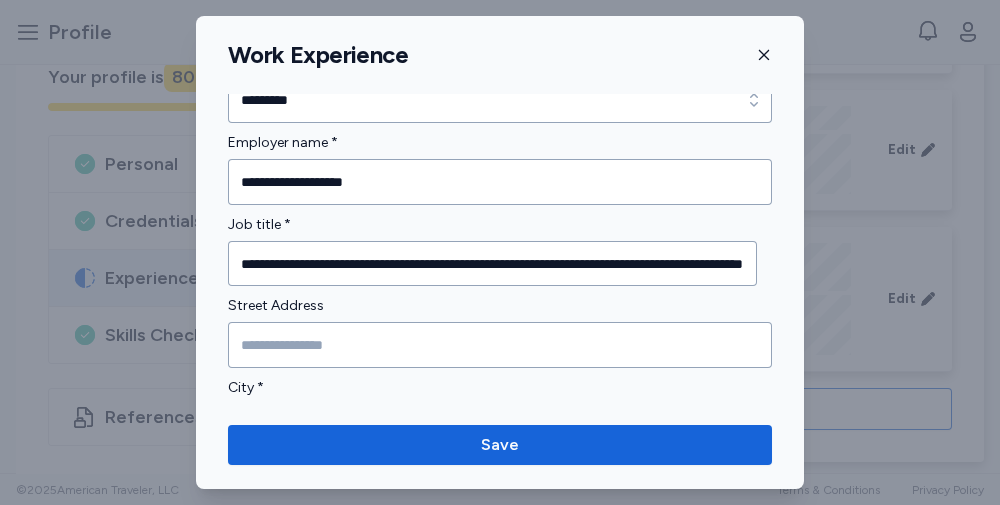 scroll, scrollTop: 0, scrollLeft: 0, axis: both 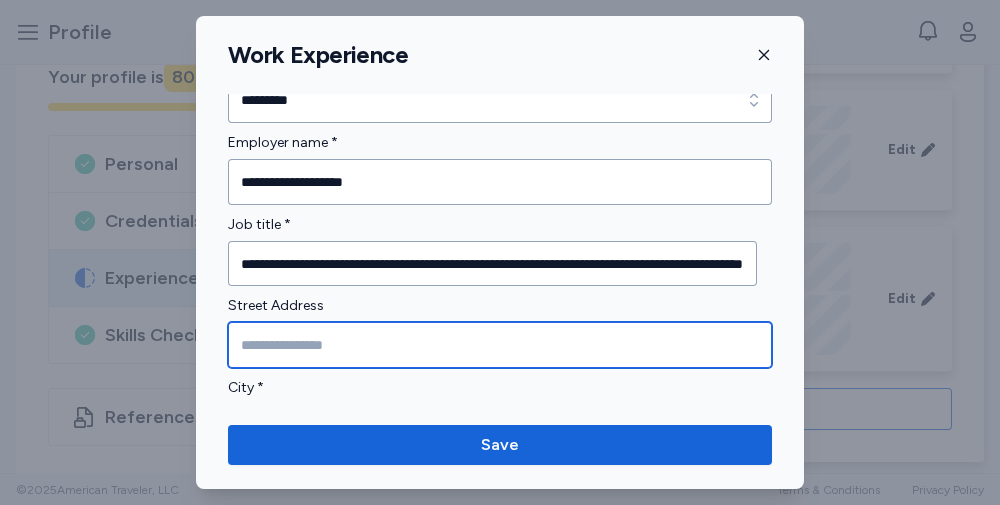 click at bounding box center (500, 345) 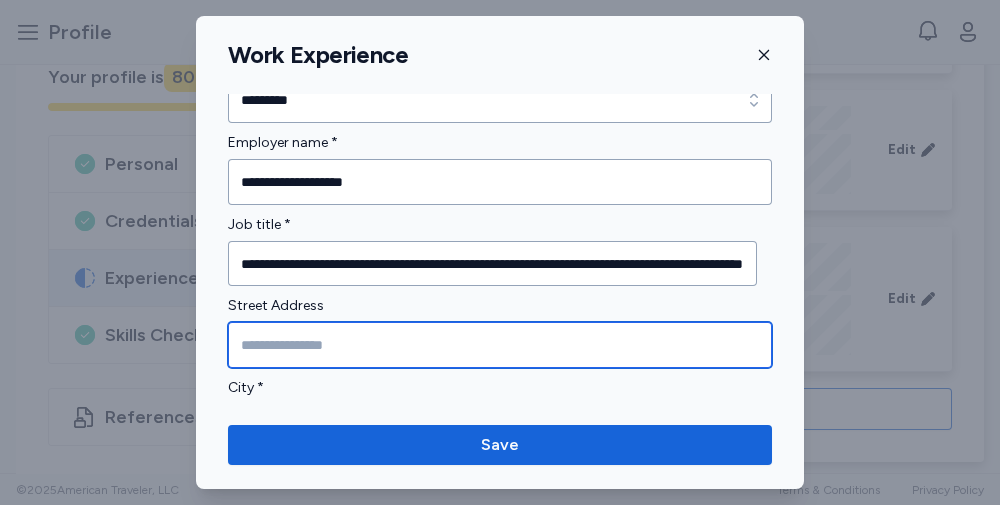 paste on "**********" 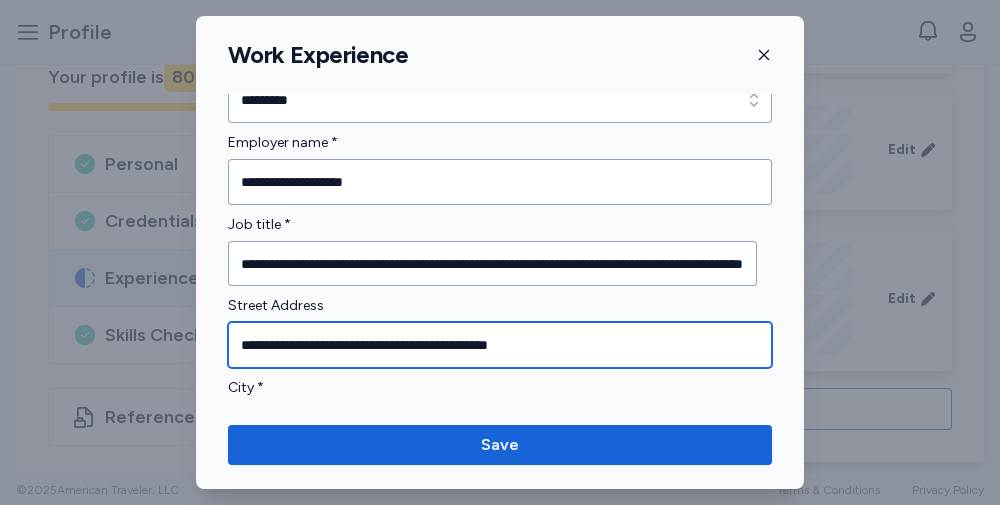 type on "**********" 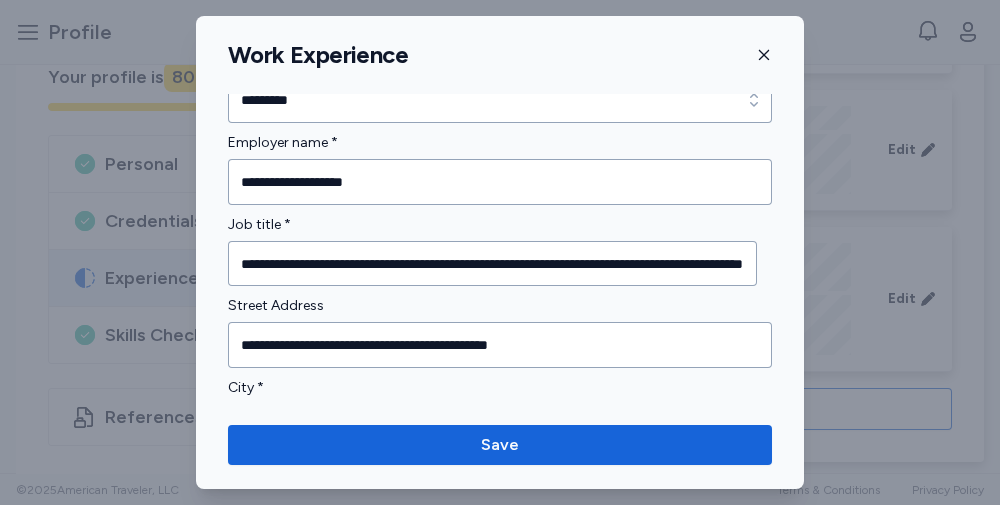 click on "Job title *" at bounding box center [500, 225] 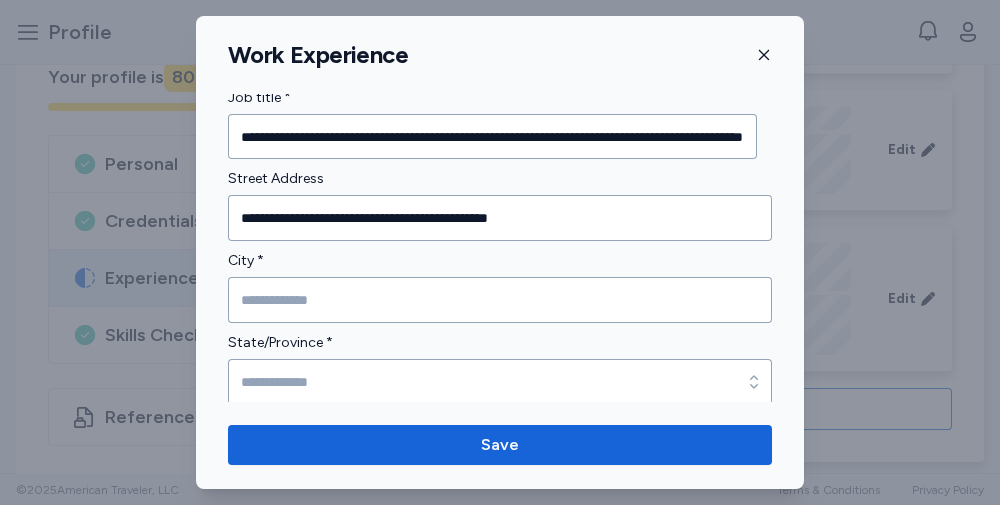 scroll, scrollTop: 261, scrollLeft: 0, axis: vertical 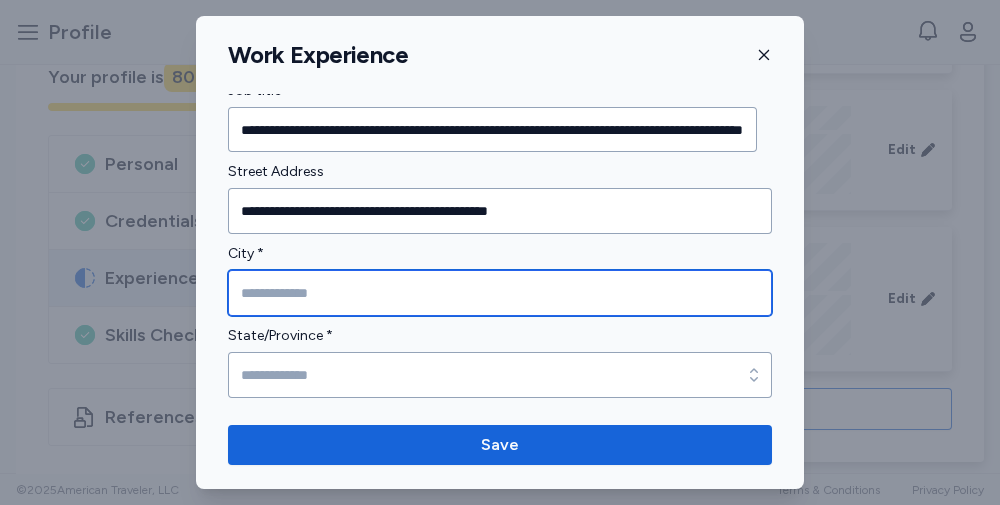 click at bounding box center (500, 293) 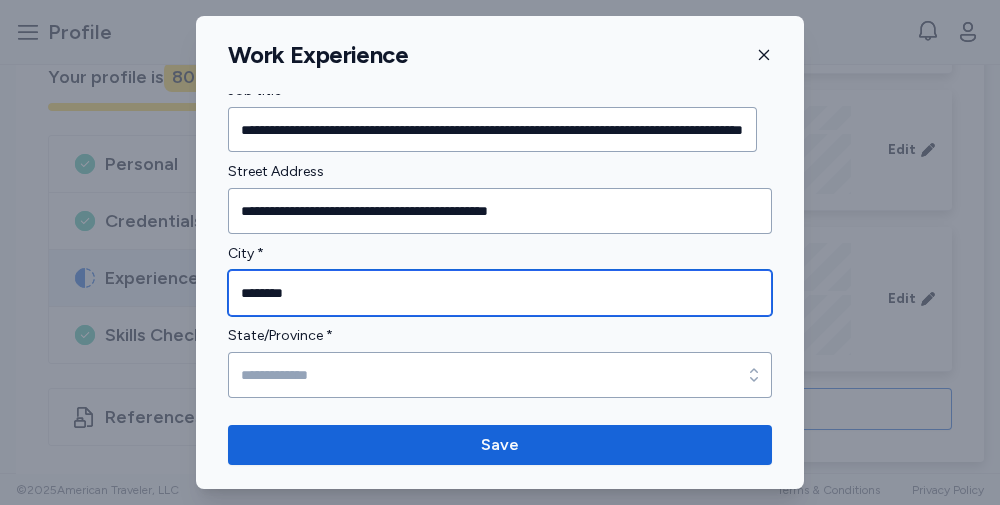 type on "********" 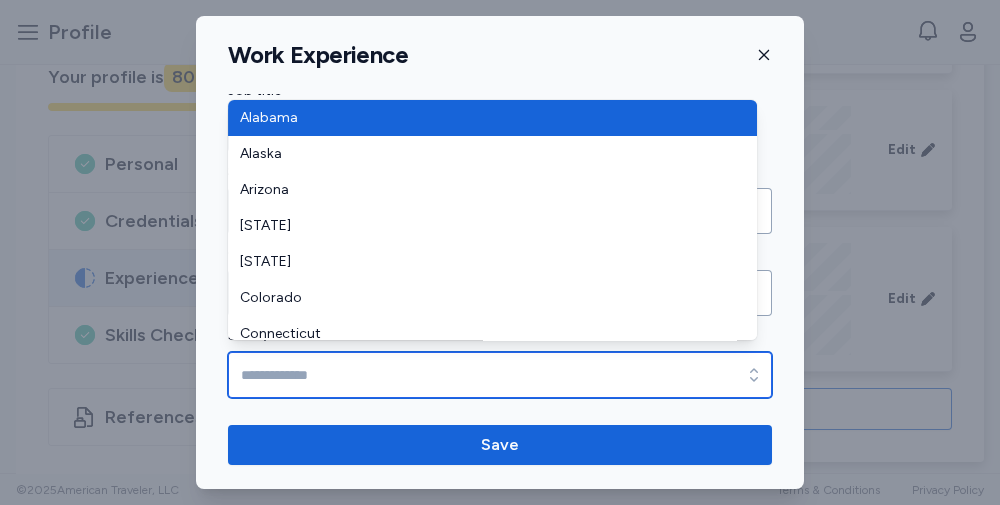 click on "State/Province *" at bounding box center [500, 375] 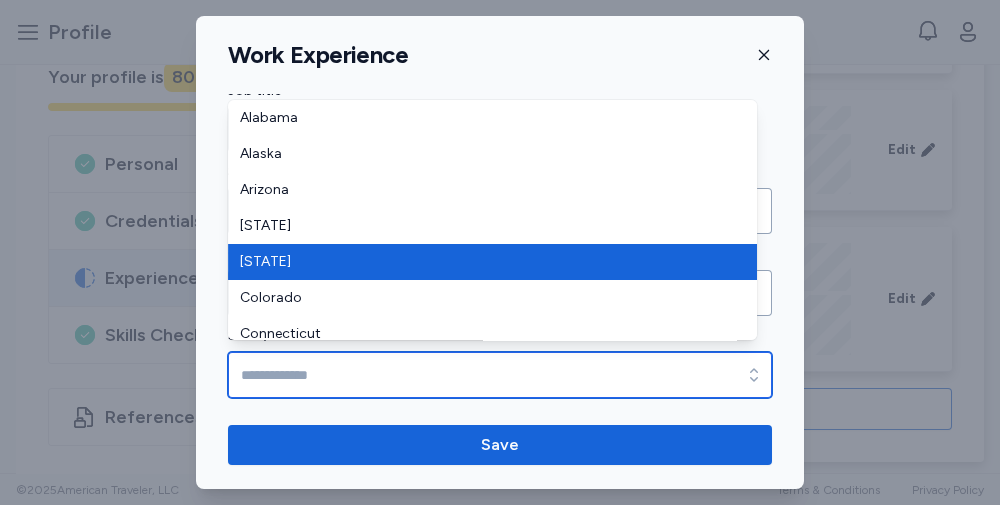 type on "**********" 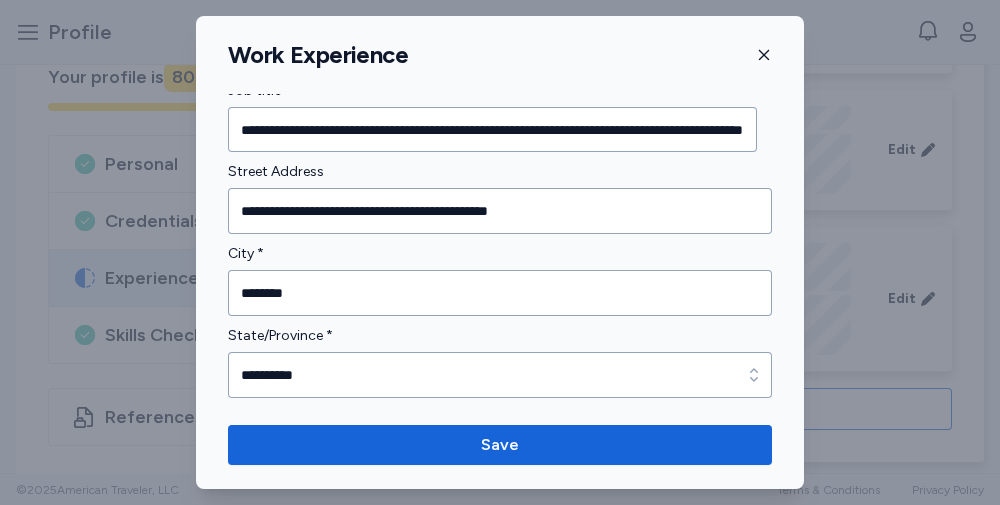 click on "City *" at bounding box center [500, 254] 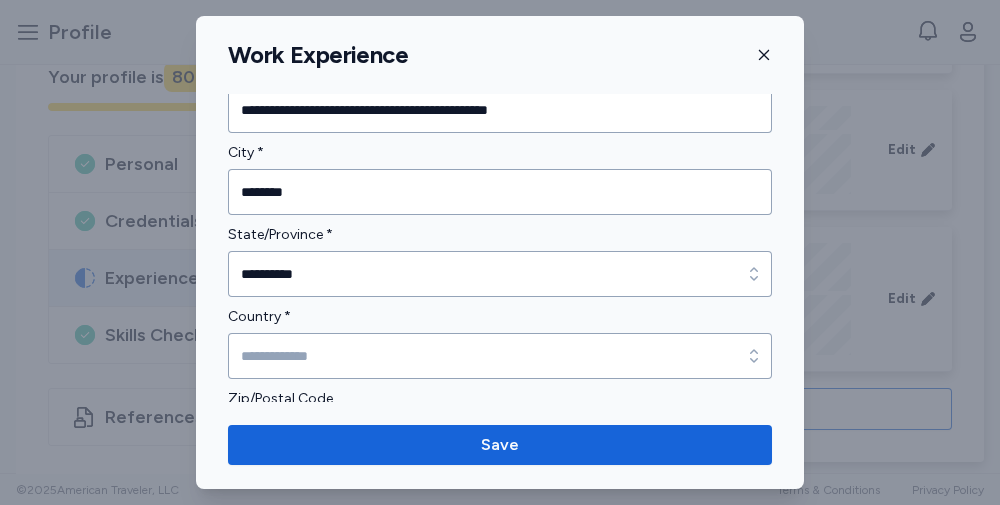 scroll, scrollTop: 360, scrollLeft: 0, axis: vertical 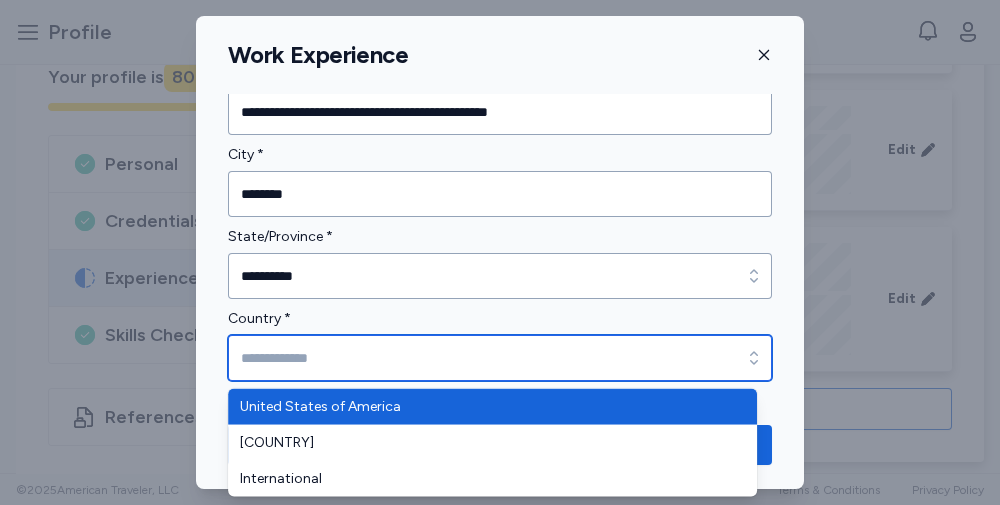 click on "Country *" at bounding box center [500, 358] 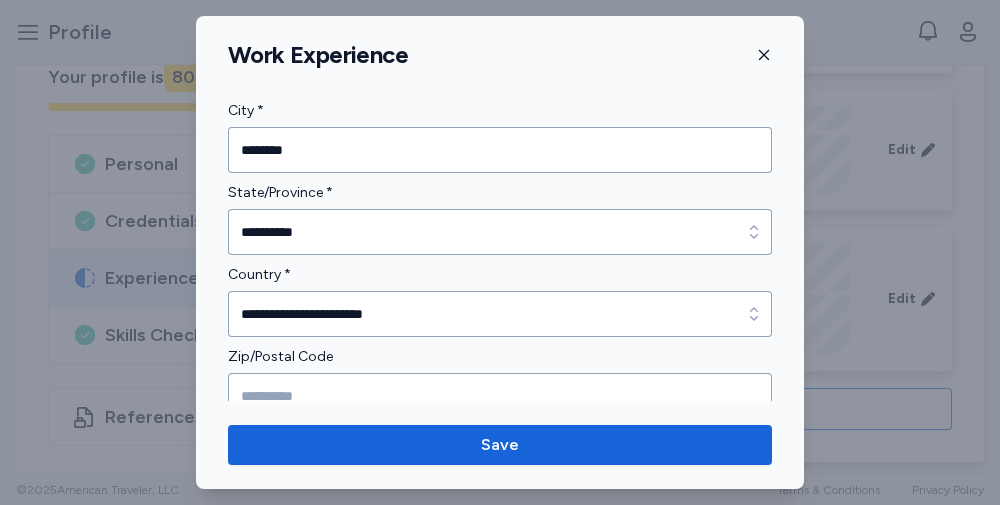 scroll, scrollTop: 434, scrollLeft: 0, axis: vertical 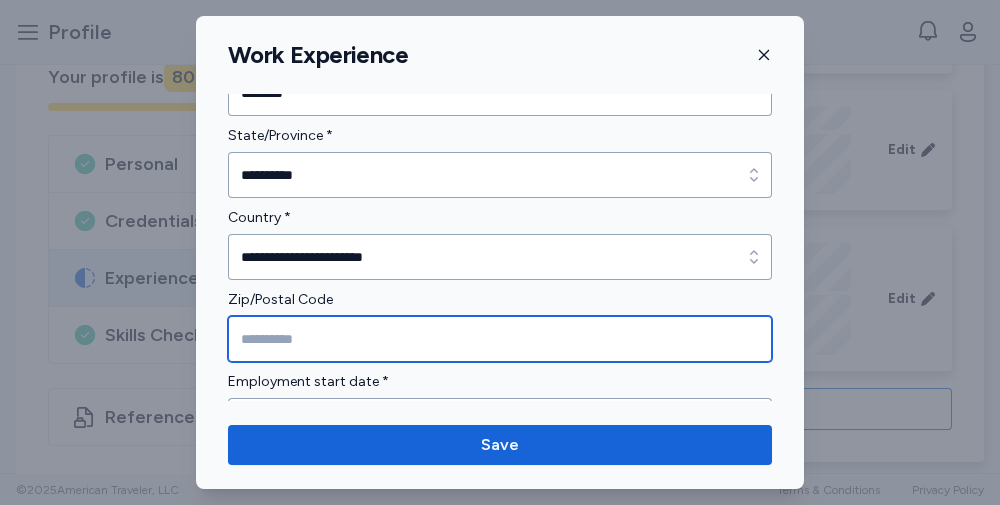 click at bounding box center (500, 339) 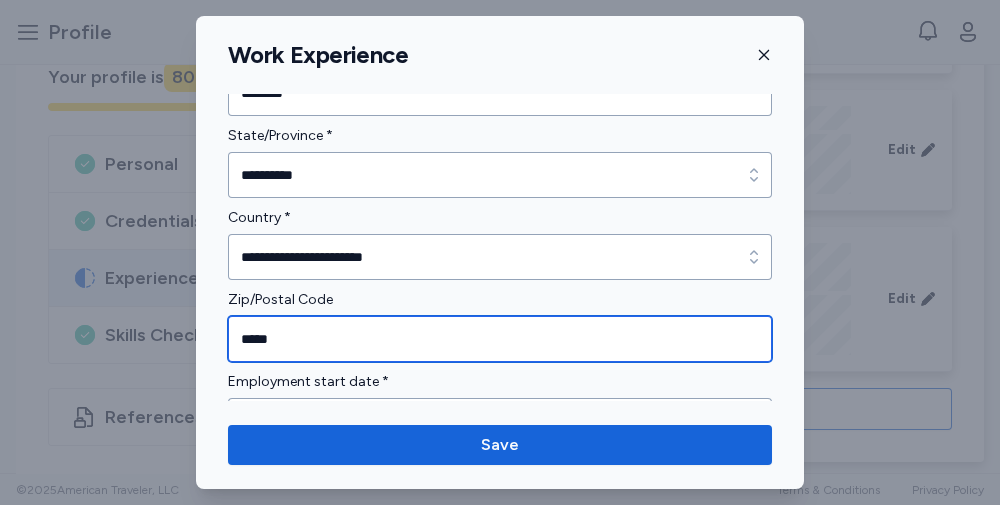 type on "*****" 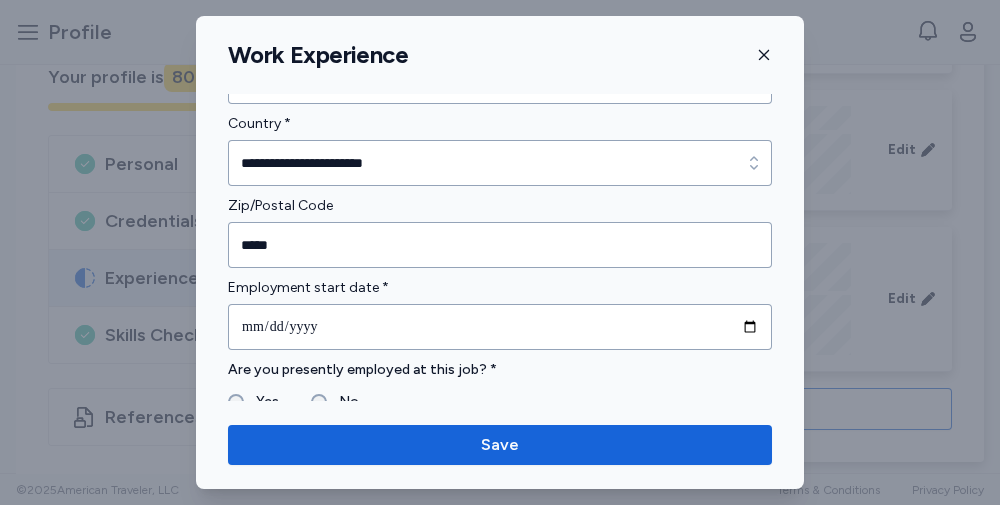 scroll, scrollTop: 557, scrollLeft: 0, axis: vertical 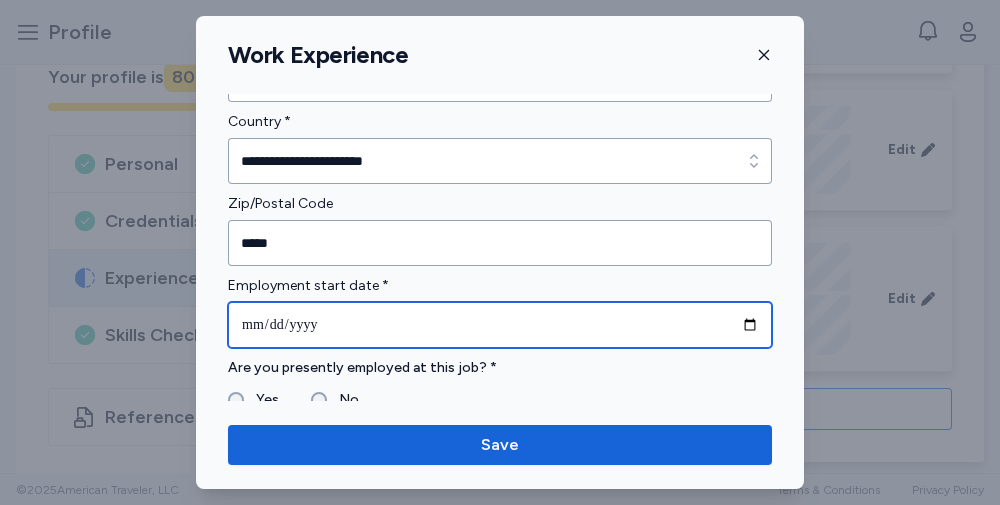 click at bounding box center (500, 325) 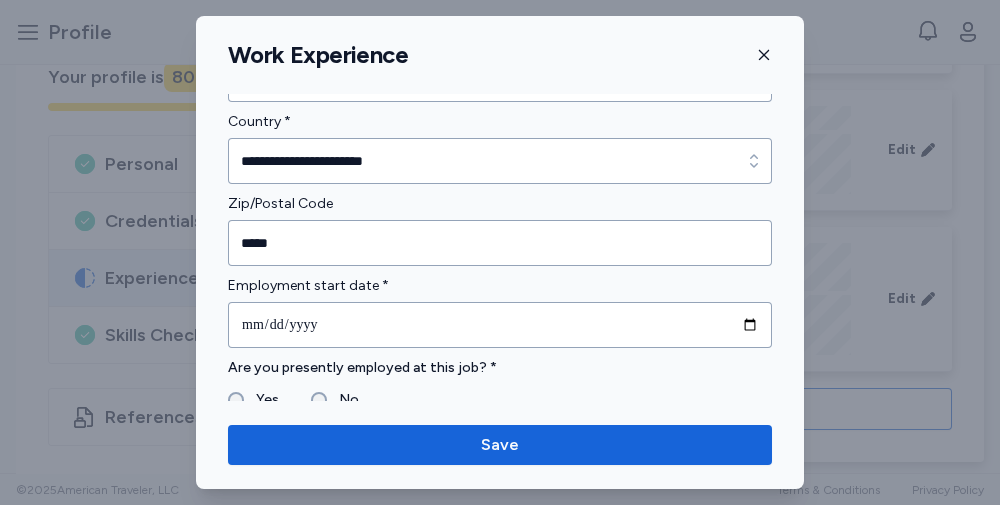 drag, startPoint x: 787, startPoint y: 250, endPoint x: 788, endPoint y: 227, distance: 23.021729 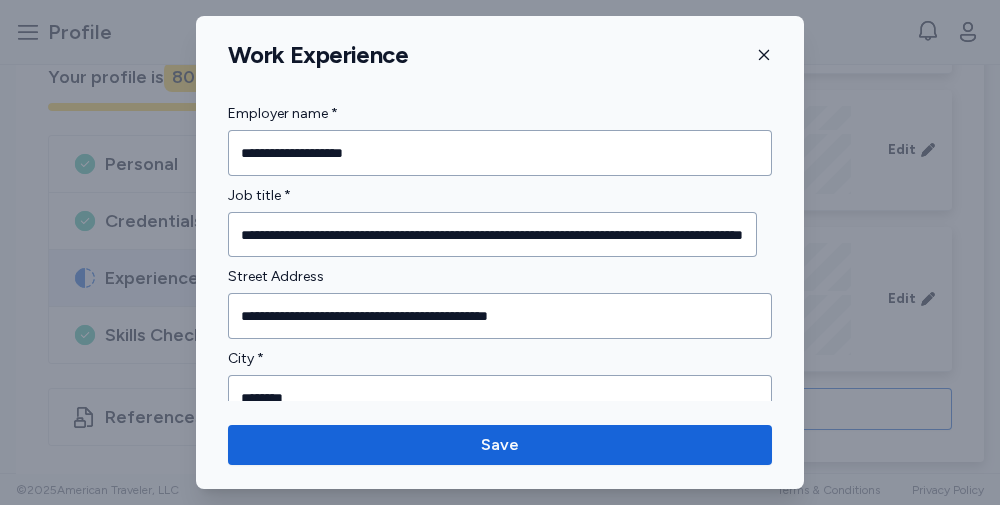scroll, scrollTop: 145, scrollLeft: 0, axis: vertical 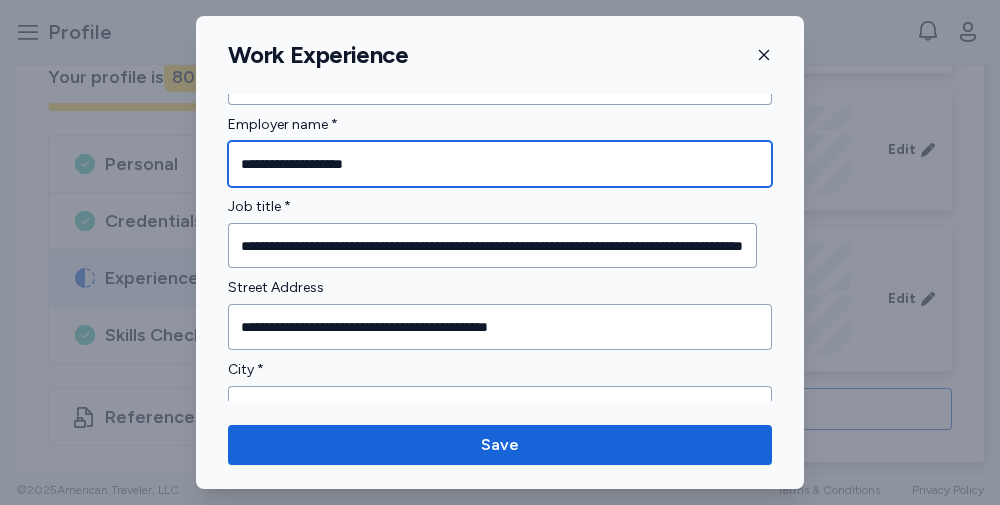 click on "**********" at bounding box center [500, 164] 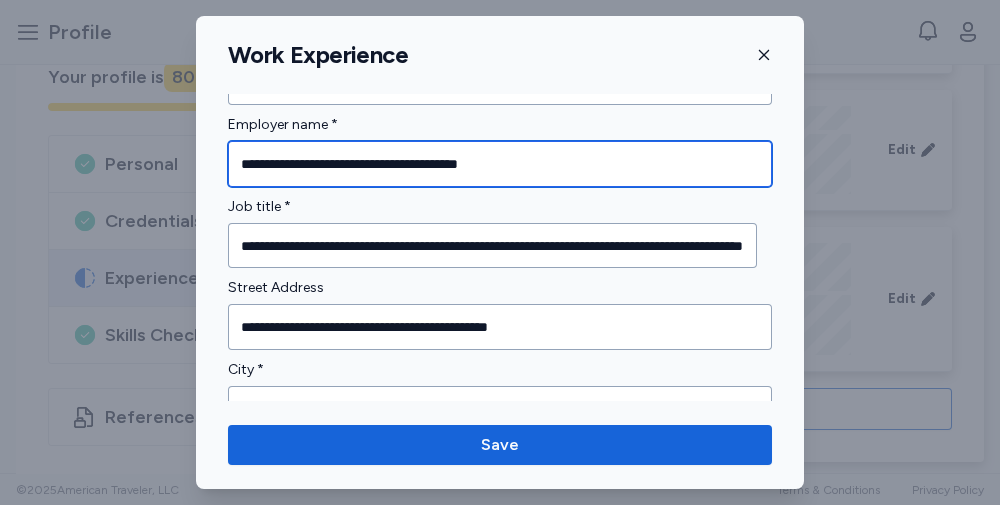 type on "**********" 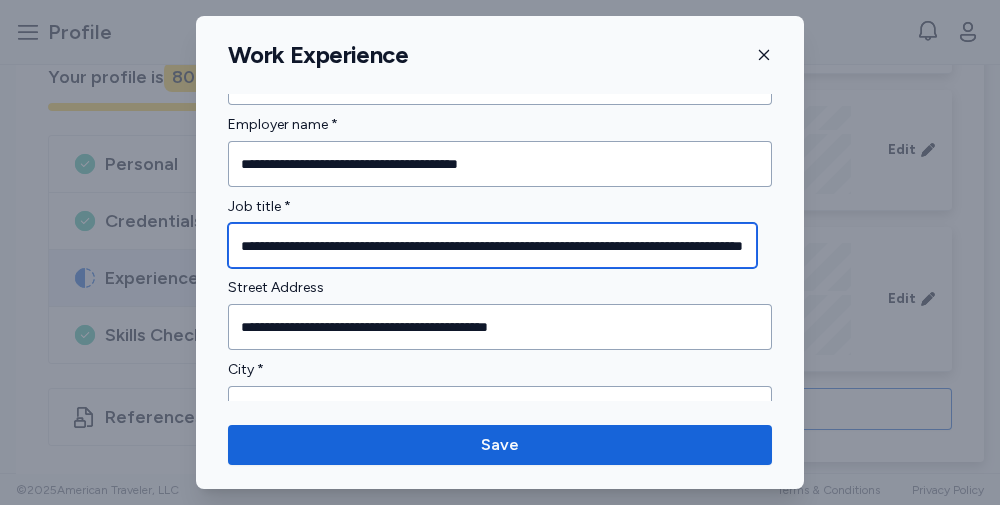 scroll, scrollTop: 0, scrollLeft: 166, axis: horizontal 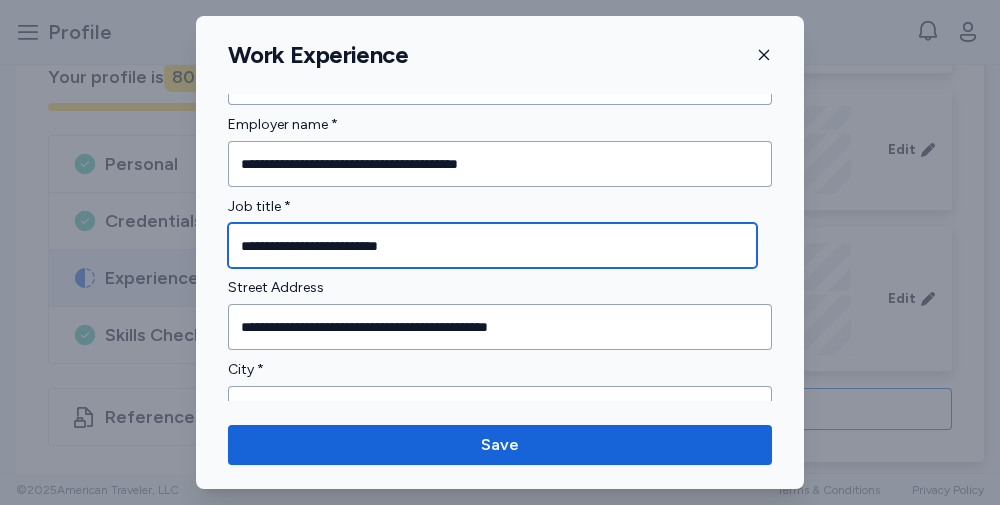 type on "**********" 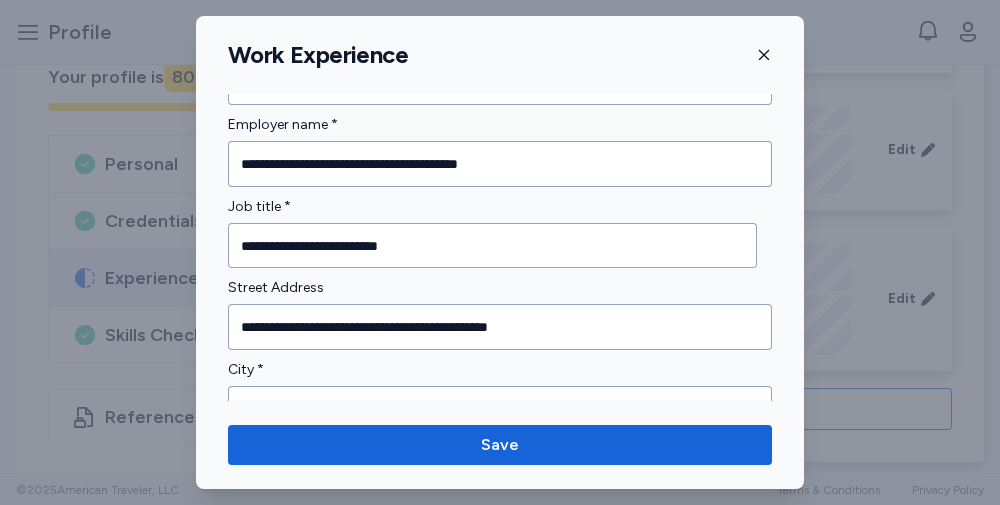 click on "**********" at bounding box center [500, 675] 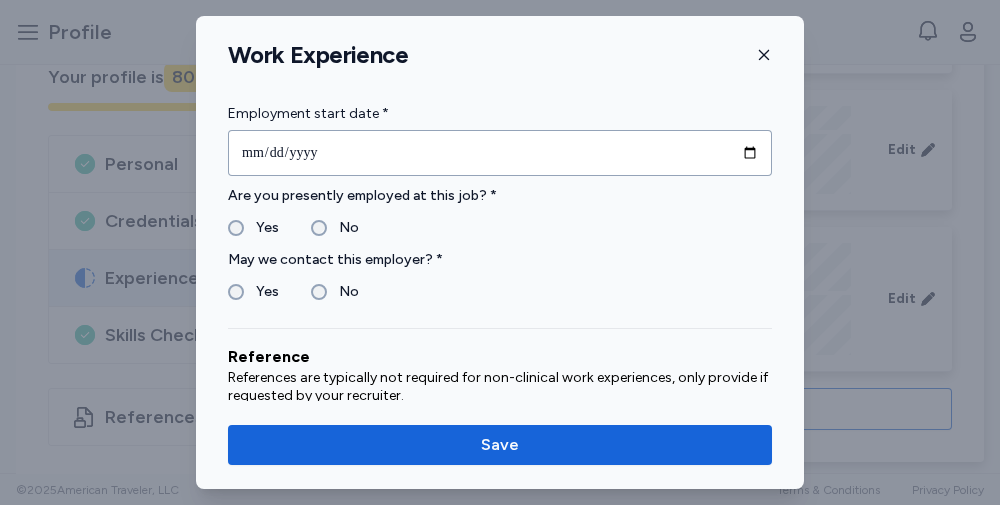 scroll, scrollTop: 731, scrollLeft: 0, axis: vertical 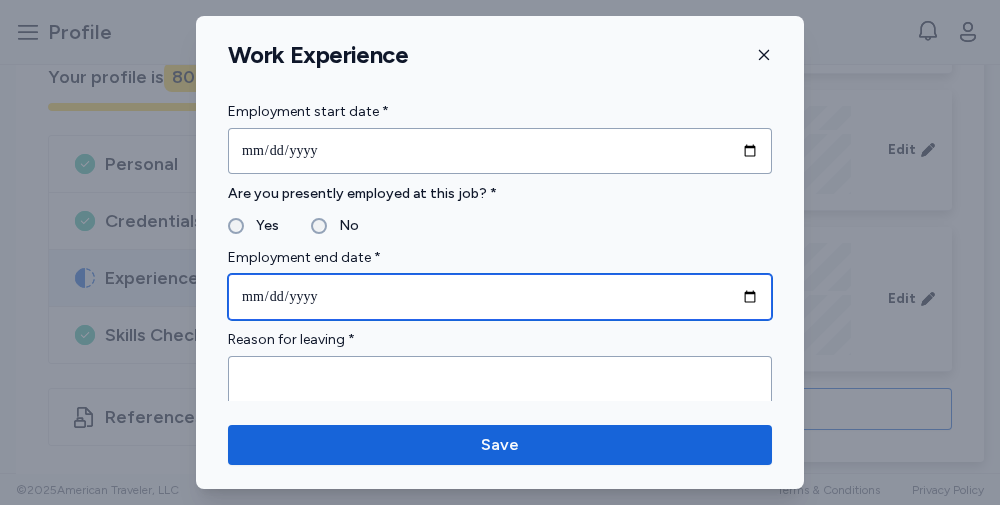 click at bounding box center [500, 297] 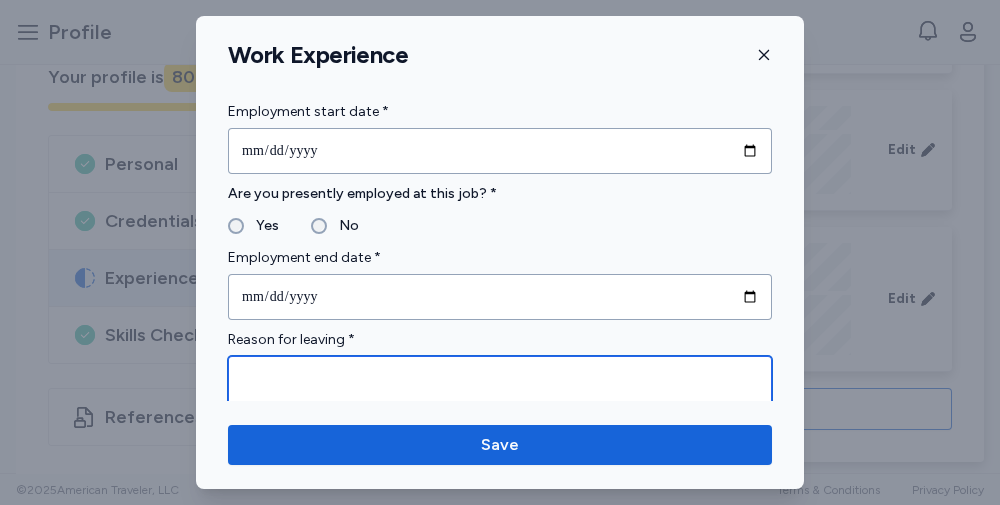 click at bounding box center [500, 389] 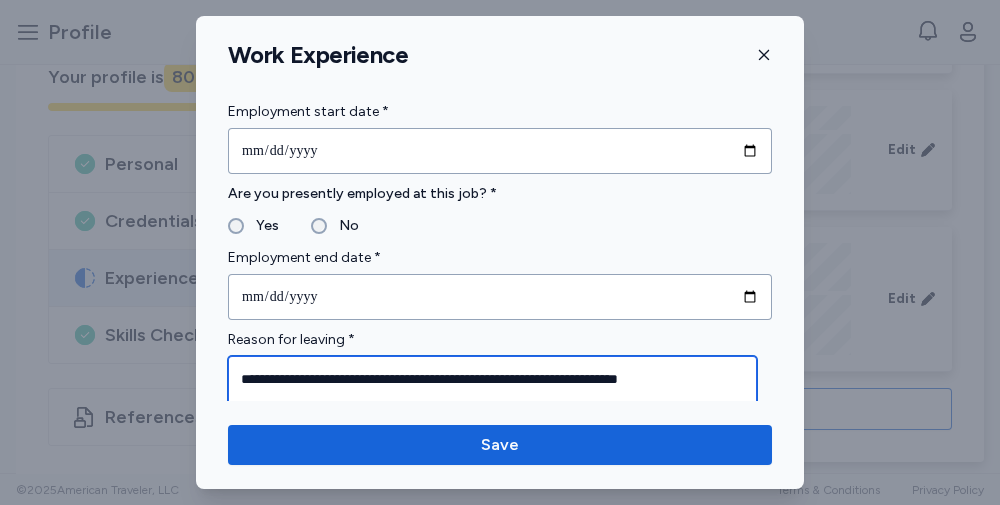 scroll, scrollTop: 732, scrollLeft: 0, axis: vertical 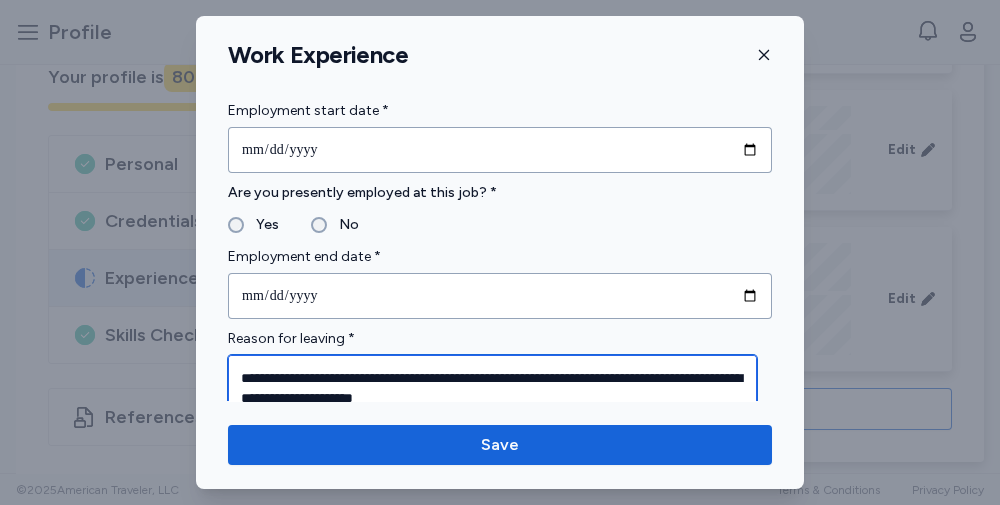 type on "**********" 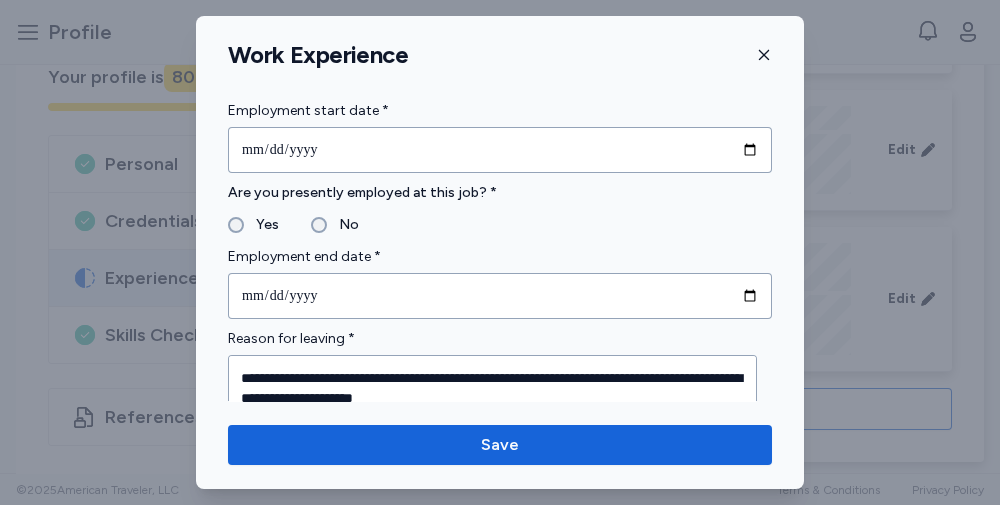 click on "Yes No" at bounding box center (500, 225) 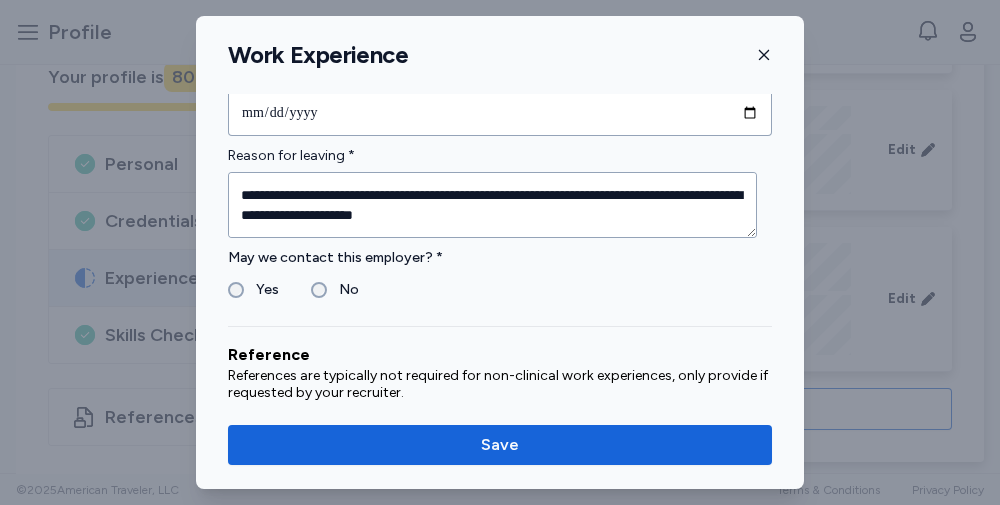scroll, scrollTop: 955, scrollLeft: 0, axis: vertical 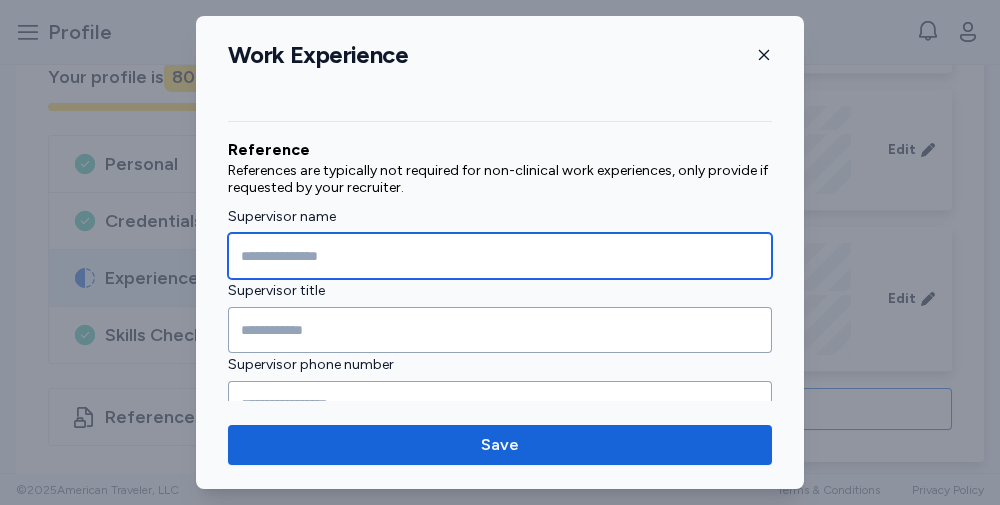 click at bounding box center [500, 256] 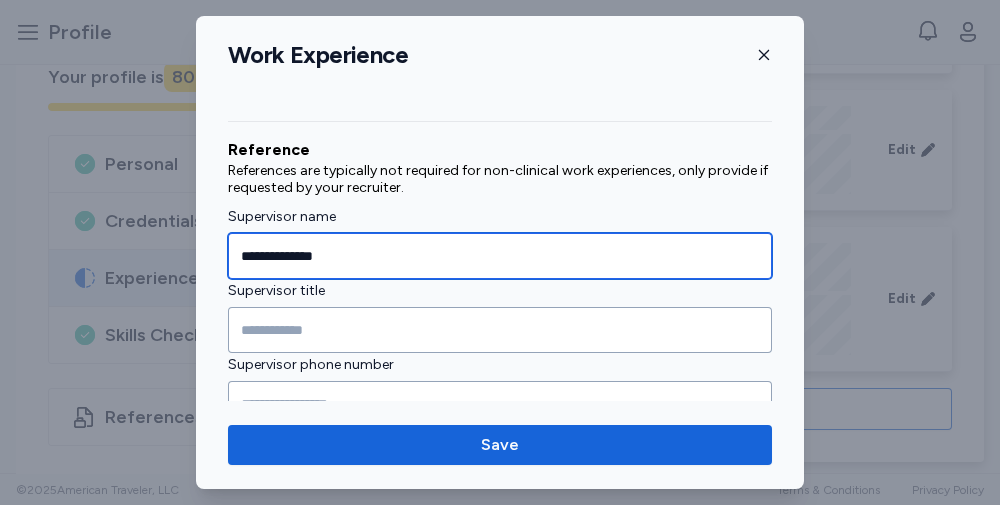type on "**********" 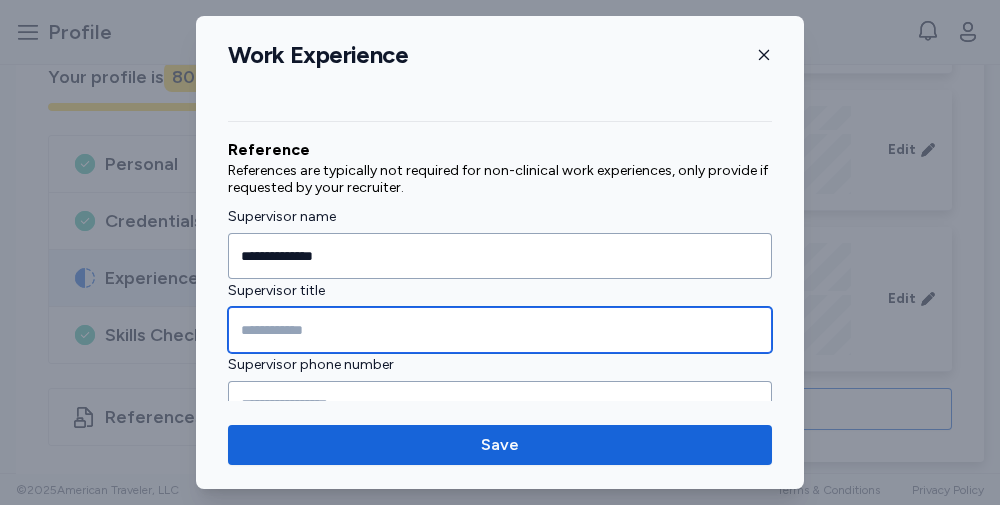 click at bounding box center (500, 330) 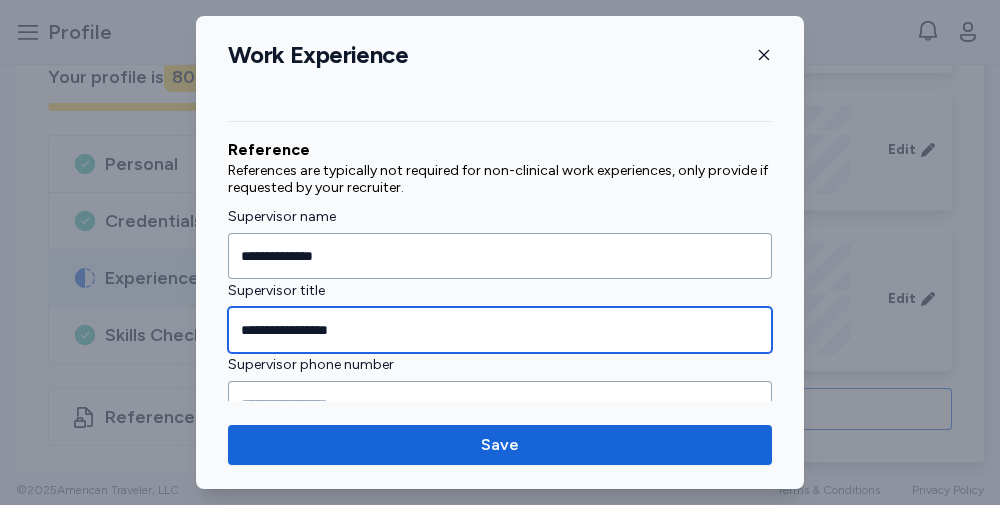 type on "**********" 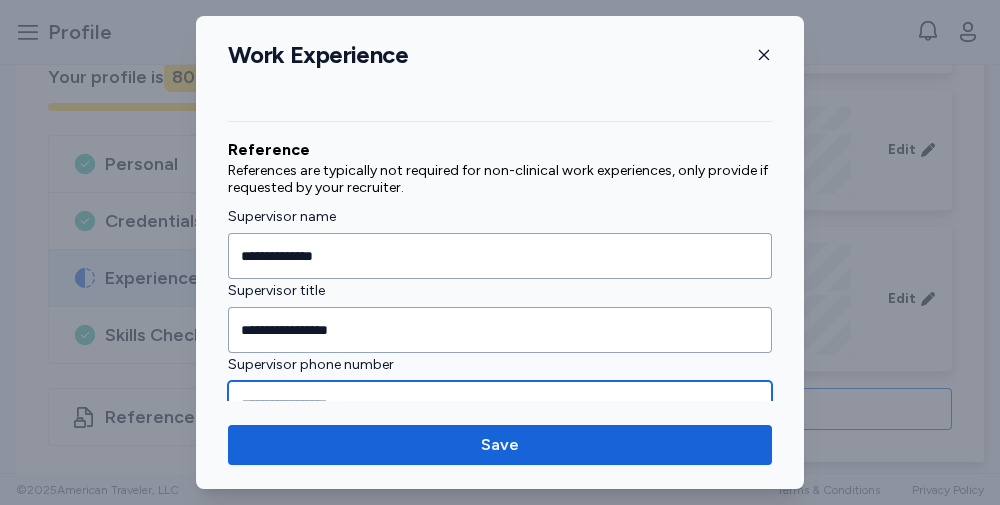 scroll, scrollTop: 1139, scrollLeft: 0, axis: vertical 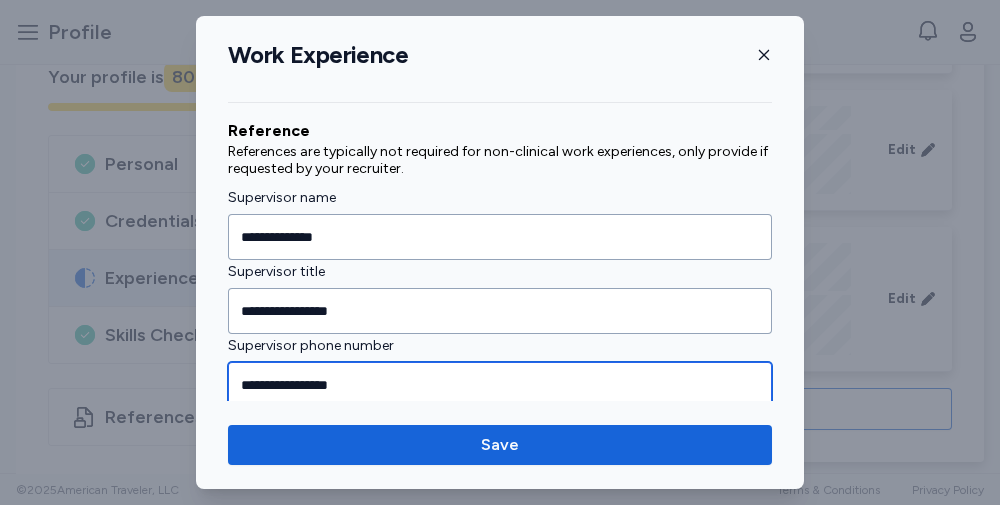 type on "**********" 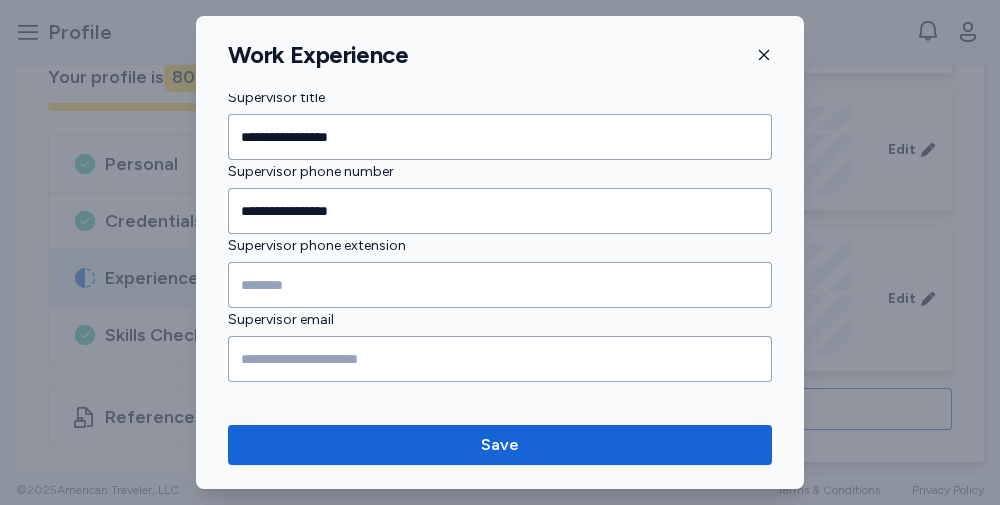 scroll, scrollTop: 1322, scrollLeft: 0, axis: vertical 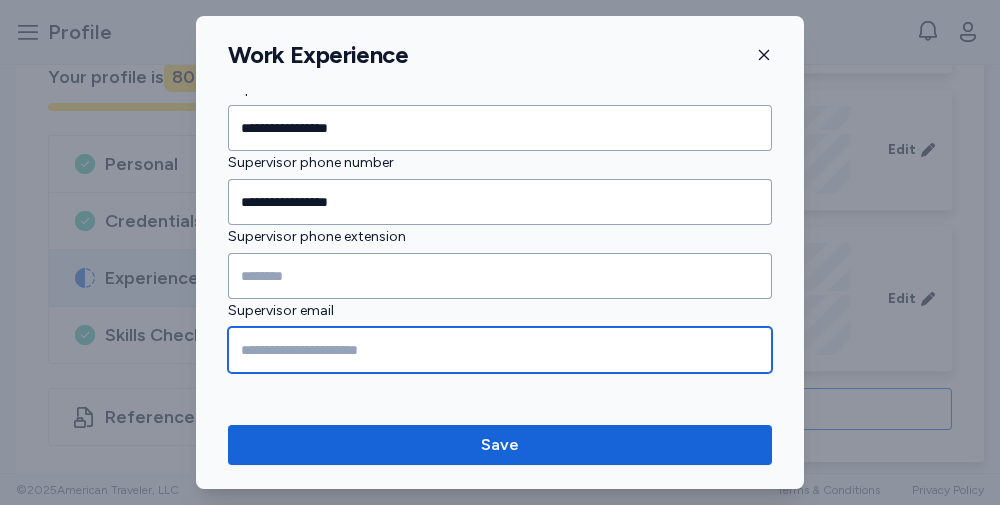 click at bounding box center (500, 350) 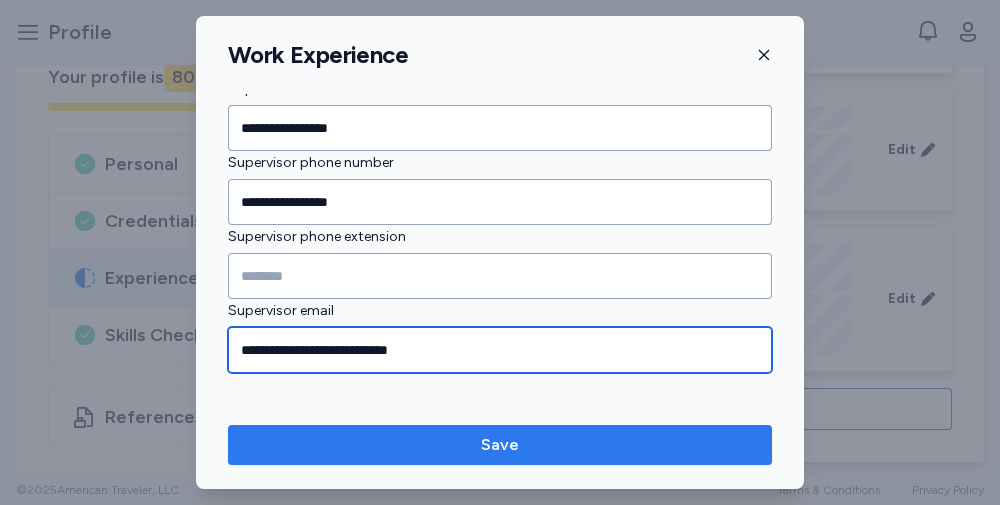type on "**********" 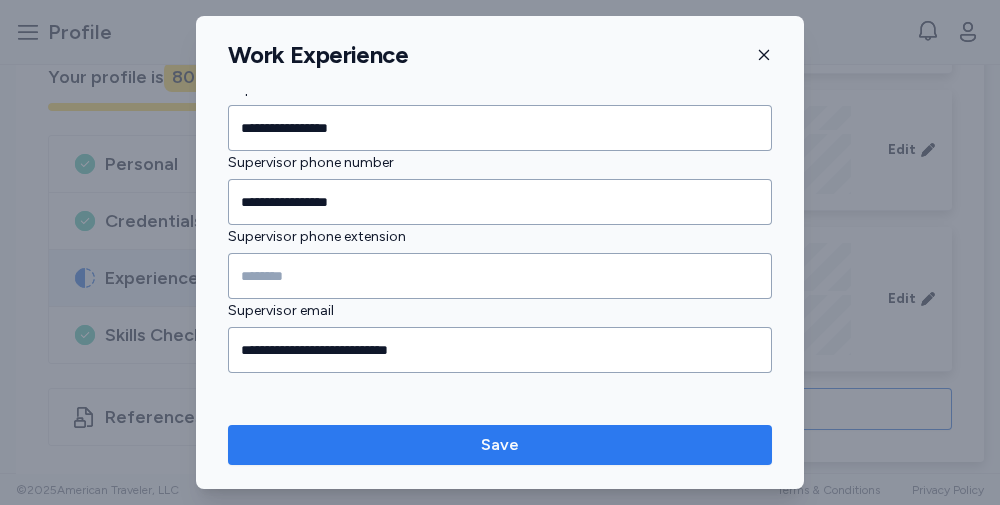 click on "Save" at bounding box center [500, 445] 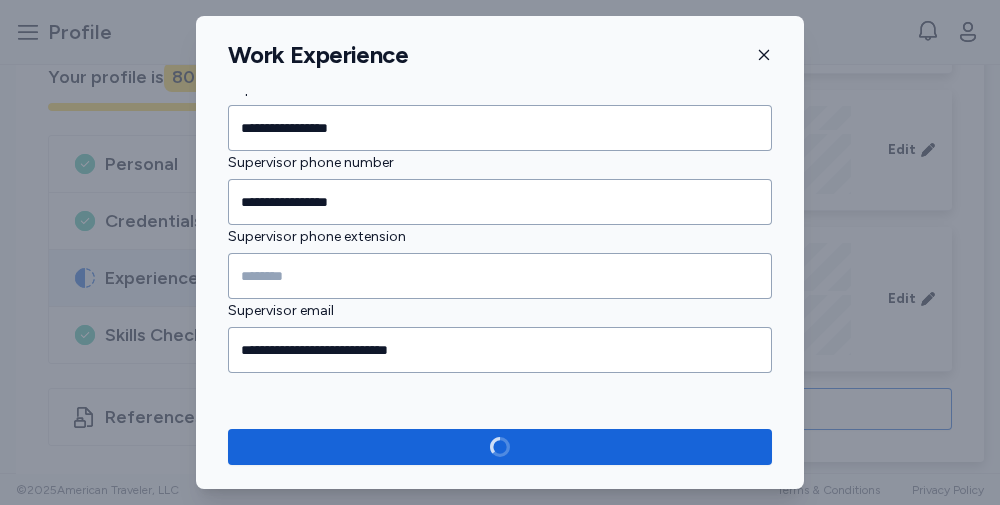 scroll, scrollTop: 1318, scrollLeft: 0, axis: vertical 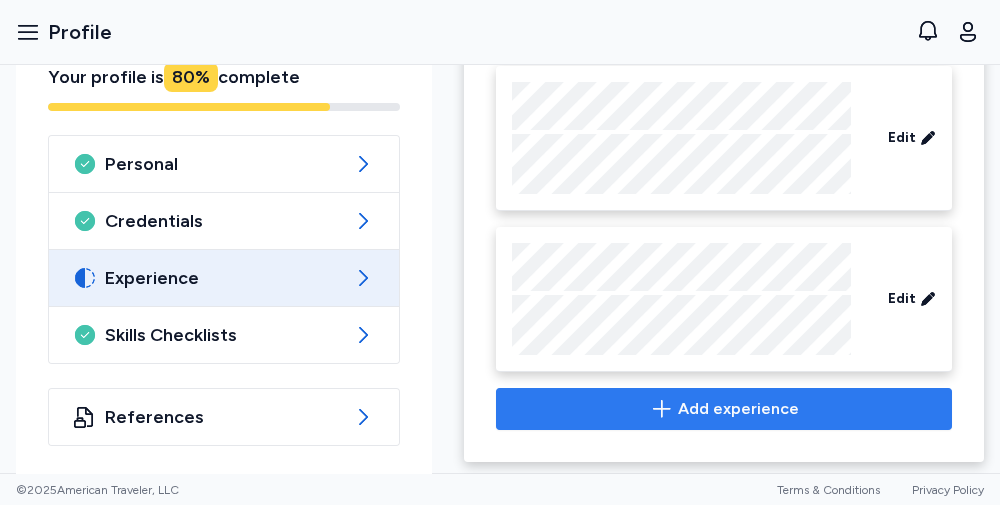 drag, startPoint x: 706, startPoint y: 398, endPoint x: 689, endPoint y: 402, distance: 17.464249 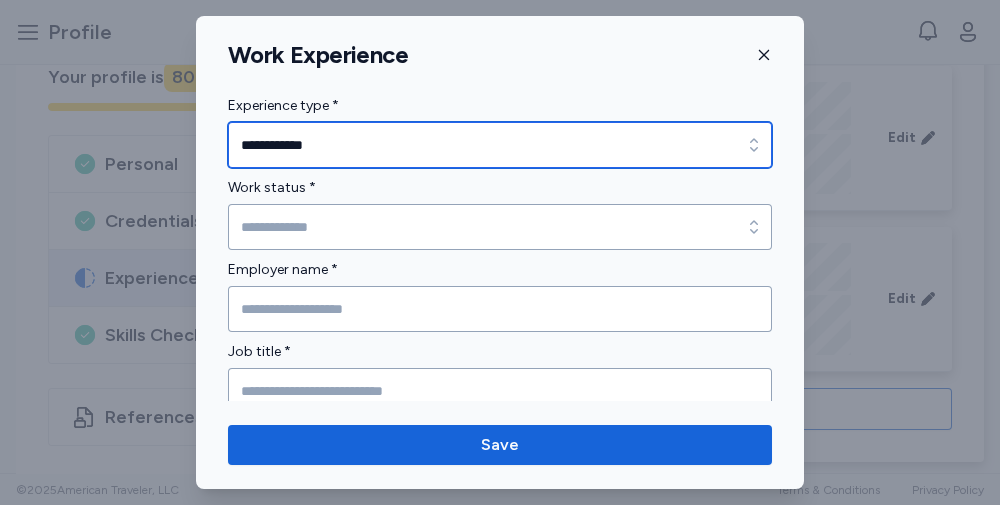 type on "**********" 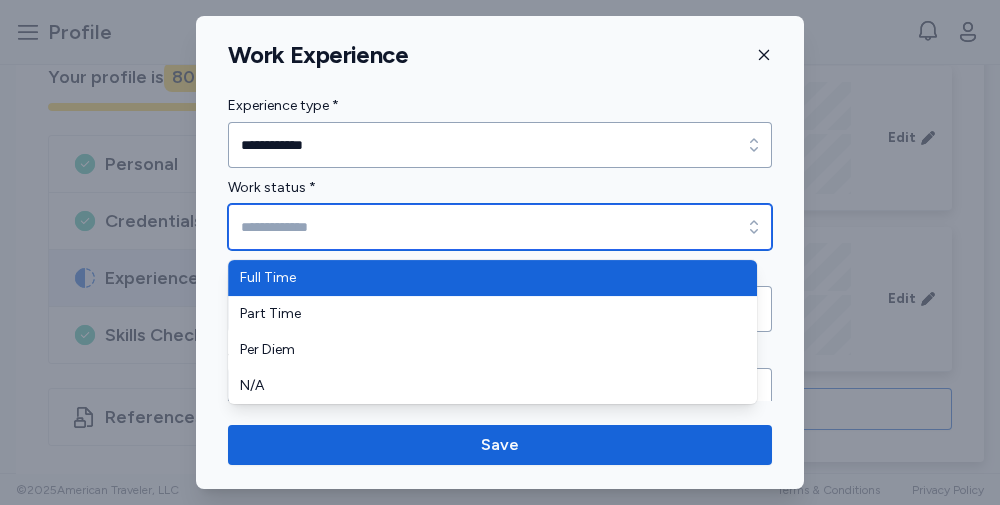 click on "Work status *" at bounding box center [500, 227] 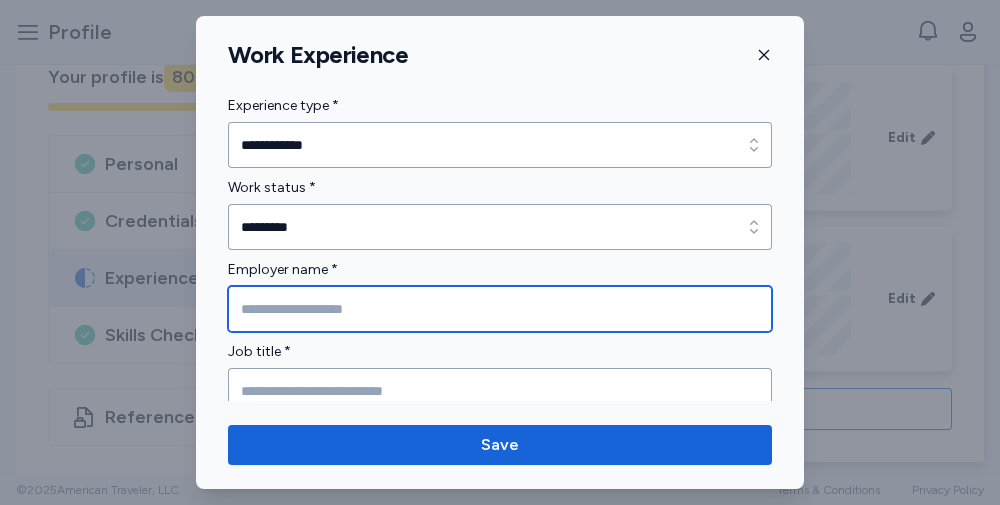 click at bounding box center (500, 309) 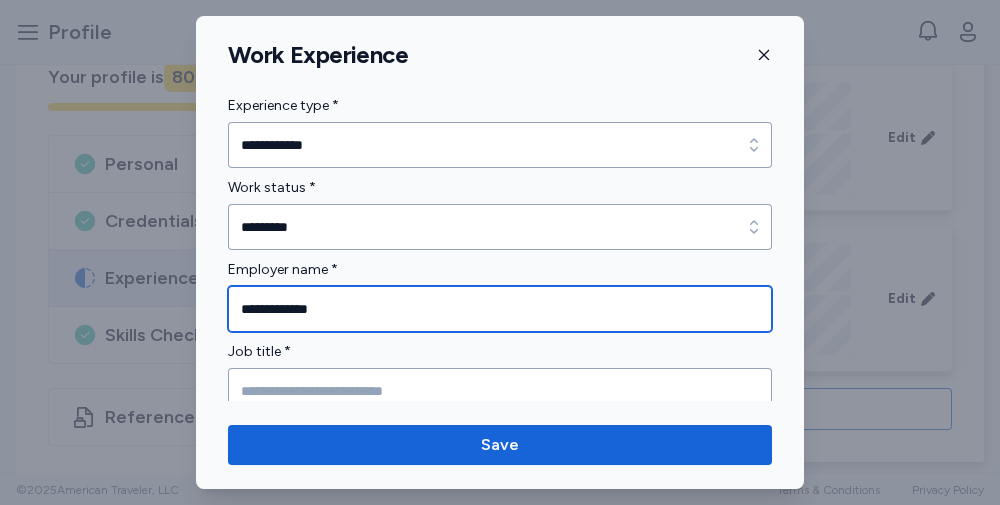type on "**********" 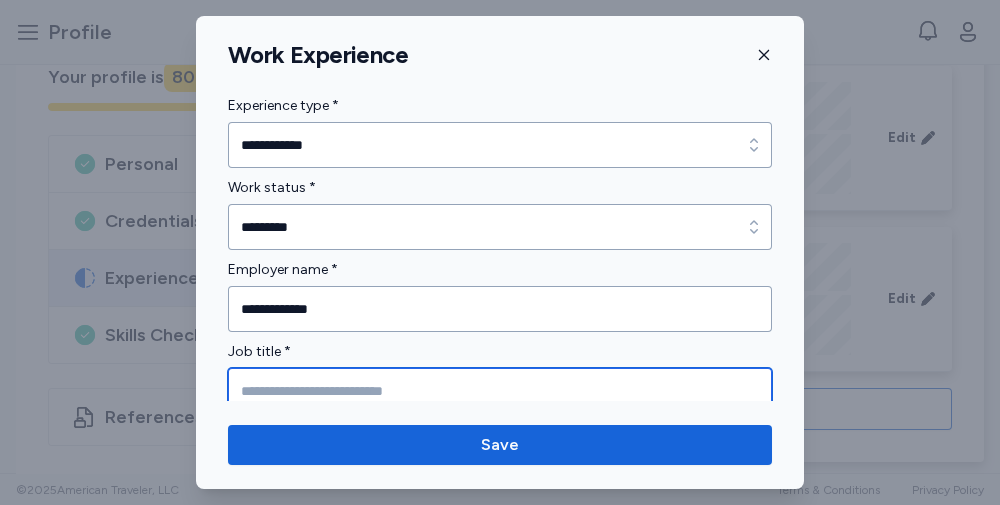 click at bounding box center (500, 391) 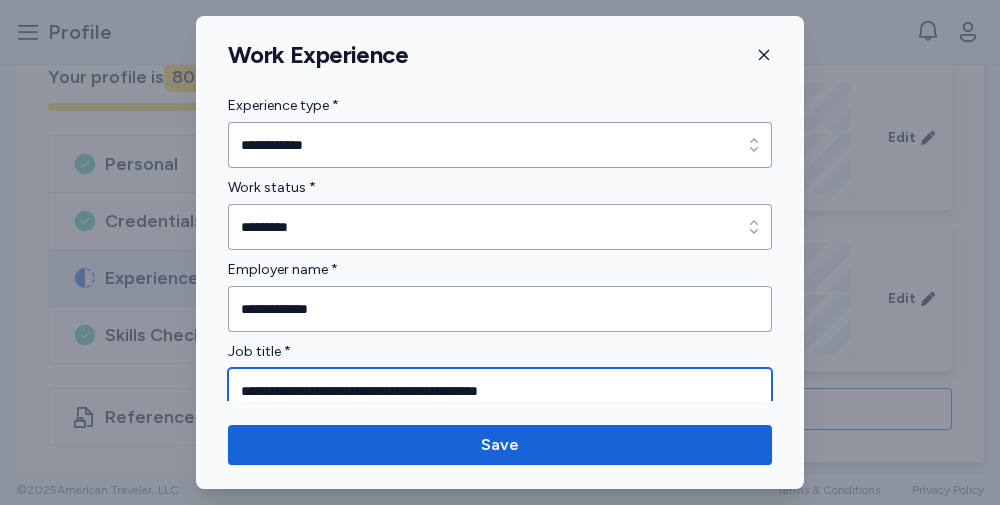 type on "**********" 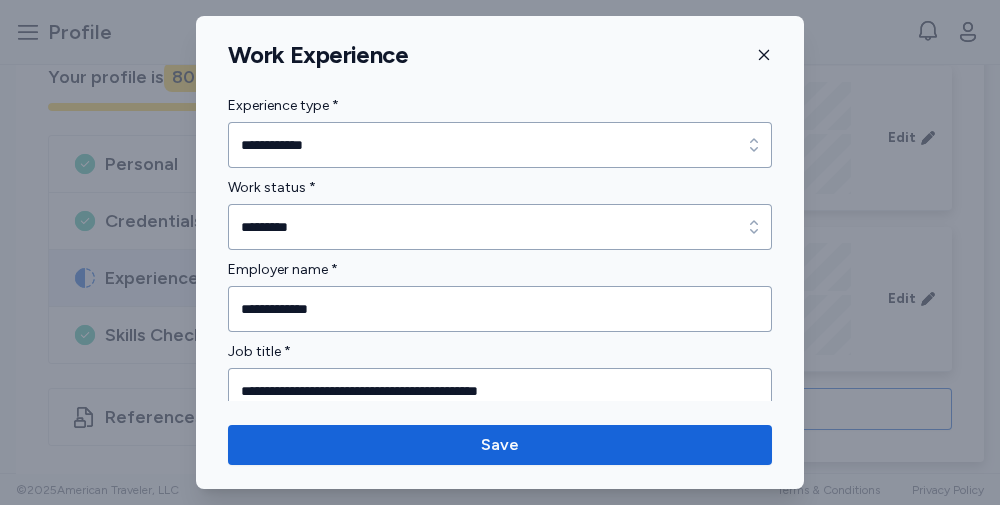 click on "Job title *" at bounding box center (500, 352) 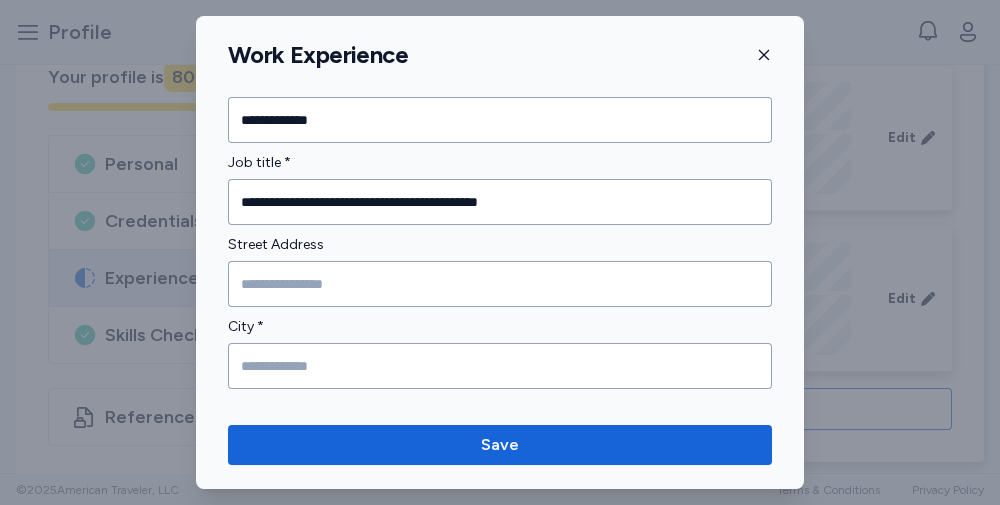 scroll, scrollTop: 202, scrollLeft: 0, axis: vertical 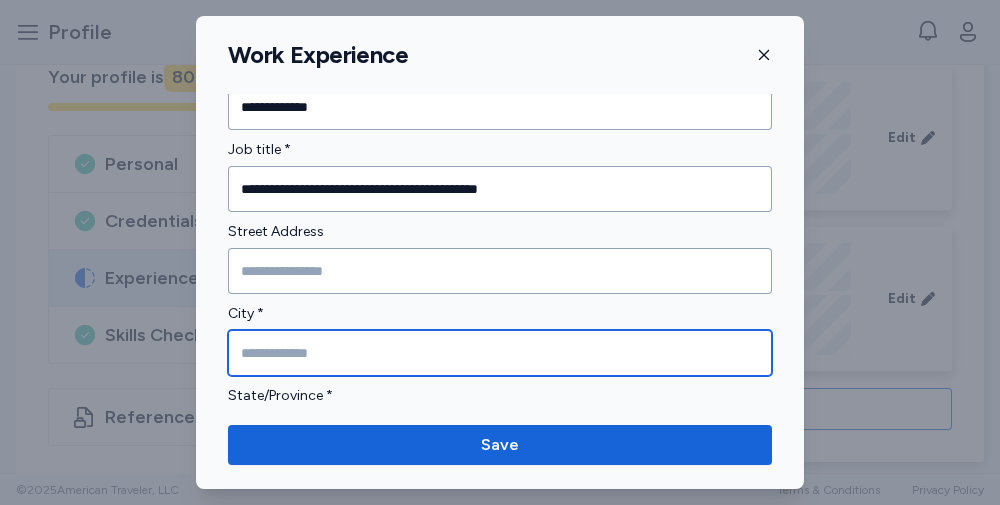 click at bounding box center [500, 353] 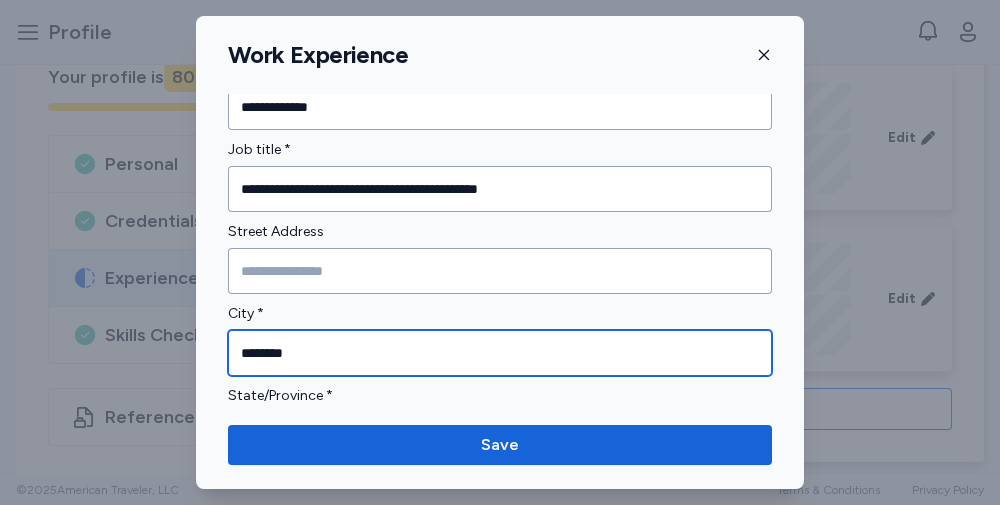 type on "********" 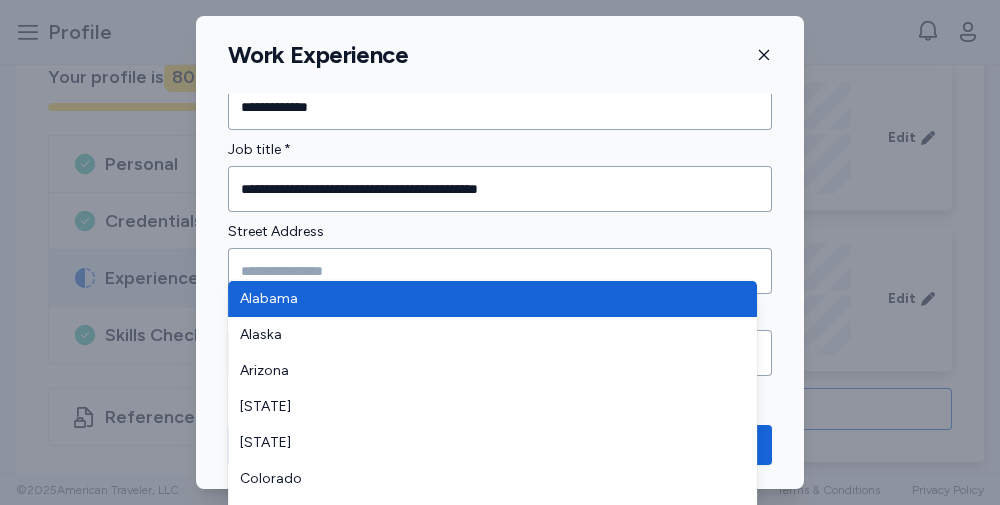 scroll, scrollTop: 386, scrollLeft: 0, axis: vertical 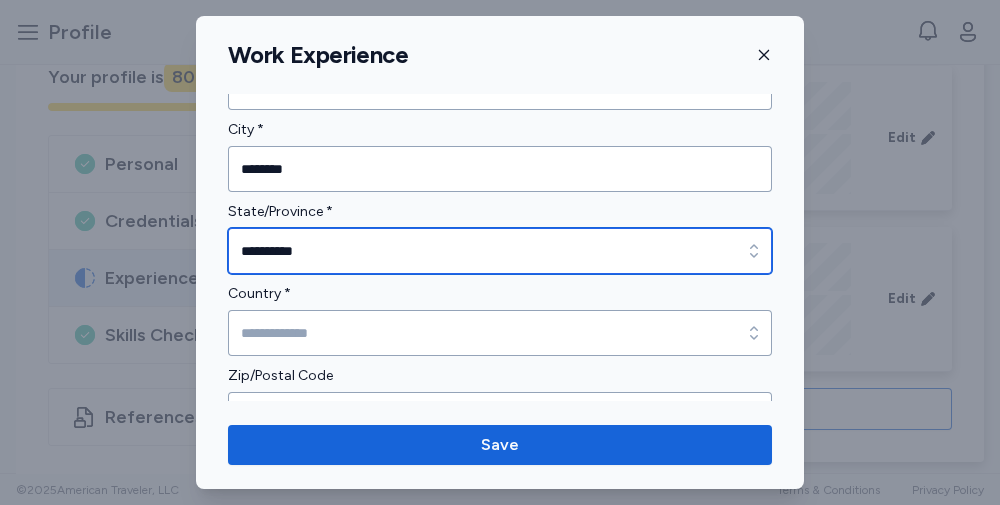 type on "**********" 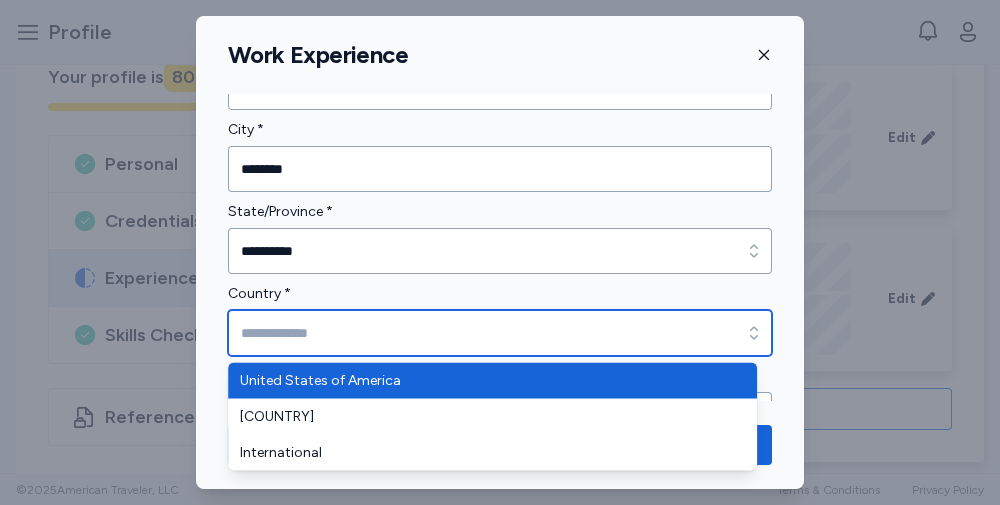 click on "Country *" at bounding box center [500, 333] 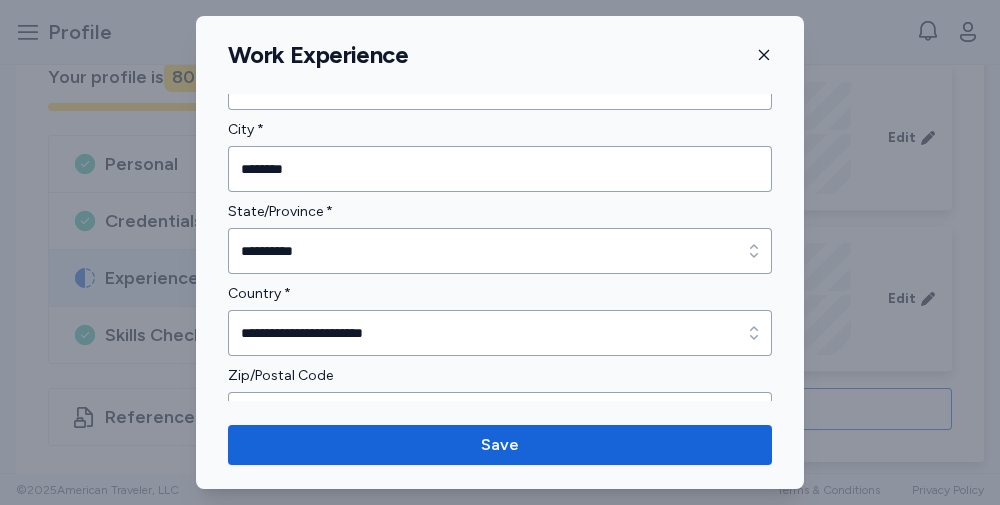 click on "**********" at bounding box center (500, 435) 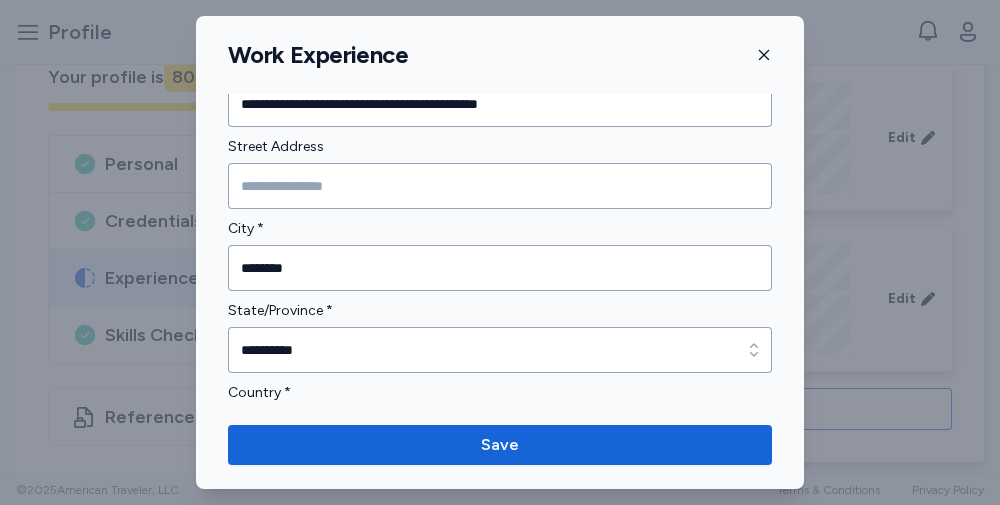 scroll, scrollTop: 286, scrollLeft: 0, axis: vertical 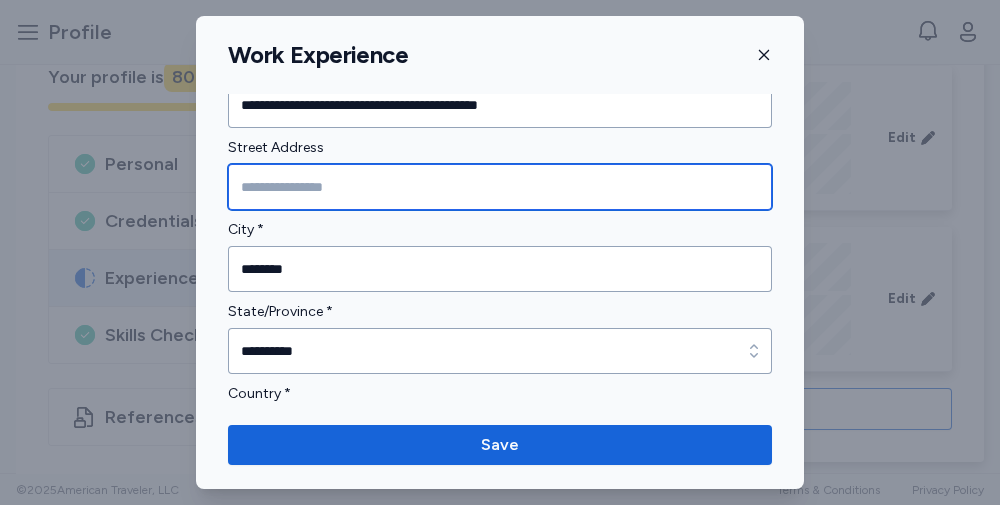 click at bounding box center [500, 187] 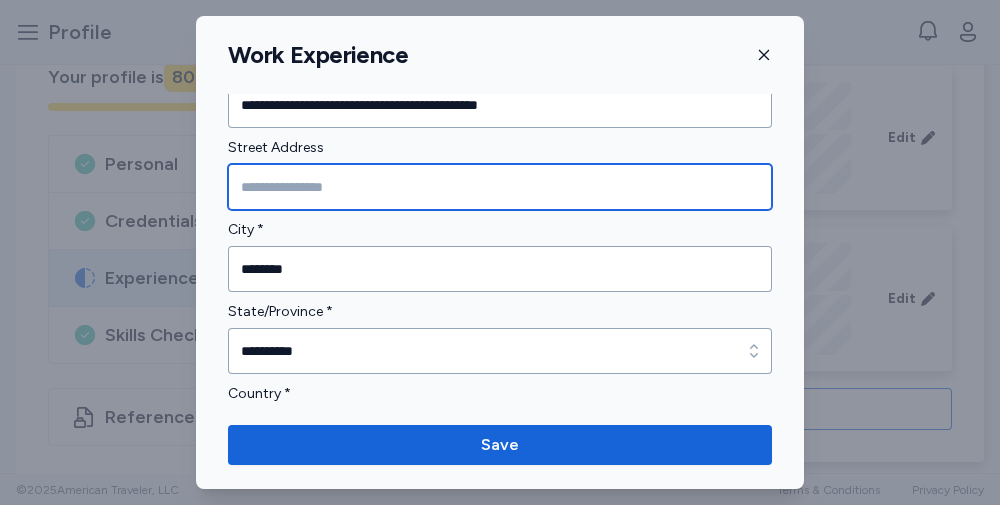paste on "**********" 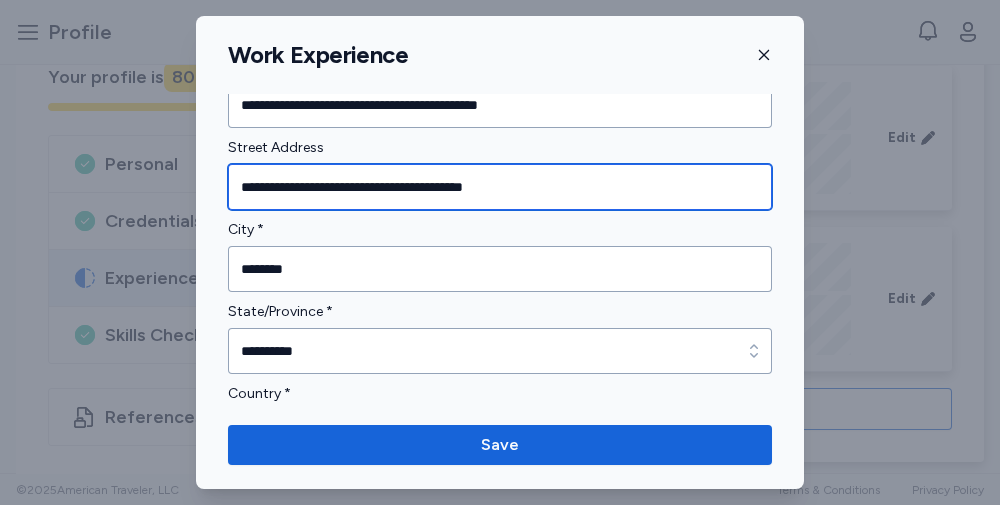 type on "**********" 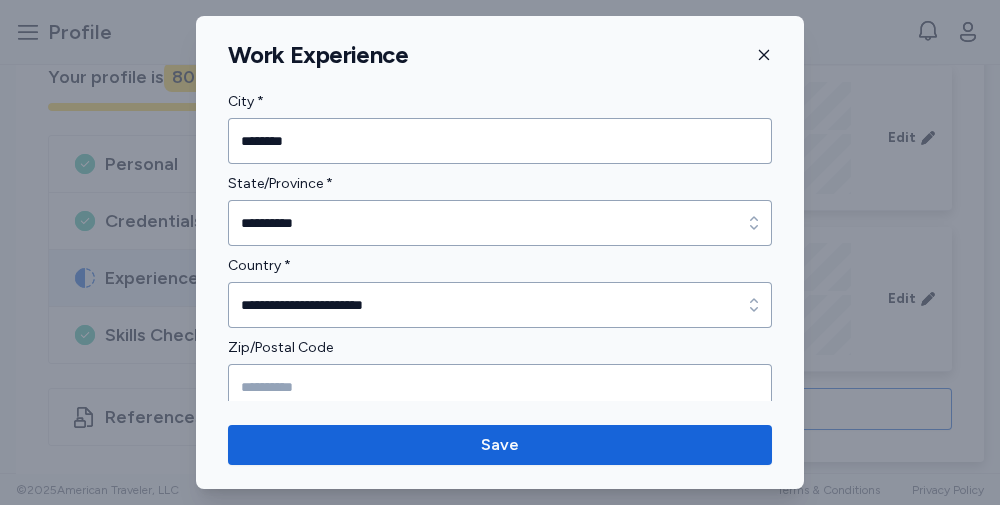scroll, scrollTop: 428, scrollLeft: 0, axis: vertical 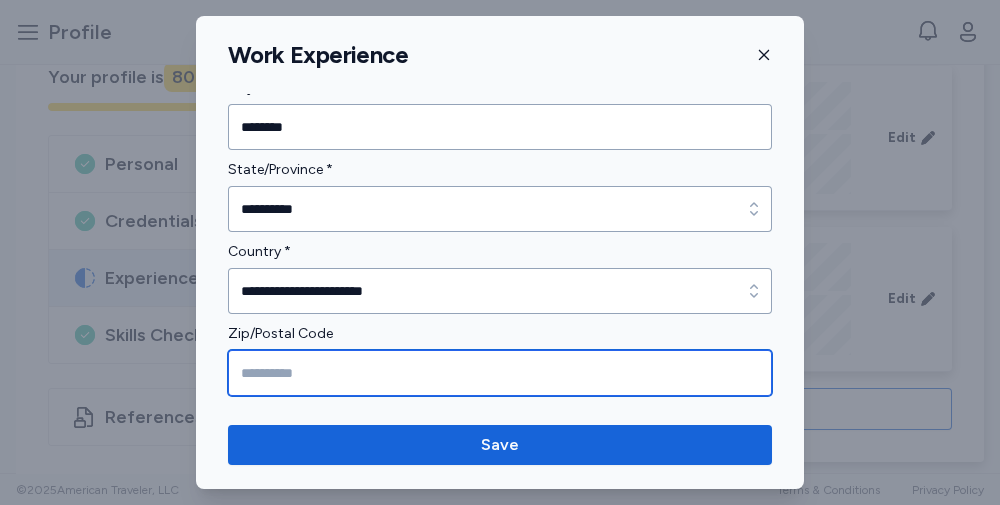 click at bounding box center [500, 373] 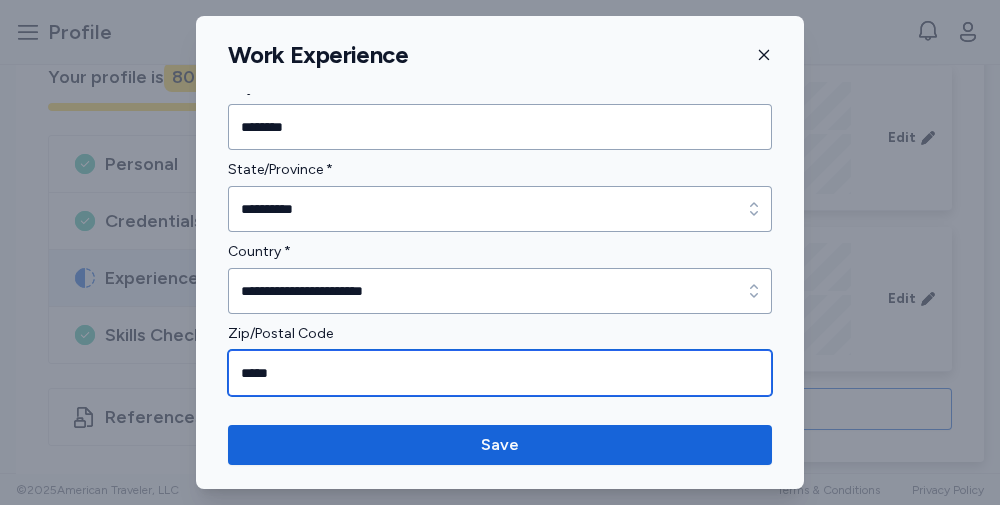 type on "*****" 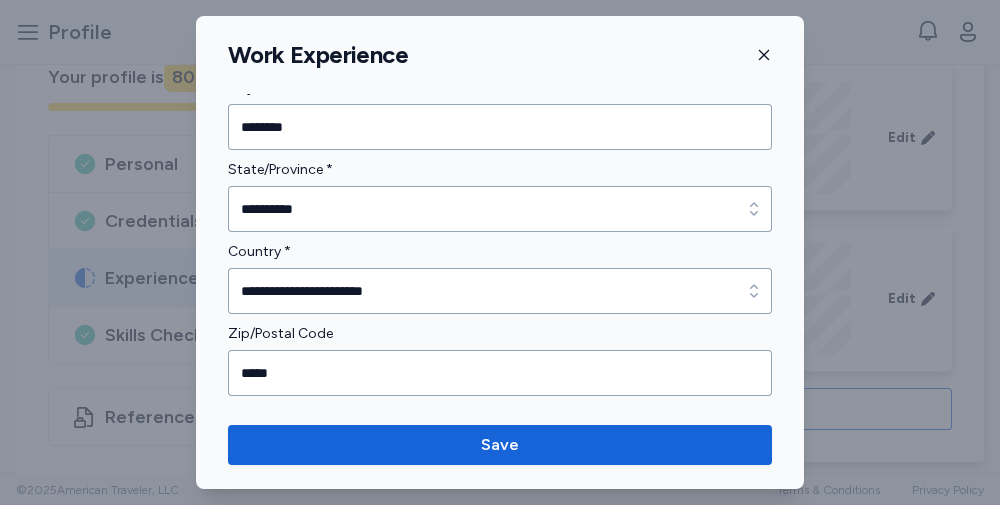 click on "Zip/Postal Code" at bounding box center (500, 334) 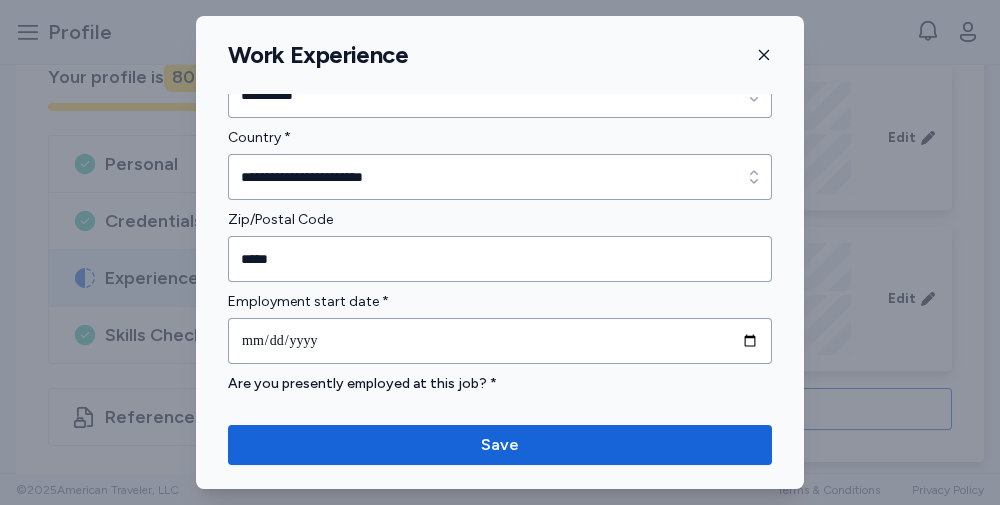 scroll, scrollTop: 592, scrollLeft: 0, axis: vertical 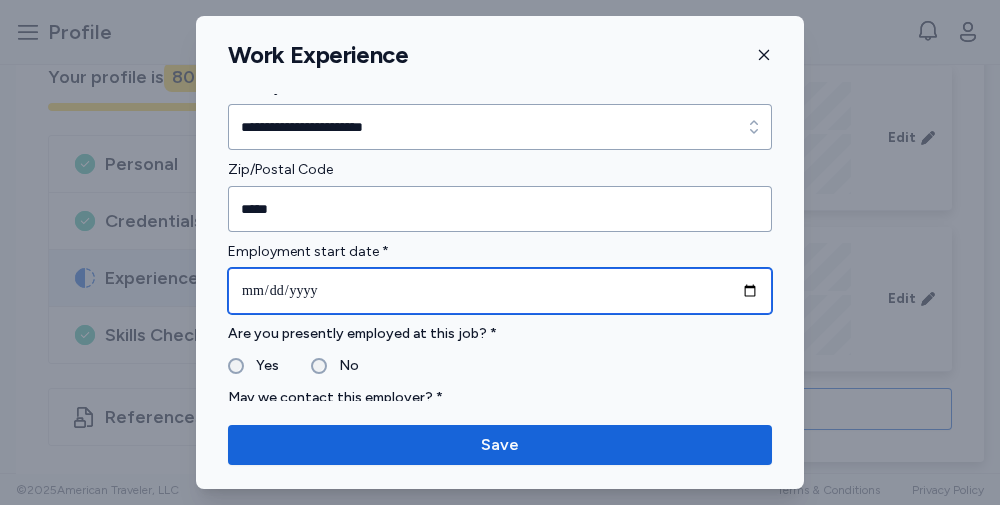 click at bounding box center [500, 291] 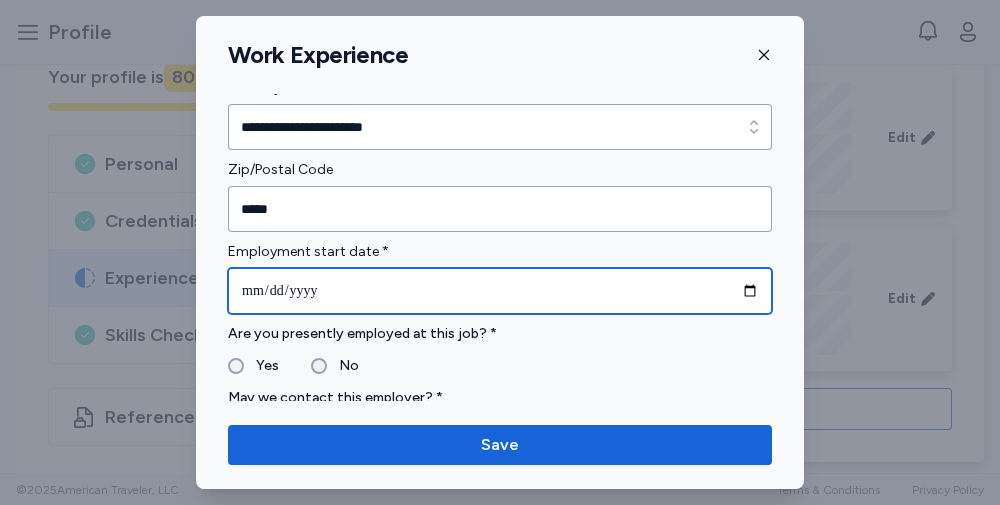 click at bounding box center (500, 291) 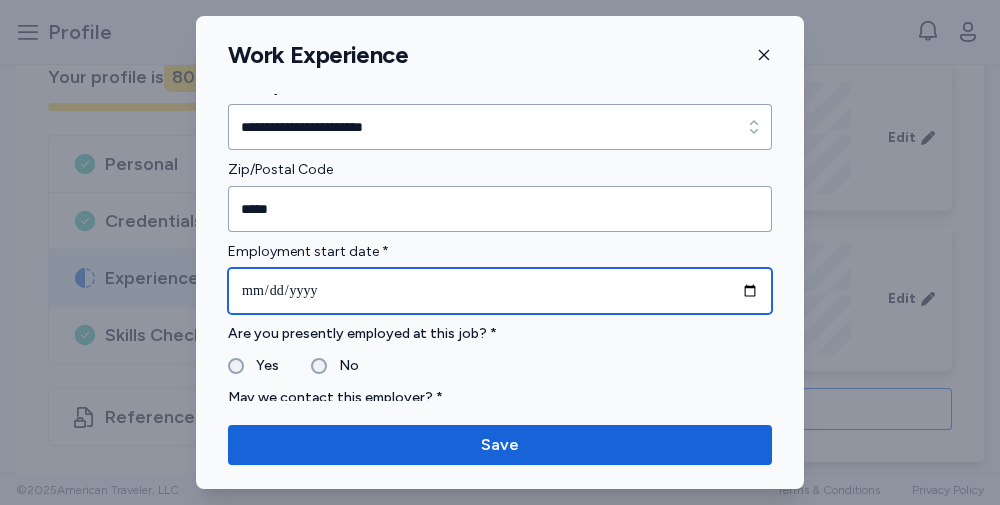type on "**********" 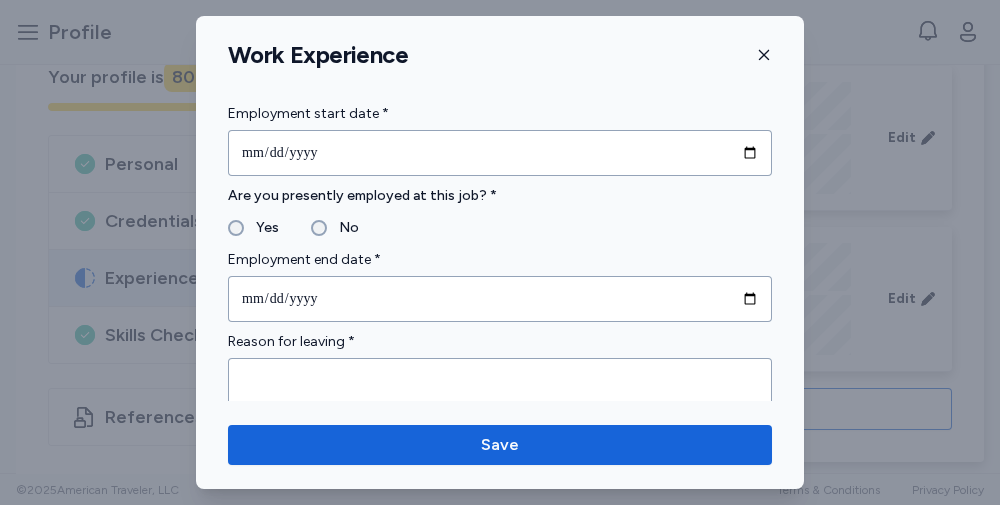 scroll, scrollTop: 739, scrollLeft: 0, axis: vertical 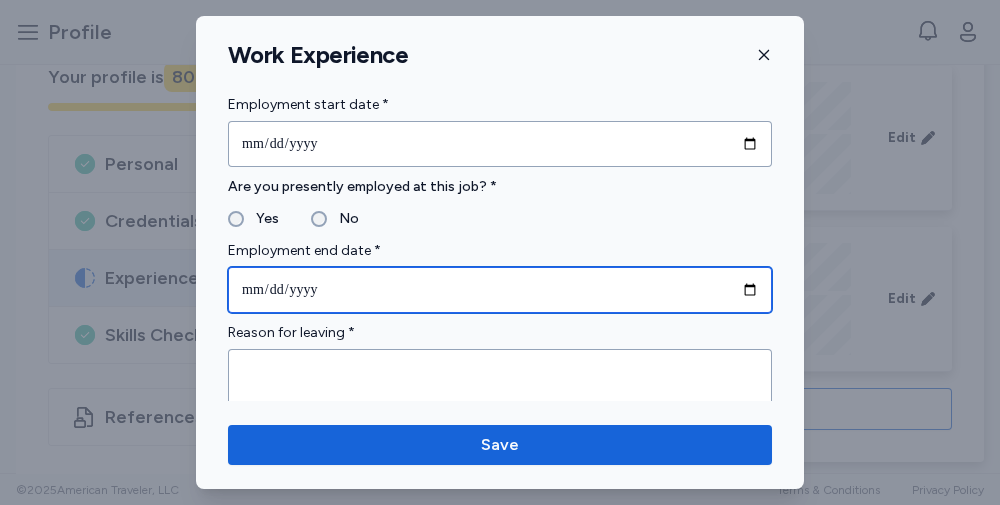 click at bounding box center [500, 290] 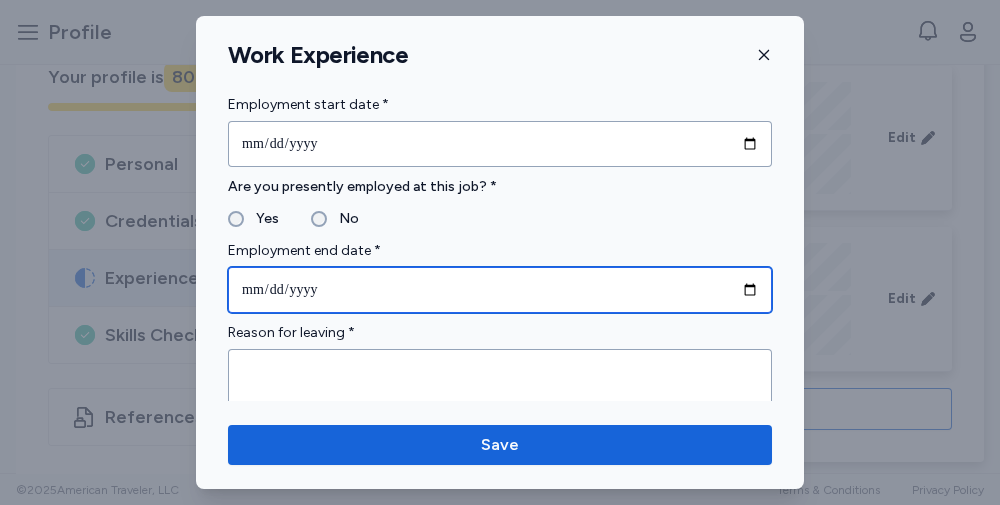 type on "**********" 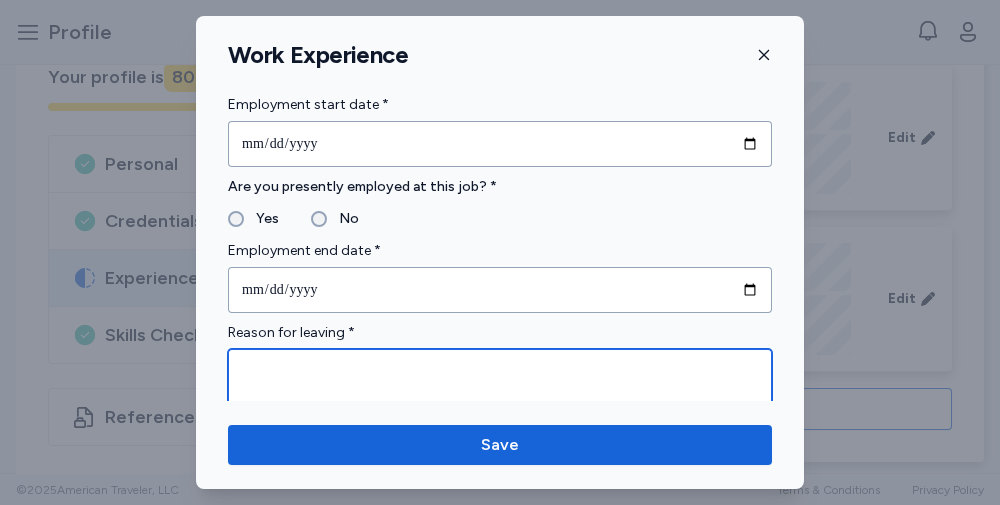 click at bounding box center (500, 382) 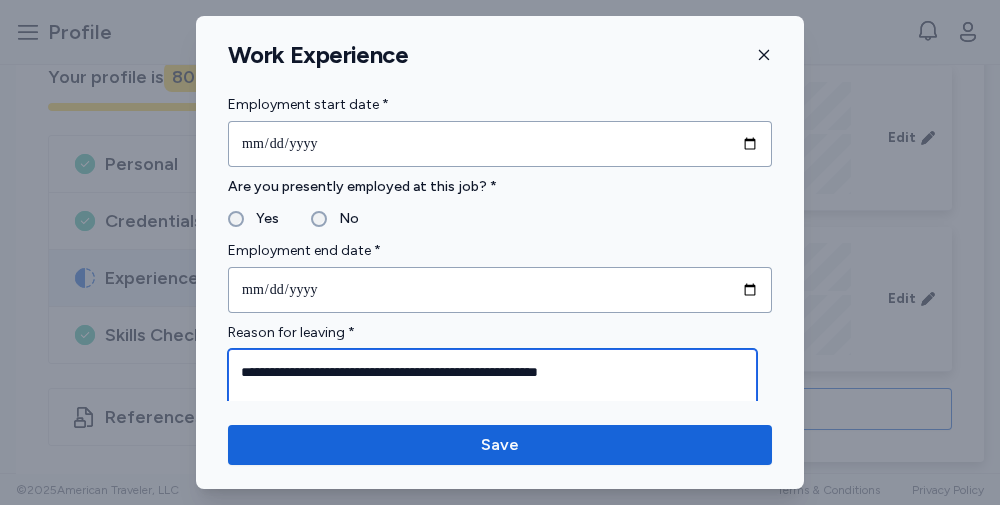 type on "**********" 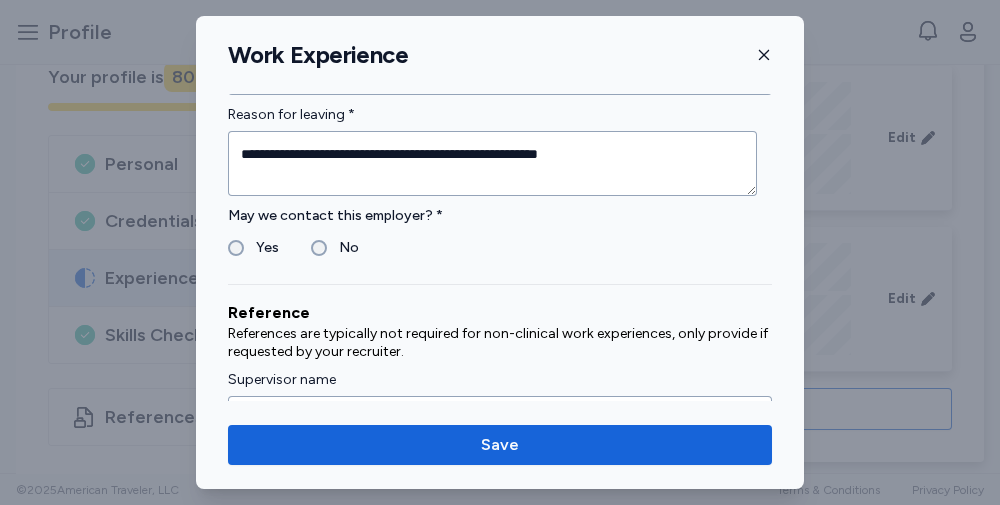 scroll, scrollTop: 951, scrollLeft: 0, axis: vertical 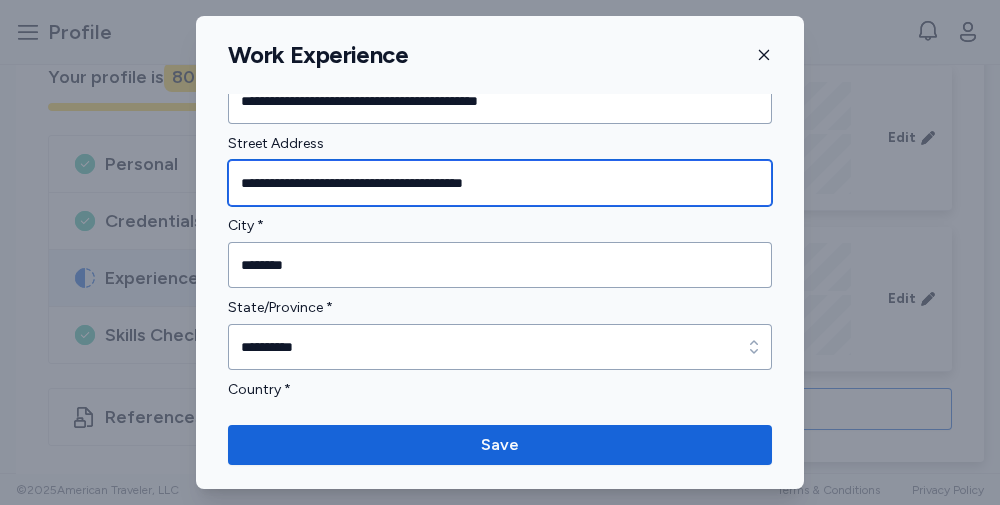 click on "**********" at bounding box center (500, 183) 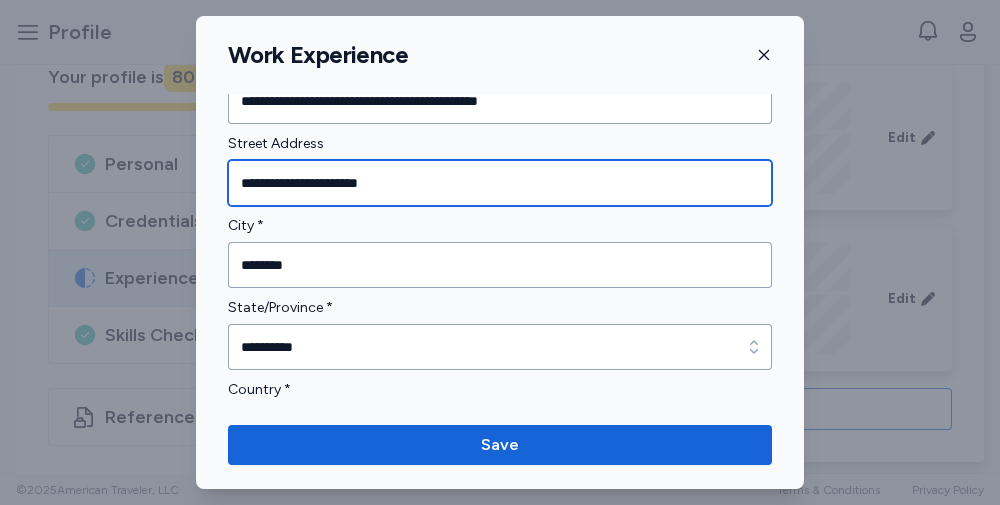 type on "**********" 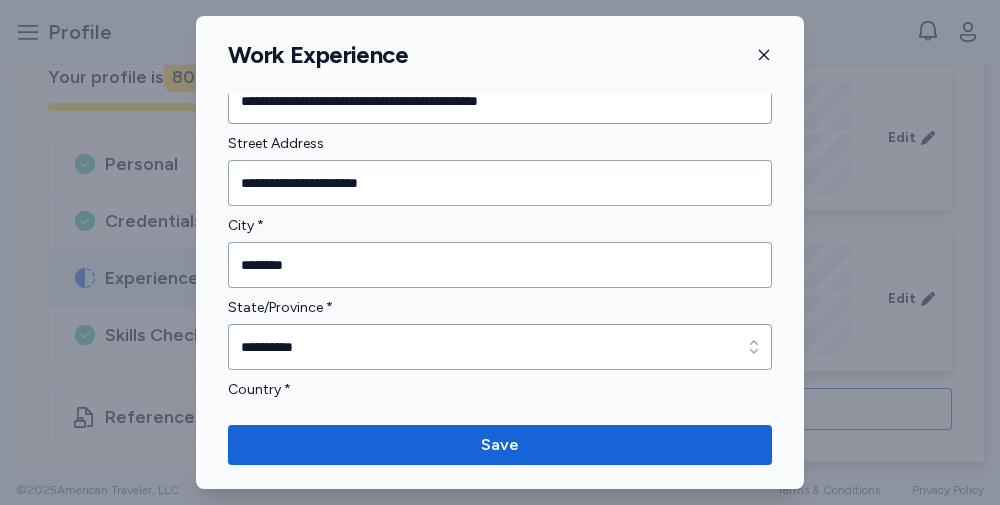 click on "Street Address" at bounding box center (500, 144) 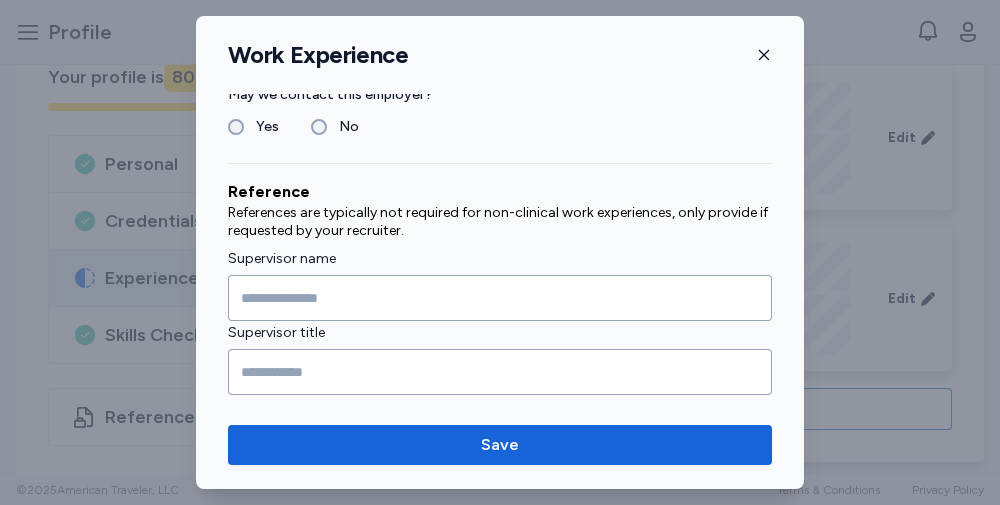 scroll, scrollTop: 1090, scrollLeft: 0, axis: vertical 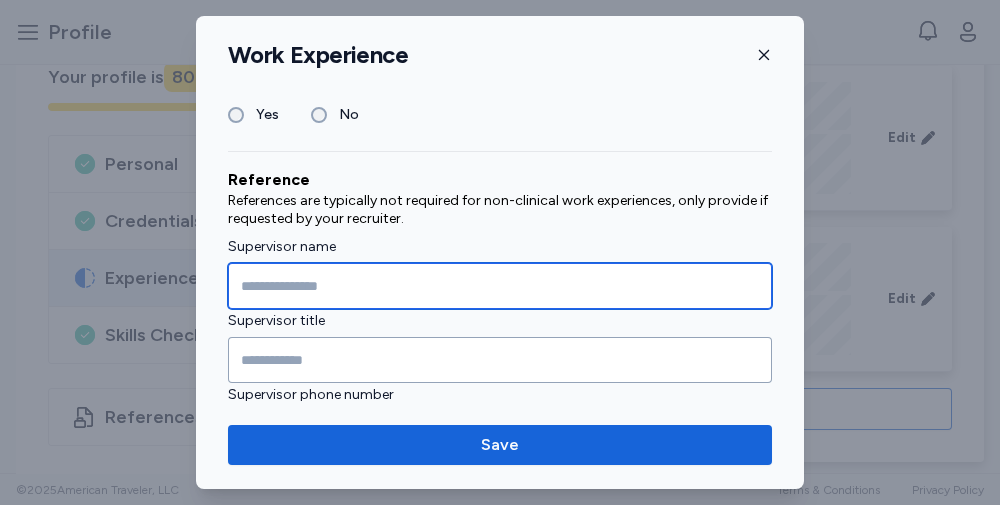 click at bounding box center [500, 286] 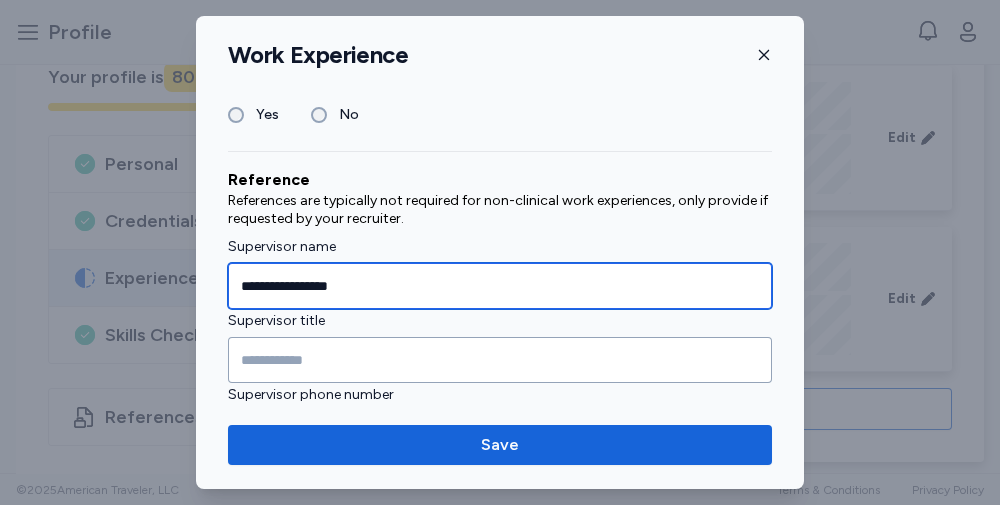 type on "**********" 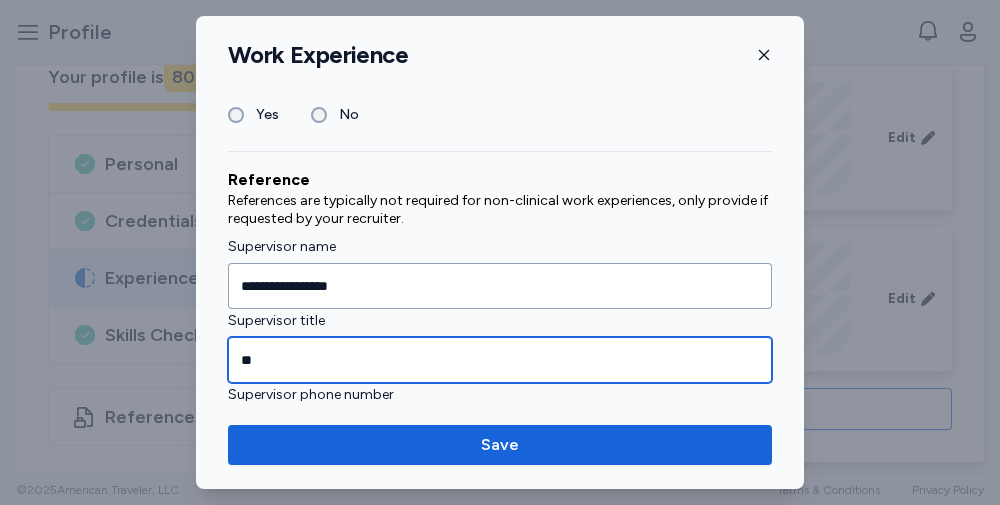 type on "*" 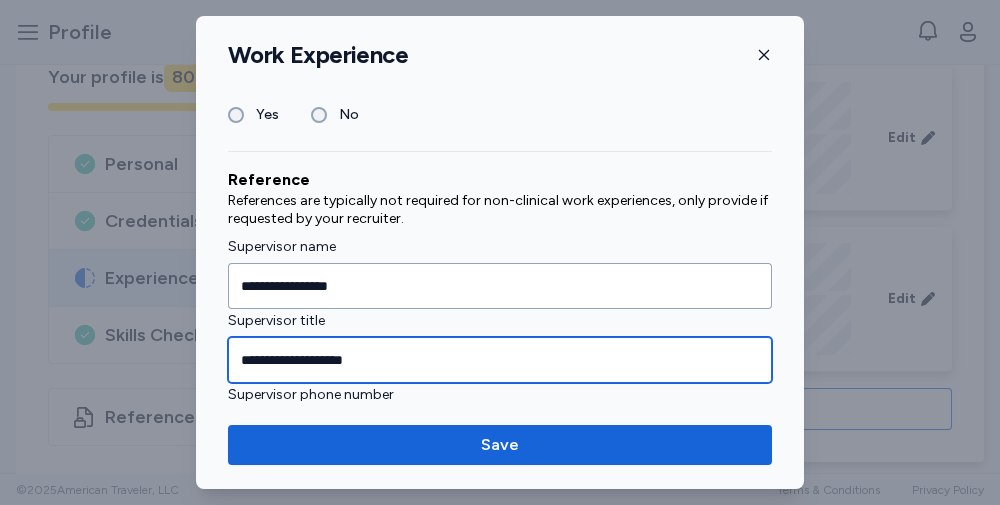 type on "**********" 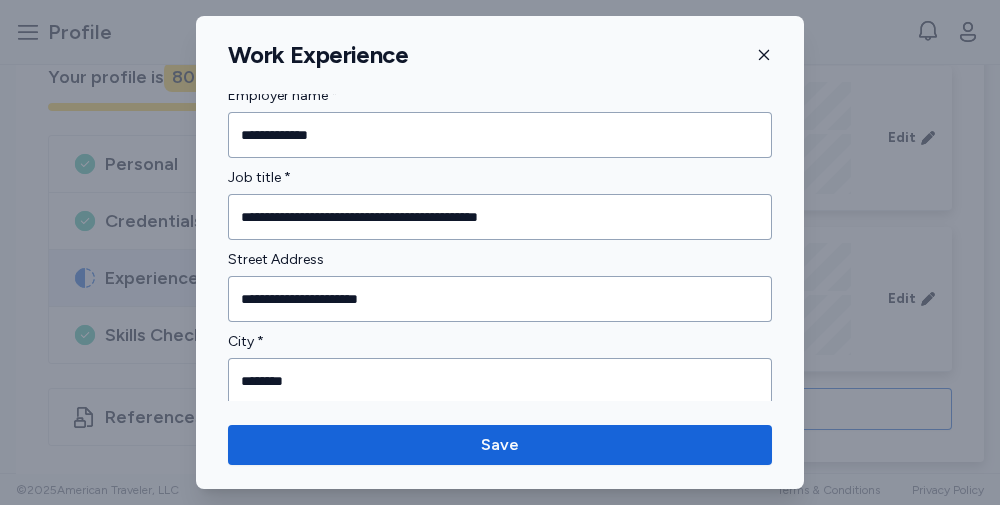 scroll, scrollTop: 170, scrollLeft: 0, axis: vertical 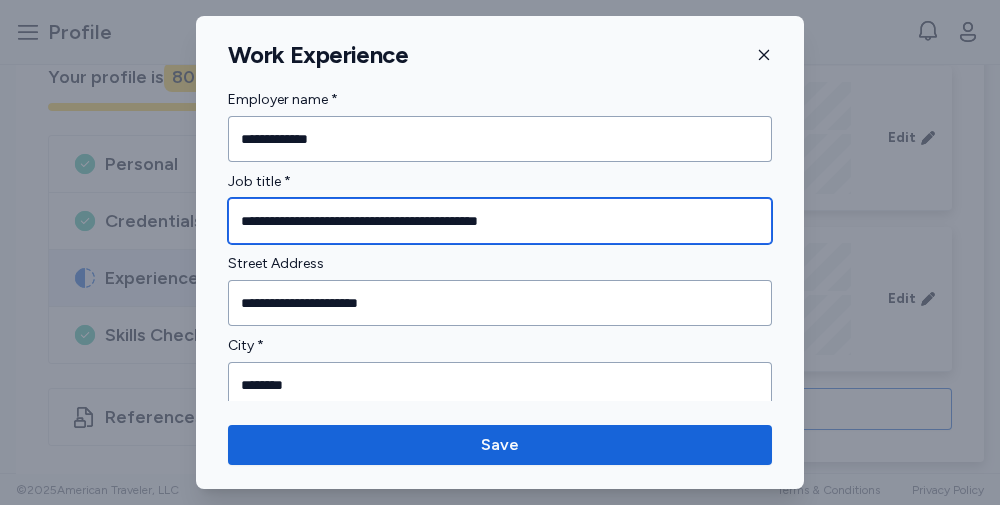 click on "**********" at bounding box center [500, 221] 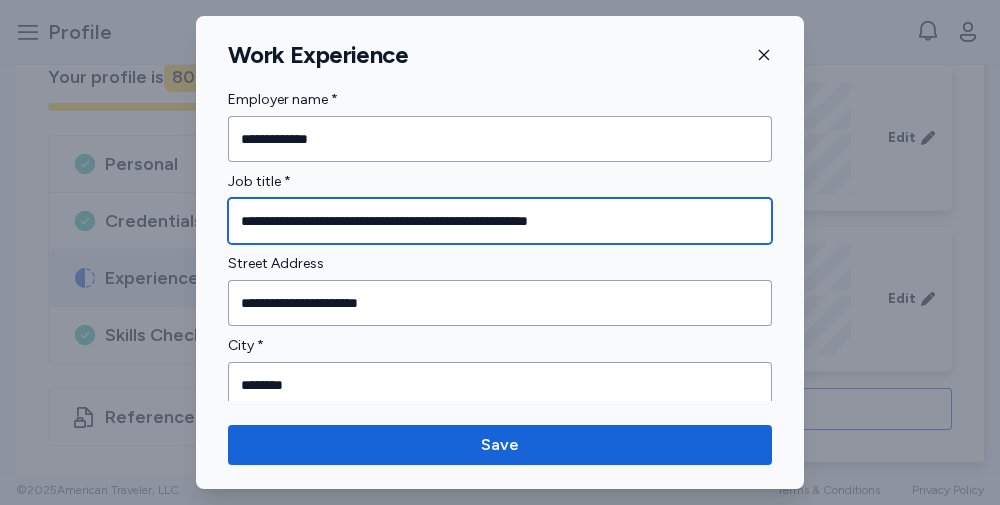 type on "**********" 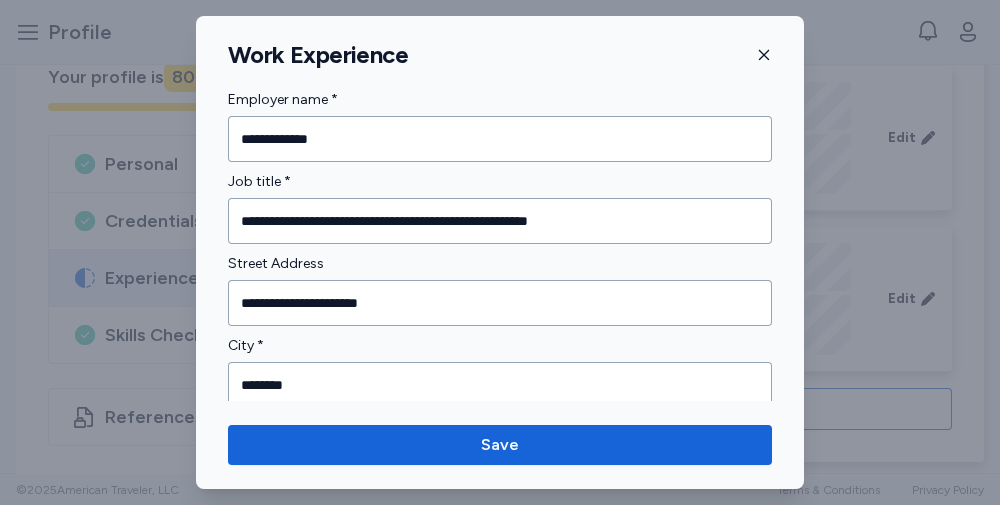 click on "**********" at bounding box center [500, 742] 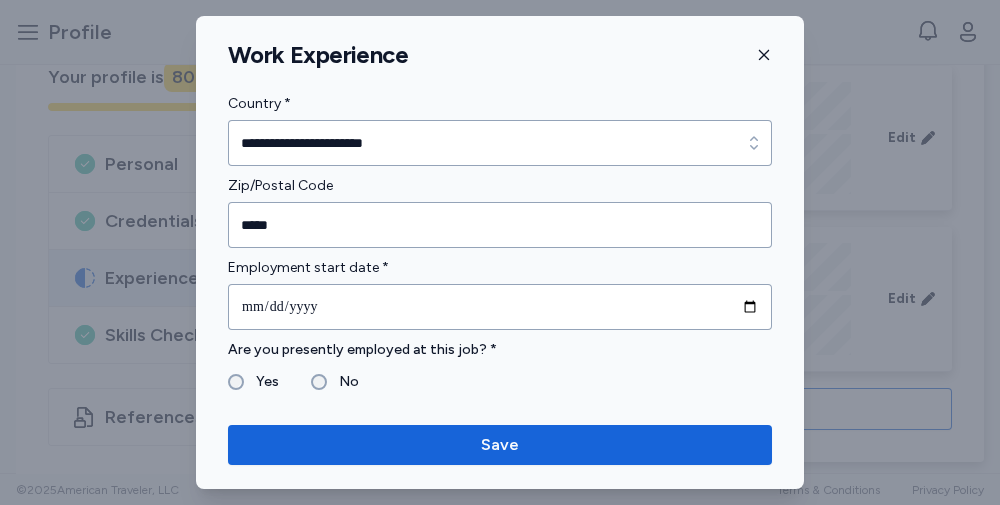 scroll, scrollTop: 573, scrollLeft: 0, axis: vertical 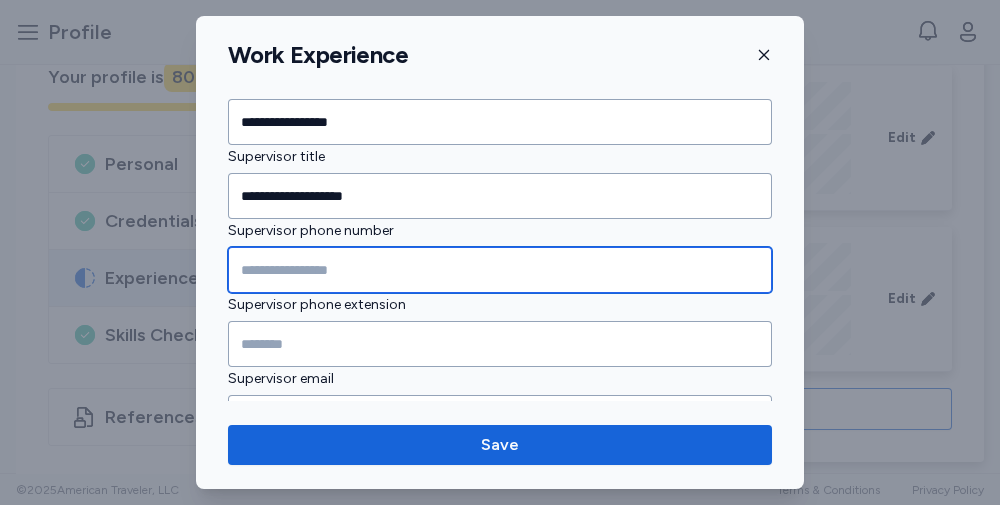 click at bounding box center [500, 270] 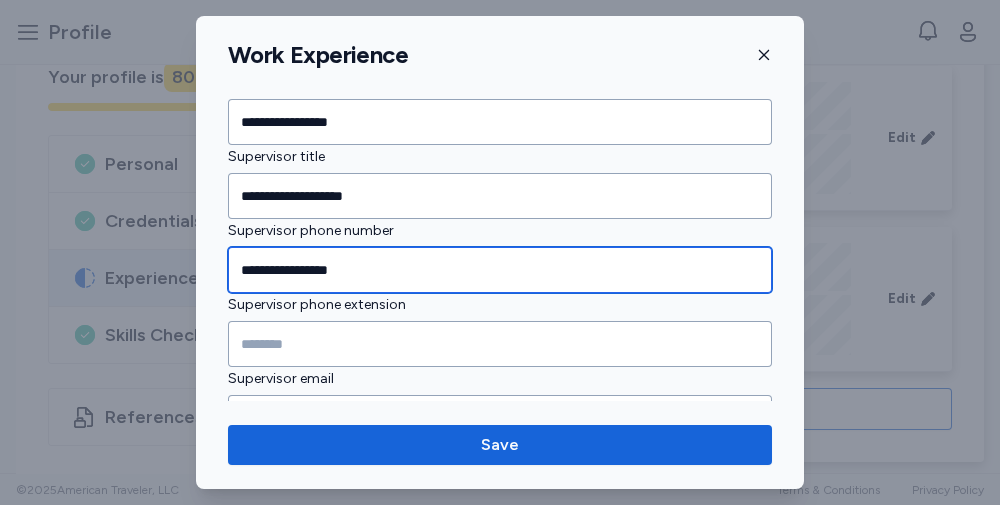 type on "**********" 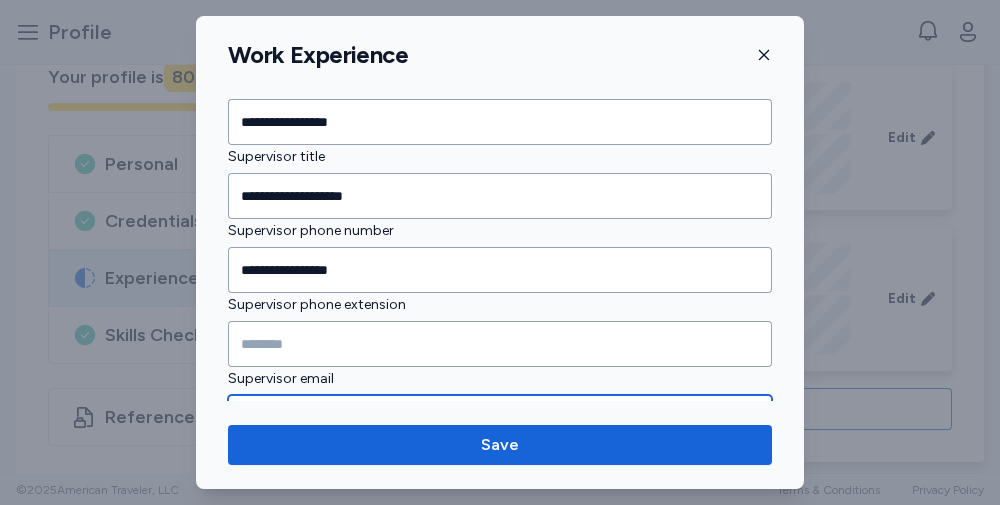 click at bounding box center [500, 418] 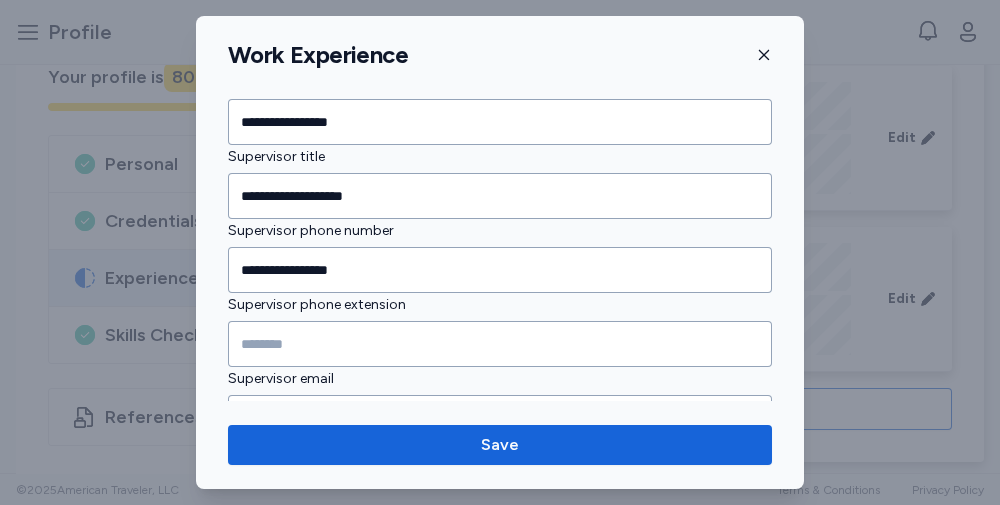 scroll, scrollTop: 1322, scrollLeft: 0, axis: vertical 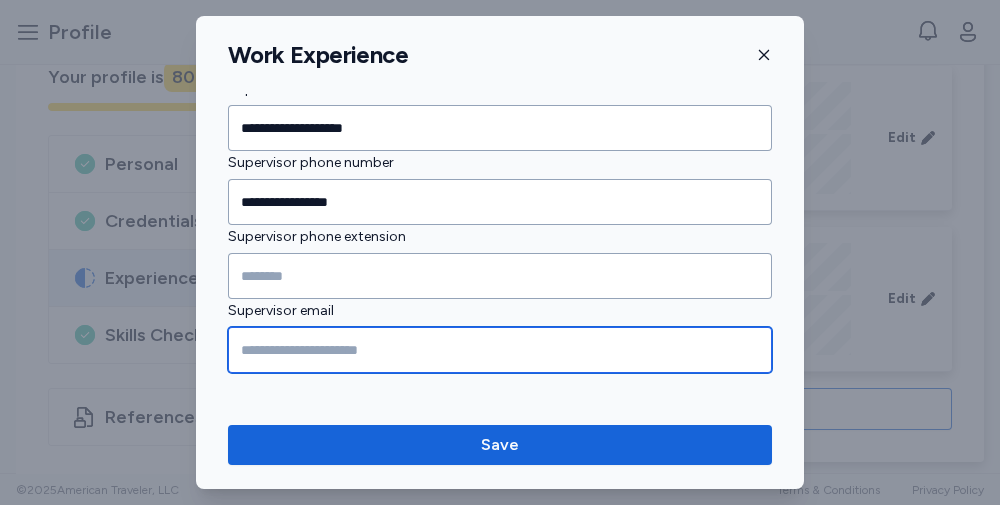 click at bounding box center (500, 350) 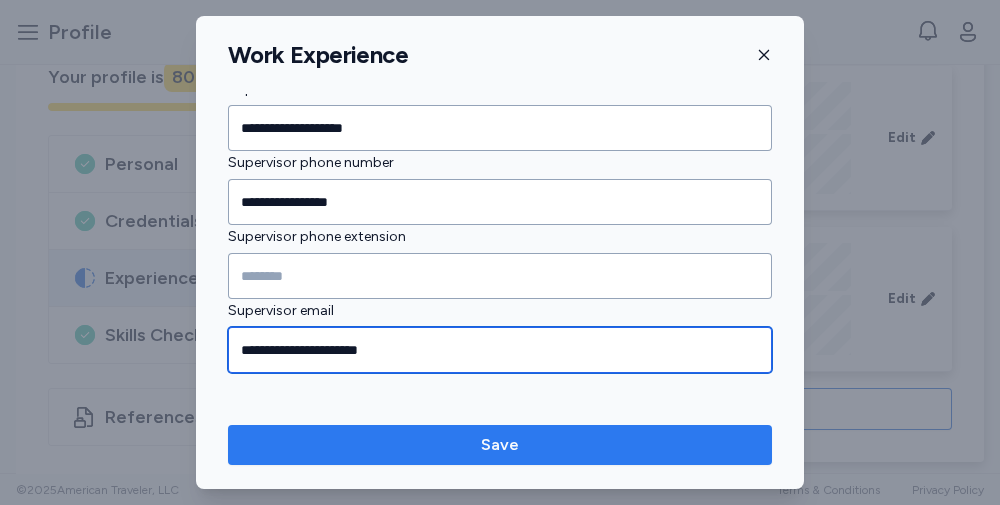 type on "**********" 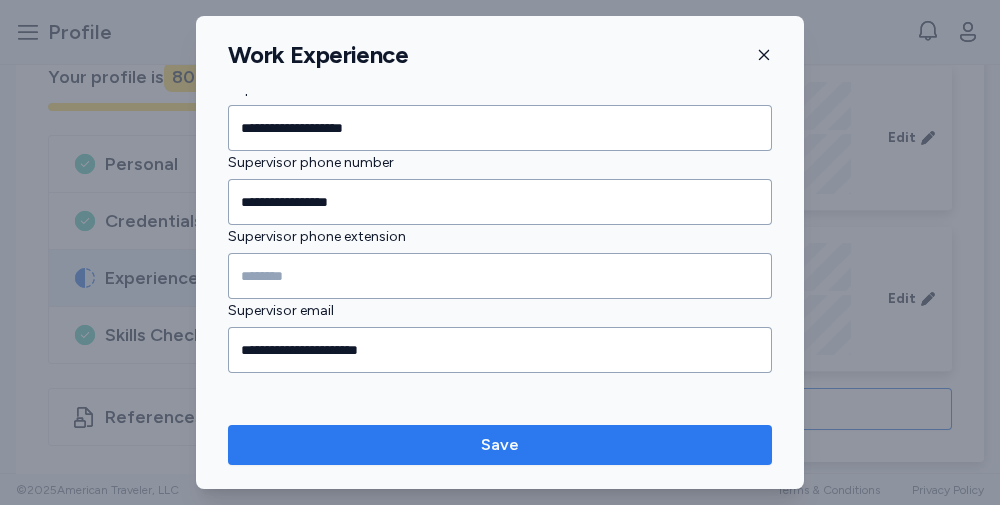click on "Save" at bounding box center (500, 445) 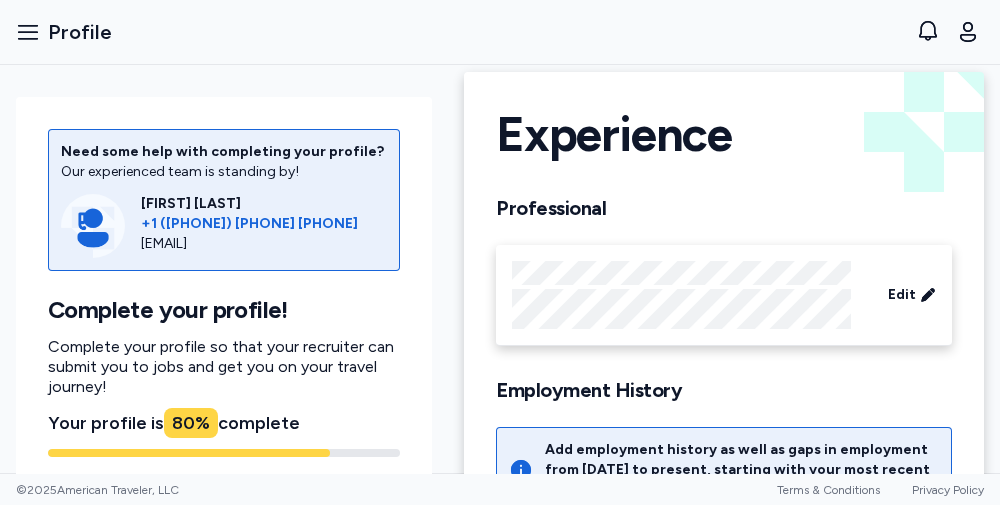 scroll, scrollTop: 0, scrollLeft: 0, axis: both 